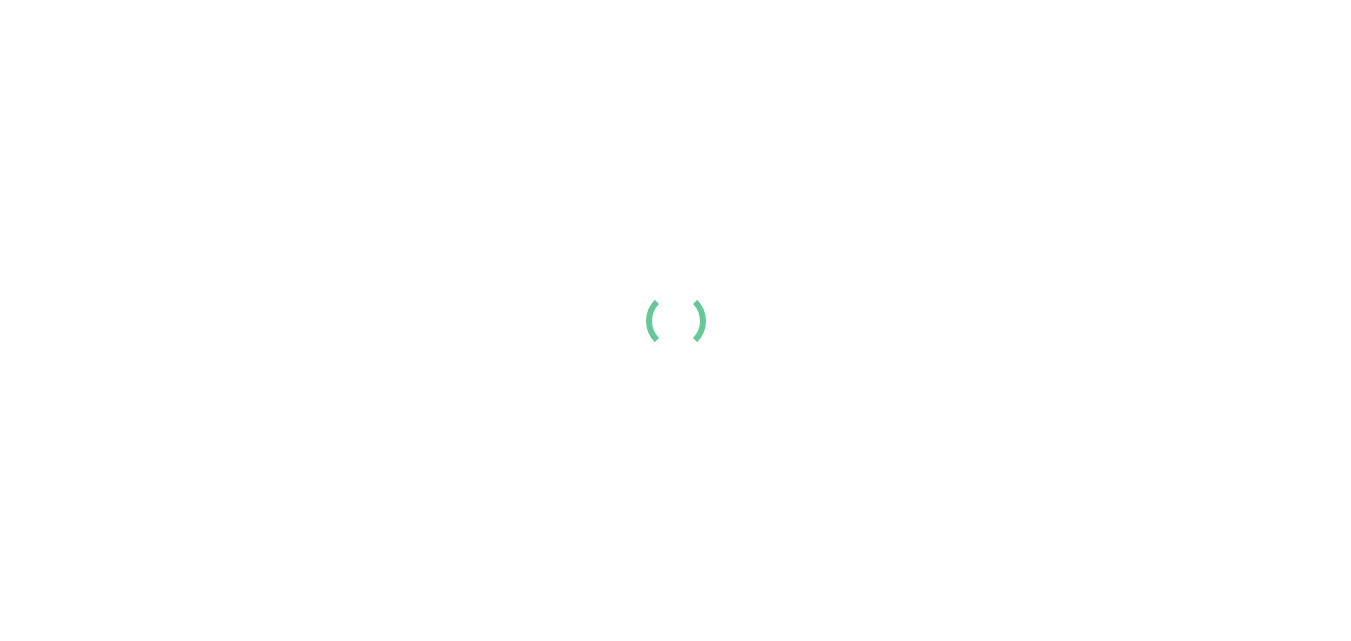 scroll, scrollTop: 0, scrollLeft: 0, axis: both 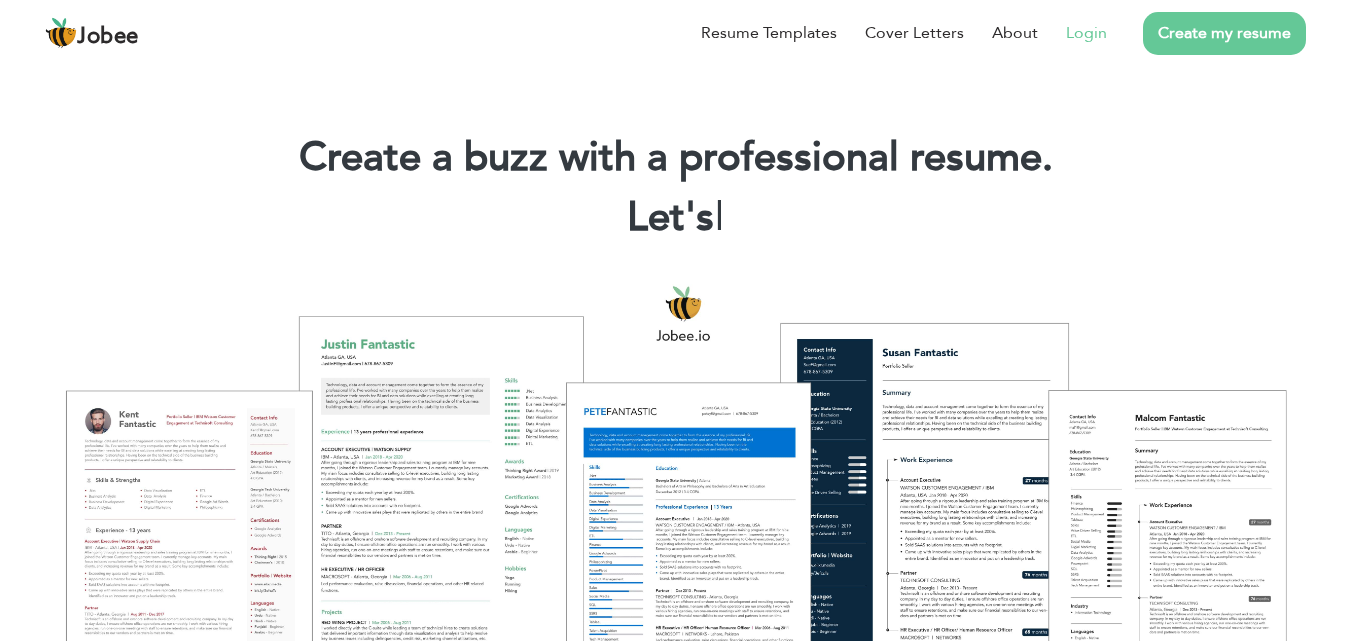 click on "Login" at bounding box center [1086, 33] 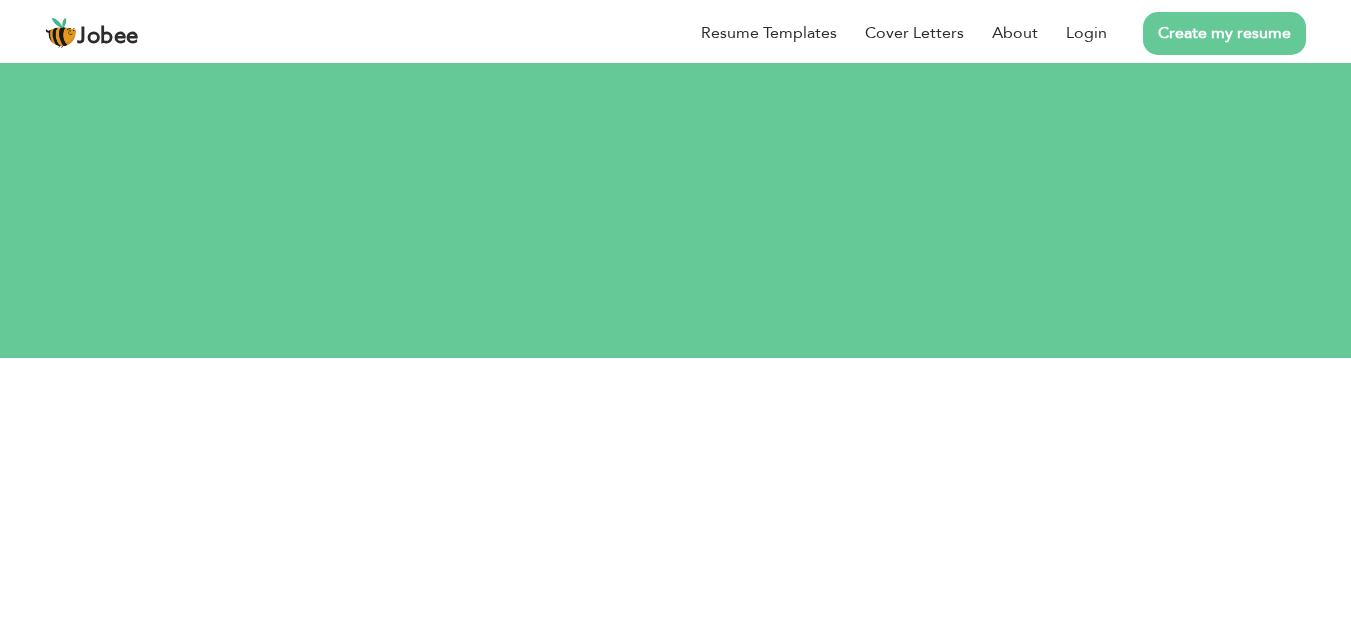 scroll, scrollTop: 0, scrollLeft: 0, axis: both 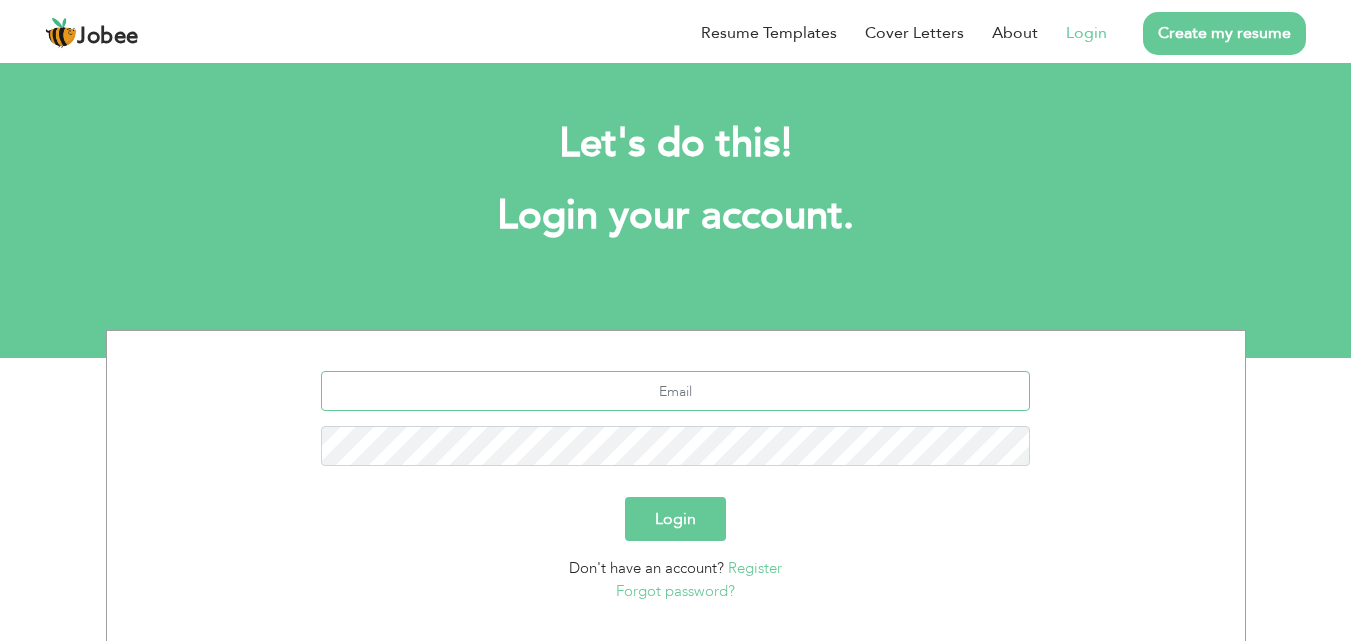 click at bounding box center [675, 391] 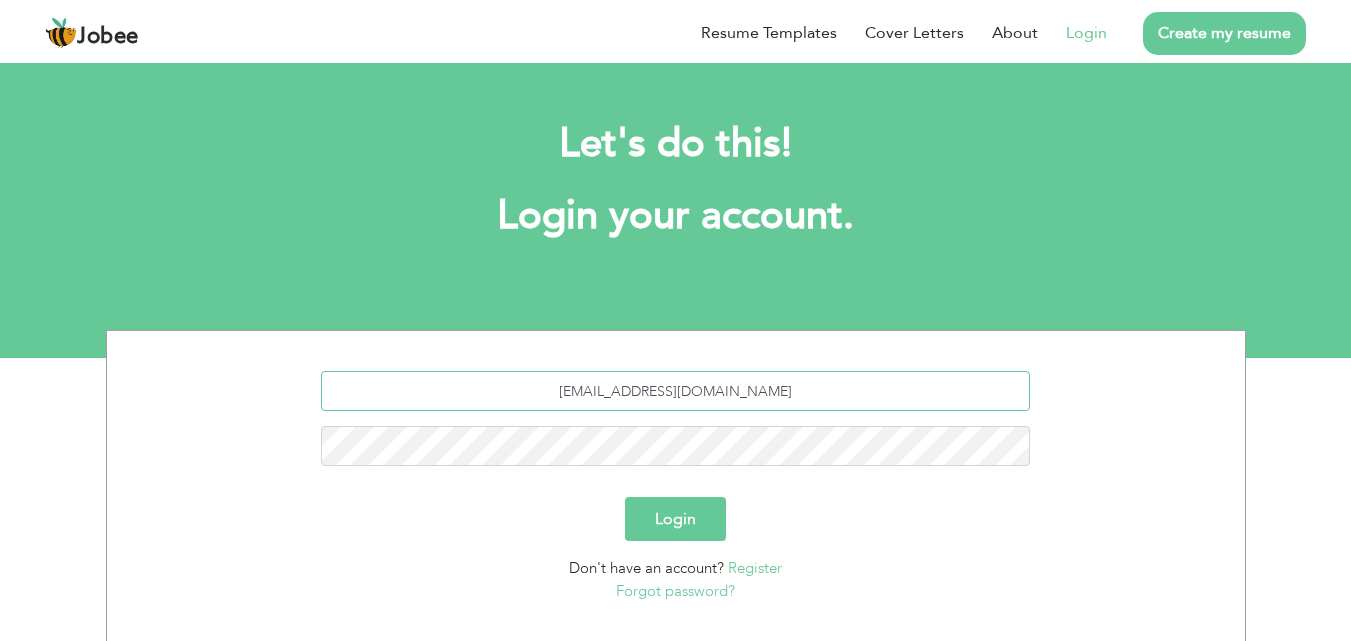 type on "[EMAIL_ADDRESS][DOMAIN_NAME]" 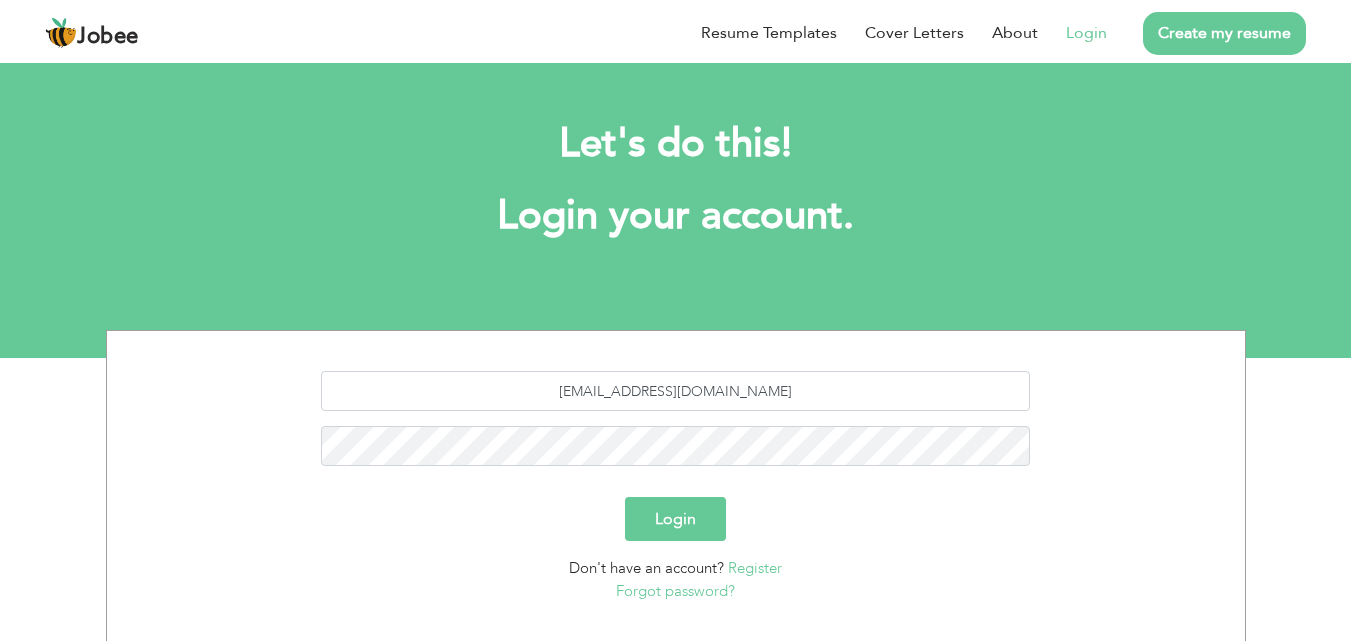 click on "Login" at bounding box center [675, 519] 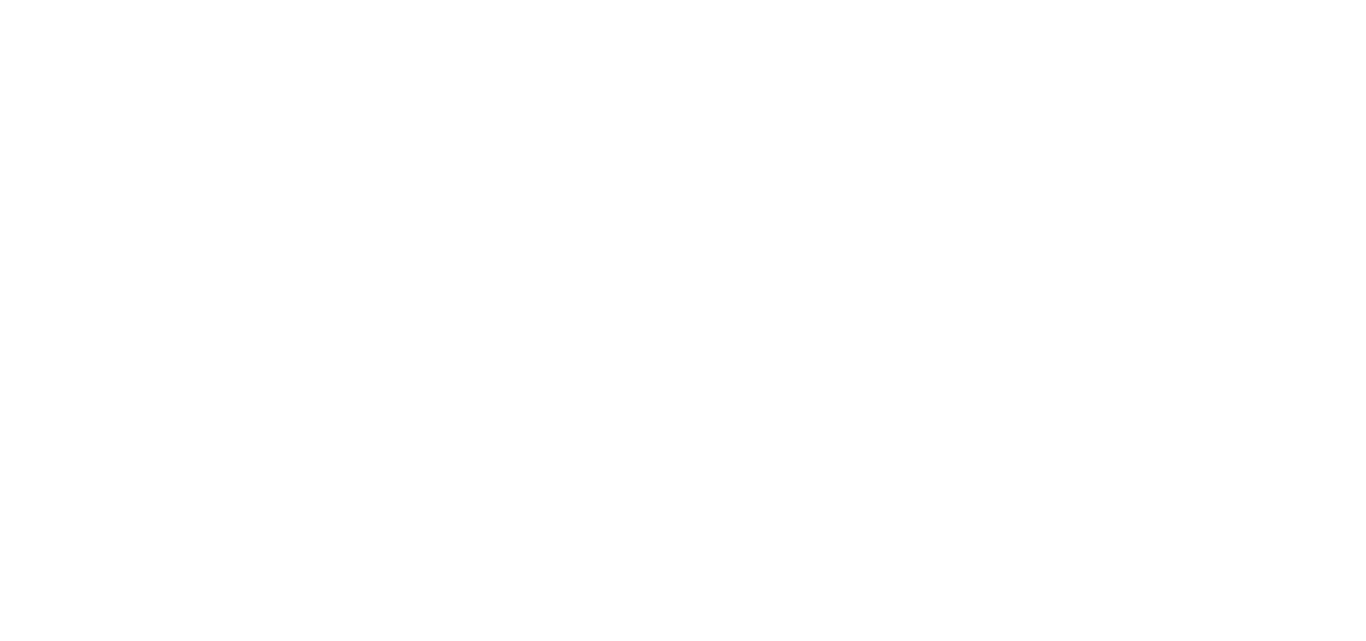 scroll, scrollTop: 0, scrollLeft: 0, axis: both 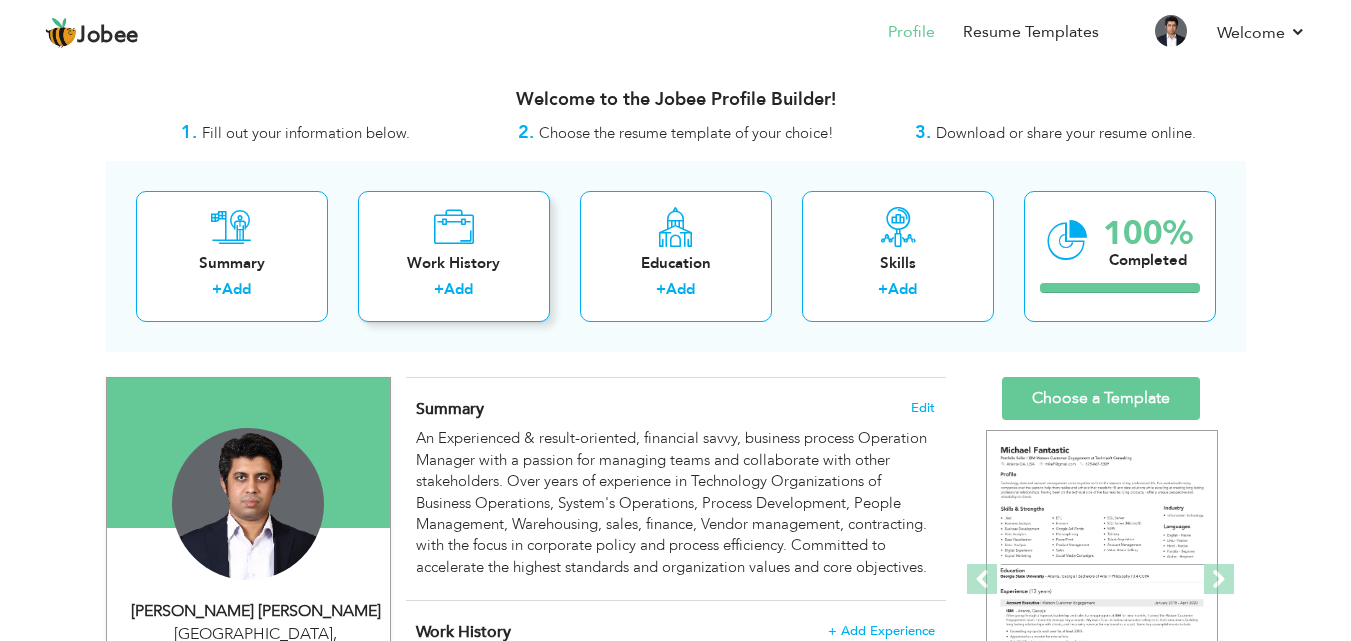 click on "Work History
+  Add" at bounding box center [454, 256] 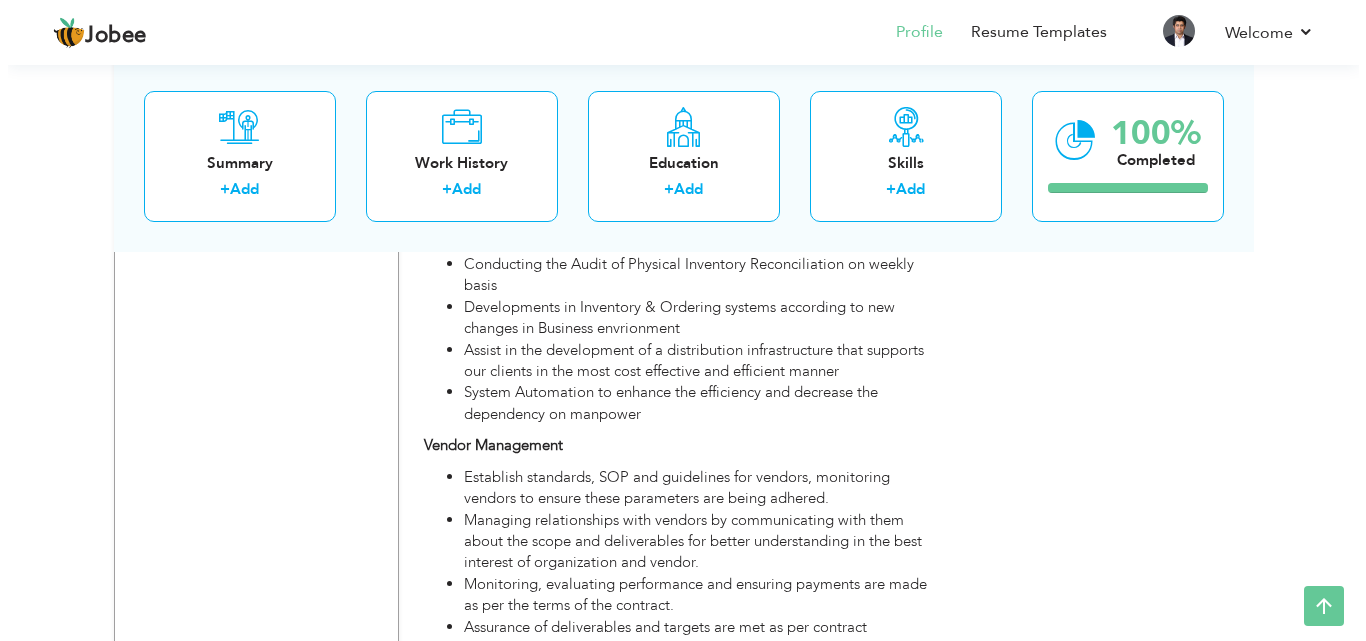 scroll, scrollTop: 8202, scrollLeft: 0, axis: vertical 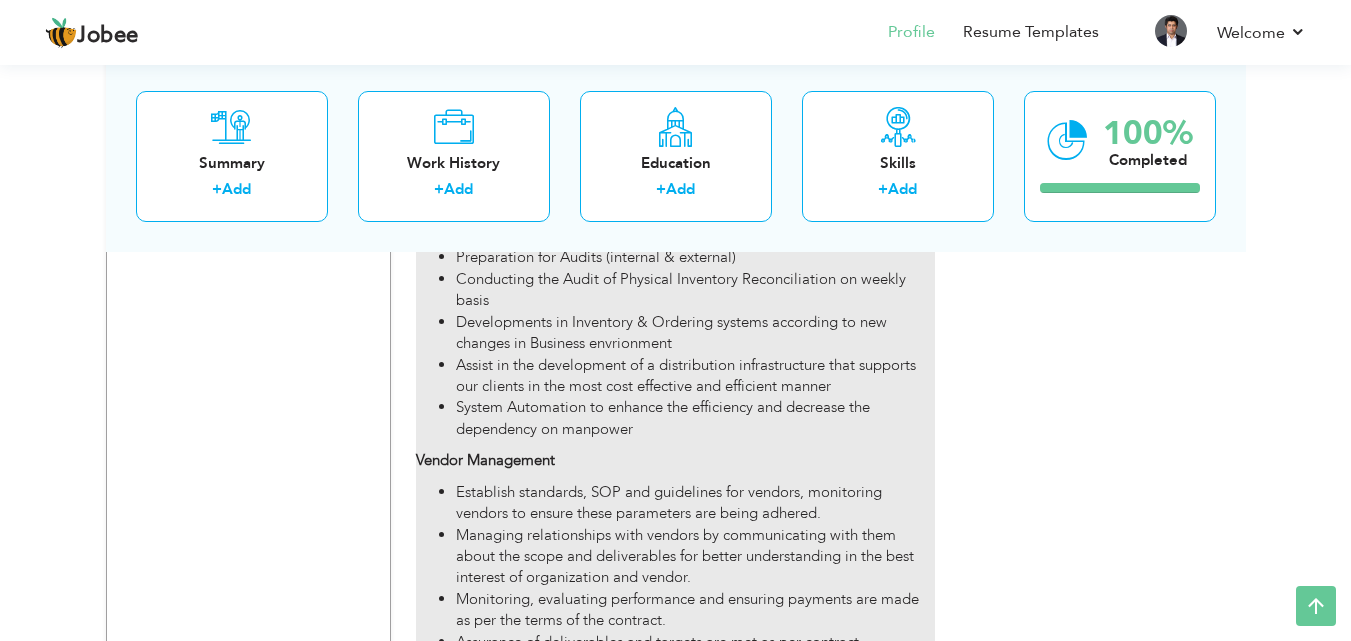 click on "Establish standards, SOP and guidelines for vendors, monitoring vendors to ensure these parameters are being adhered." at bounding box center [695, 503] 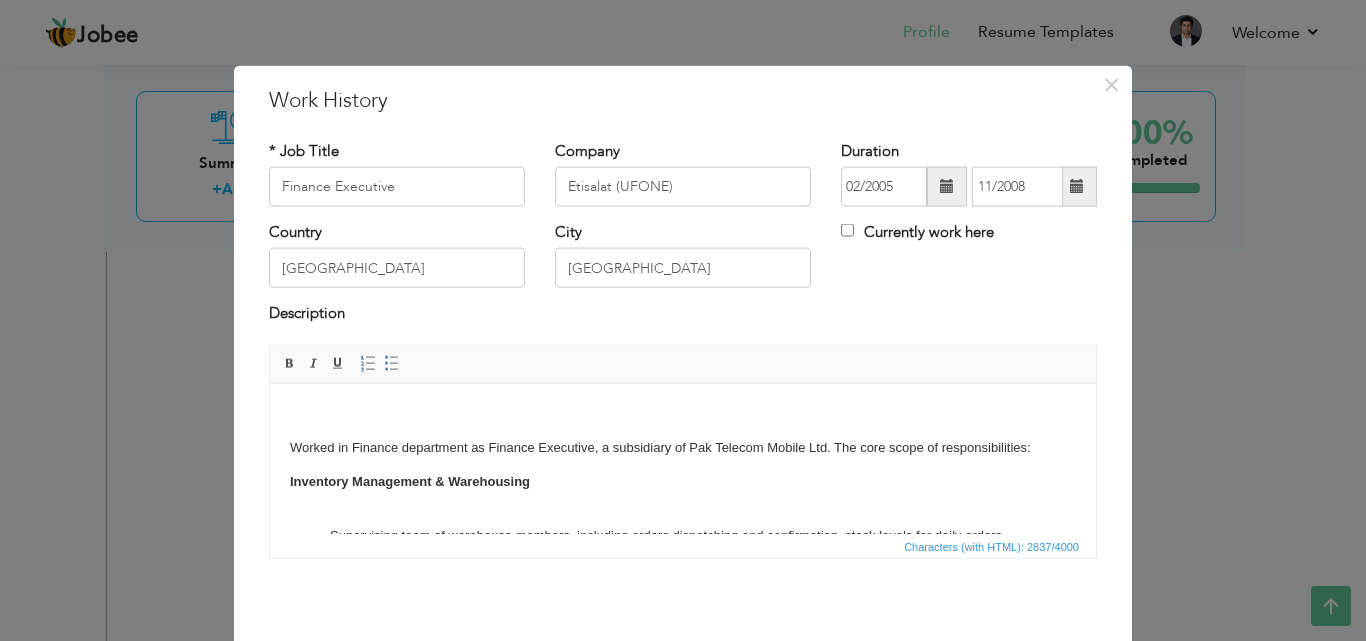 click on "Worked in Finance department as Finance Executive, a subsidiary of Pak Telecom Mobile Ltd. The core scope of responsibilities: Inventory Management & Warehousing   Supervising team of warehouse members, including orders dispatching and confirmation, stock levels for daily orders, performance evaluation. Preparation of Inventory stock level for retail sales channel for monthly target. Activation of the said stock with marketing requirements. Availability of the stock on company’s system for franchisee online ordering. Inventory Issuance, Reporting Daily & Weekly and Inventory Requirements Corporate & Nationwide (SIMs, PPC & Handsets), Stock Management IMSI Definition on respective HLRs Bulk Pairing Files on respective HLRs with the appropriate Package Verification of activation of Paired Stock Vendor file preparation of Paired Stock Definition of stock in CAReS & FMS SIM Forecasting on the basis of Current Sales Trend to different on required SIM Artwork & SIM Brand Vendor Management" at bounding box center [683, 843] 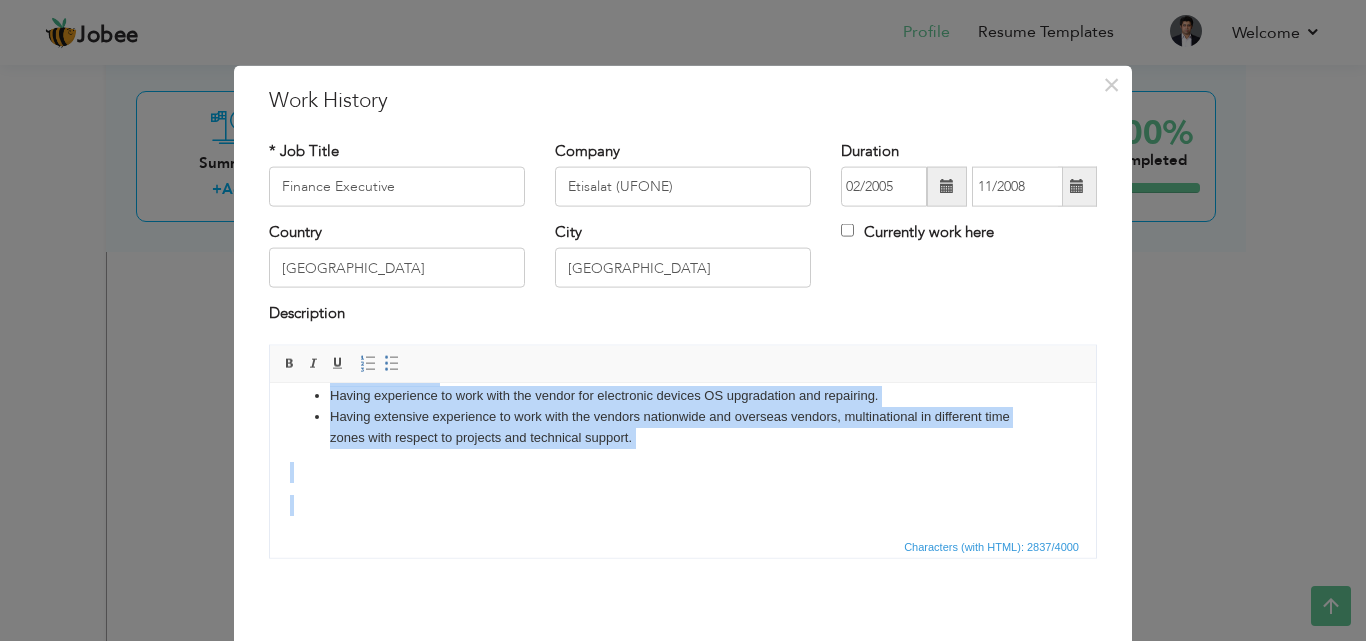scroll, scrollTop: 0, scrollLeft: 0, axis: both 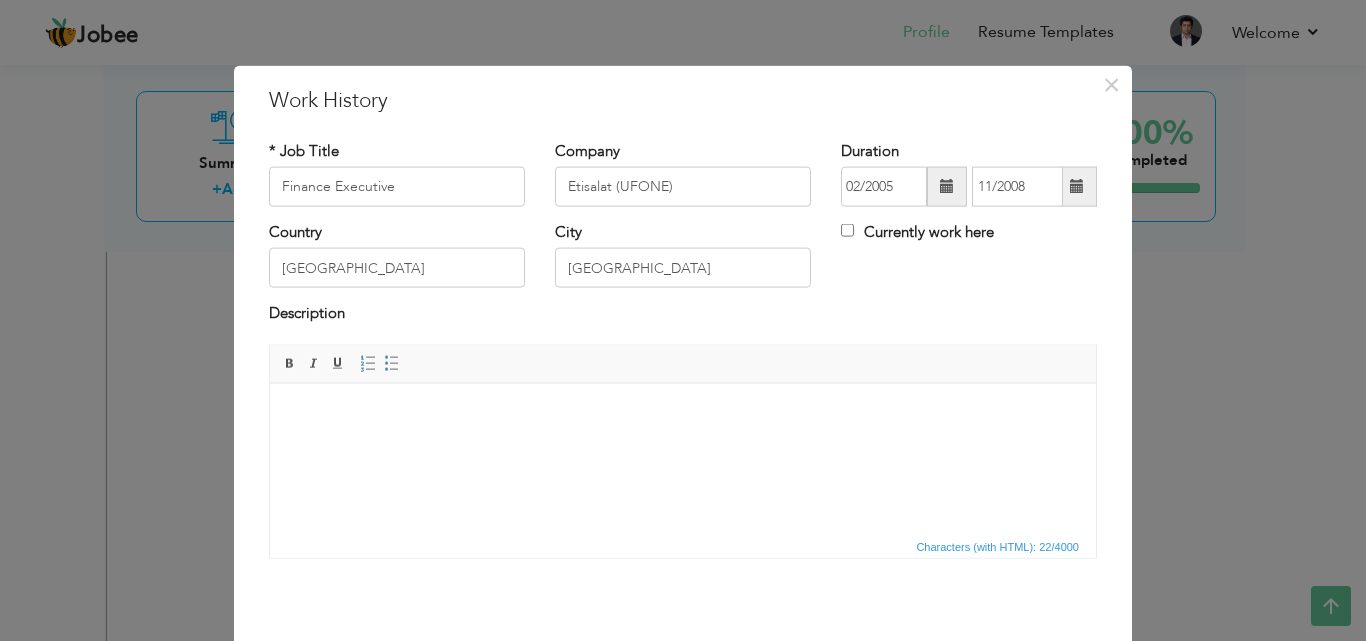 drag, startPoint x: 322, startPoint y: 431, endPoint x: 317, endPoint y: 452, distance: 21.587032 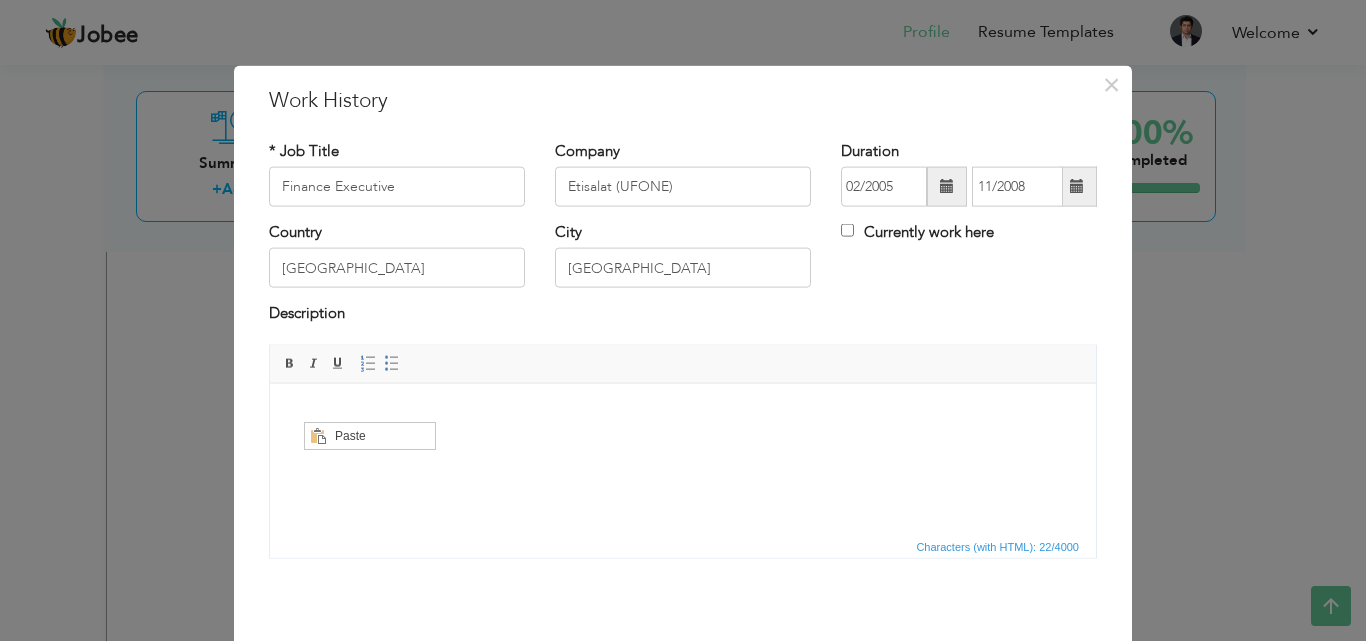 scroll, scrollTop: 0, scrollLeft: 0, axis: both 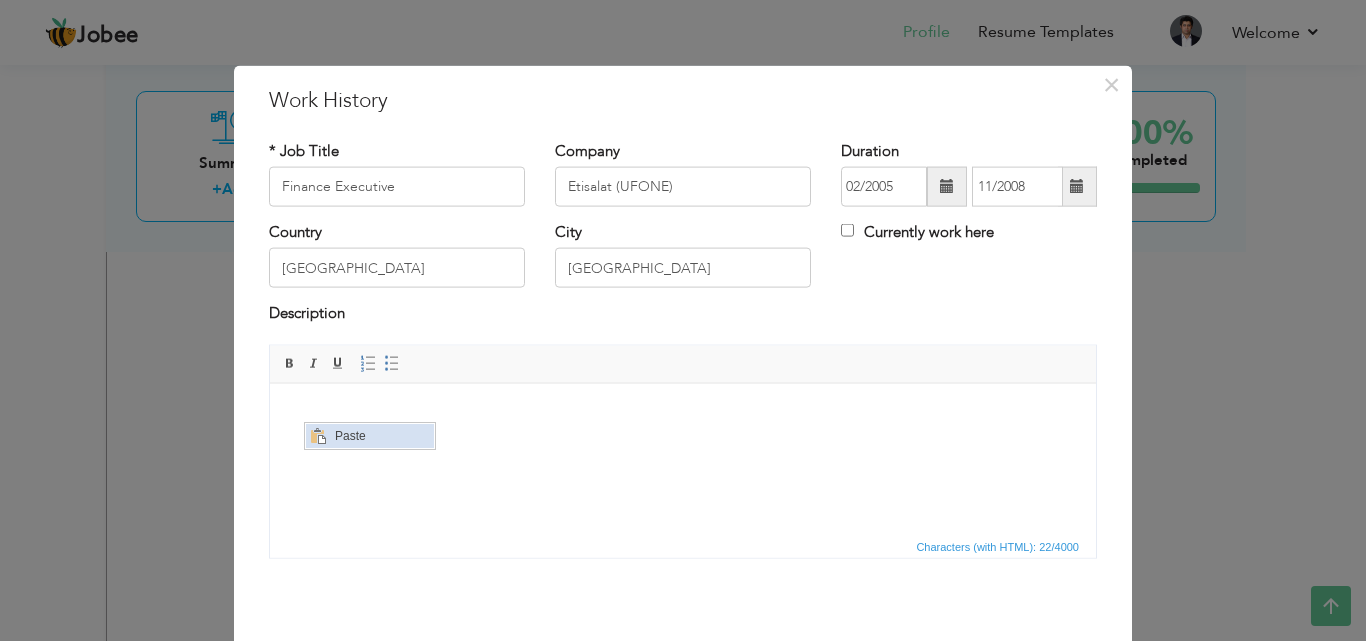 click at bounding box center [317, 436] 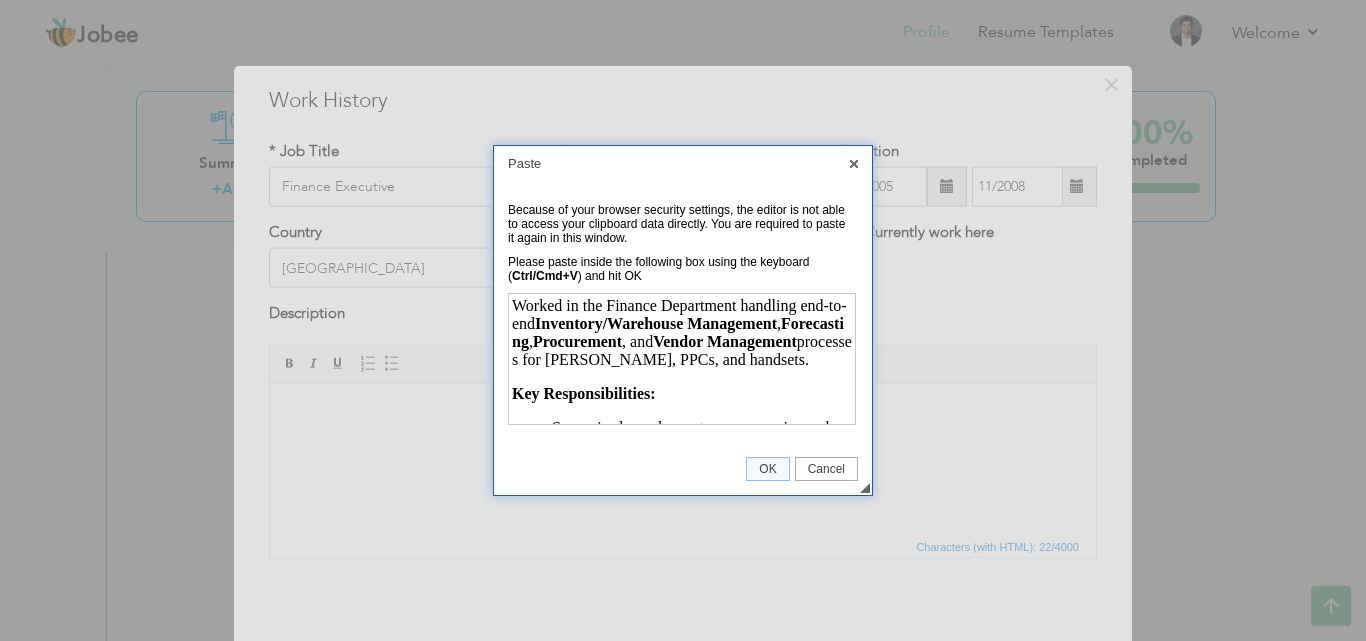 scroll, scrollTop: 0, scrollLeft: 0, axis: both 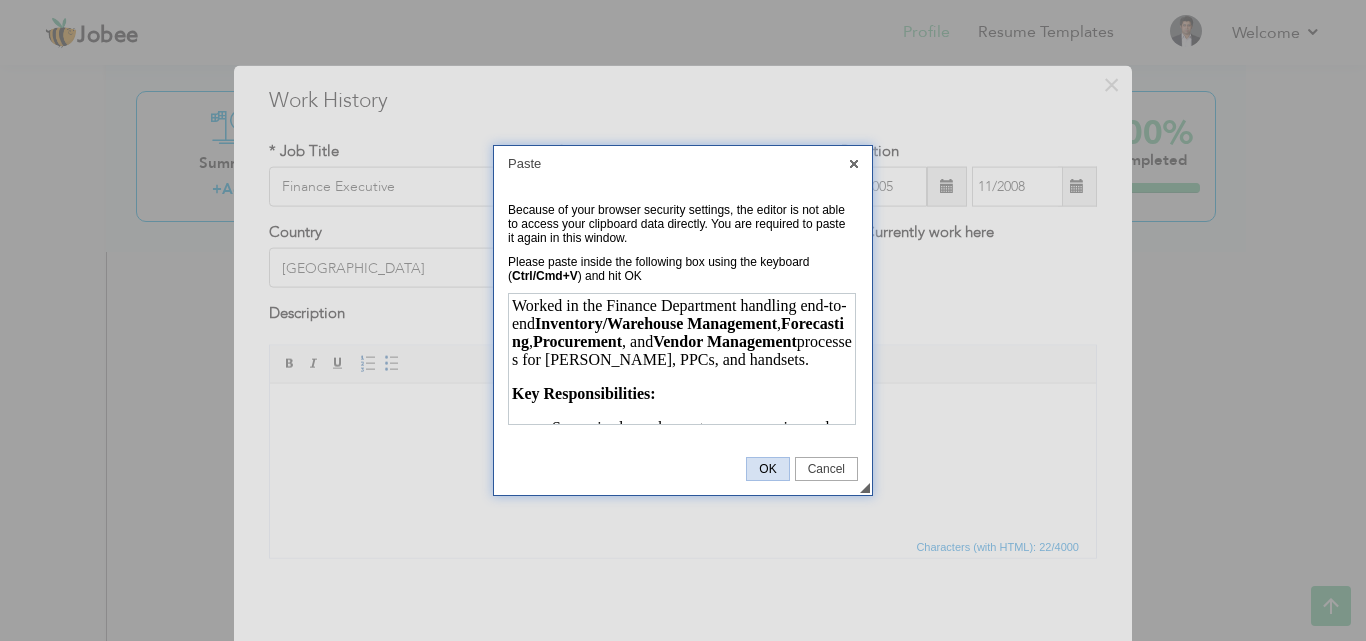 click on "OK" at bounding box center (767, 469) 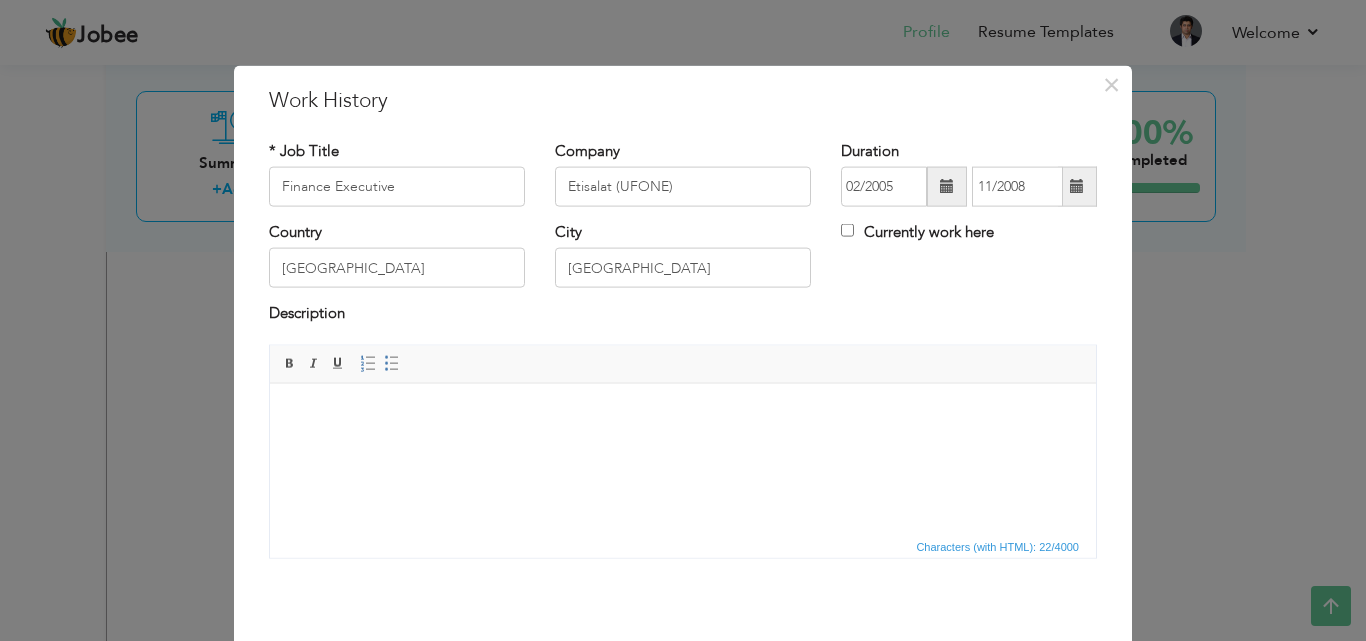 scroll, scrollTop: 79, scrollLeft: 0, axis: vertical 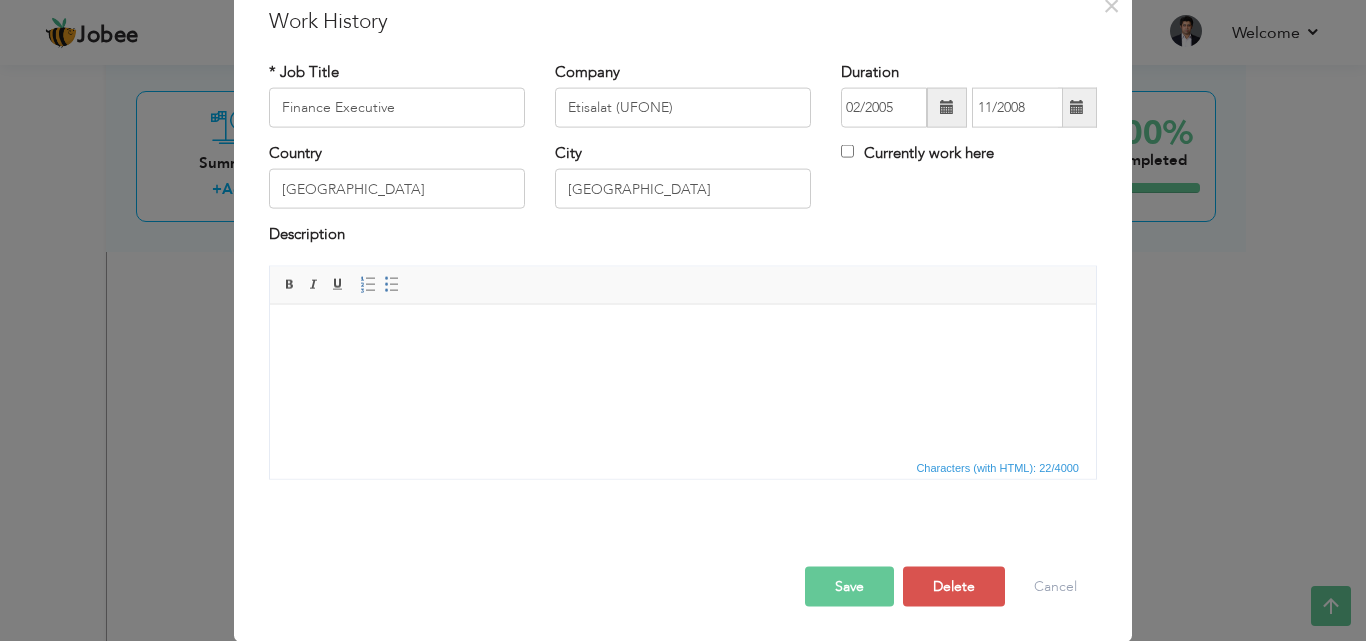 click at bounding box center (683, 334) 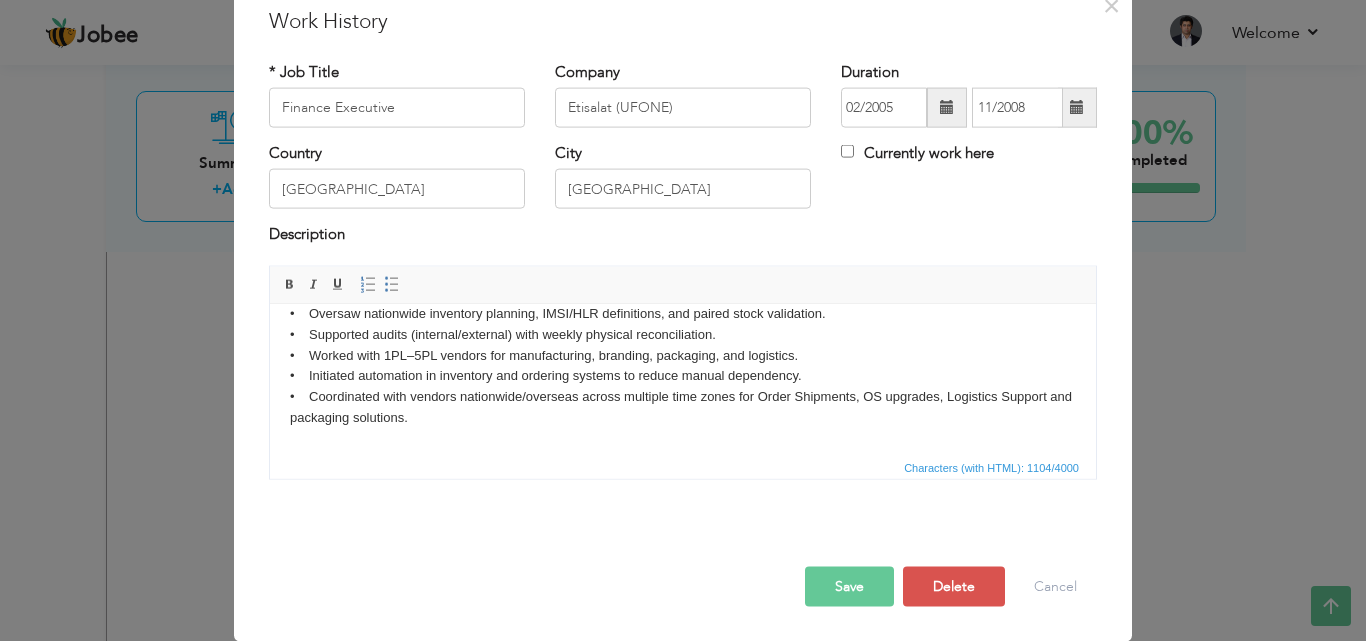 scroll, scrollTop: 22, scrollLeft: 0, axis: vertical 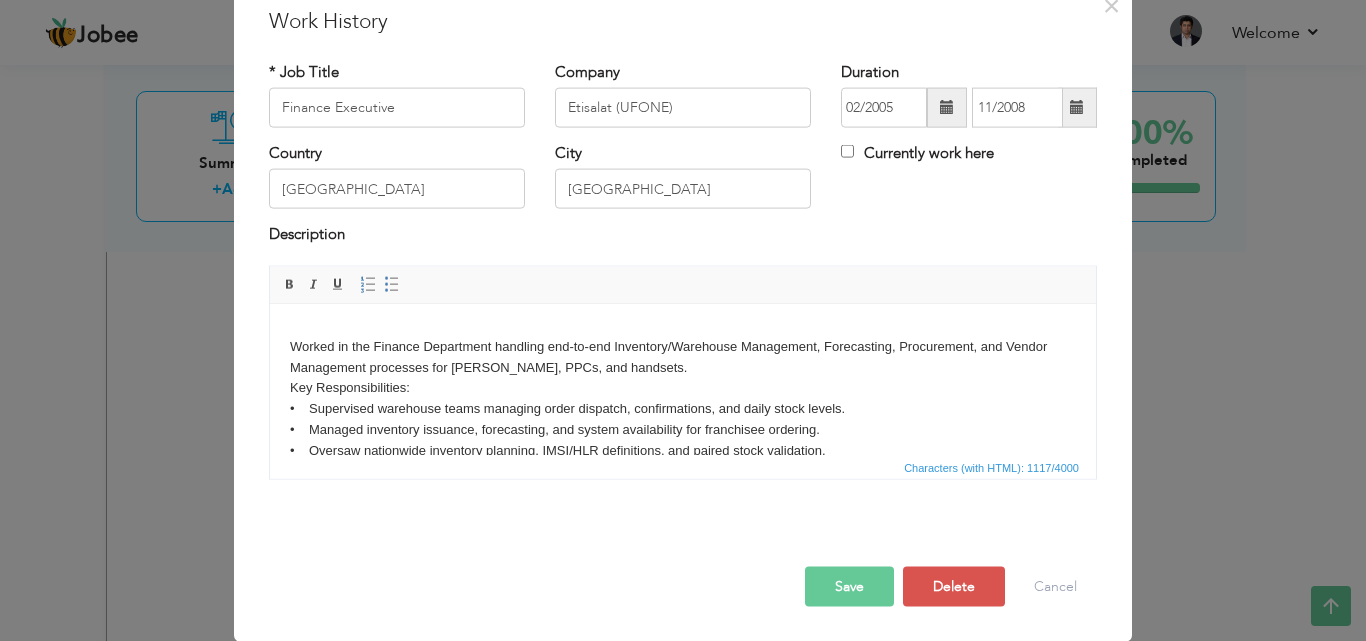 click on "Worked in the Finance Department handling end-to-end Inventory/Warehouse Management, Forecasting, Procurement, and Vendor Management processes for SIMs, PPCs, and handsets. Key Responsibilities: •    Supervised warehouse teams managing order dispatch, confirmations, and daily stock levels. •    Managed inventory issuance, forecasting, and system availability for franchisee ordering. •    Oversaw nationwide inventory planning, IMSI/HLR definitions, and paired stock validation. •    Supported audits (internal/external) with weekly physical reconciliation. •    Worked with 1PL–5PL vendors for manufacturing, branding, packaging, and logistics. •    Initiated automation in inventory and ordering systems to reduce manual dependency. •    Coordinated with vendors nationwide/overseas across multiple time zones for Order Shipments, OS upgrades, Logistics Support and packaging solutions." at bounding box center (683, 461) 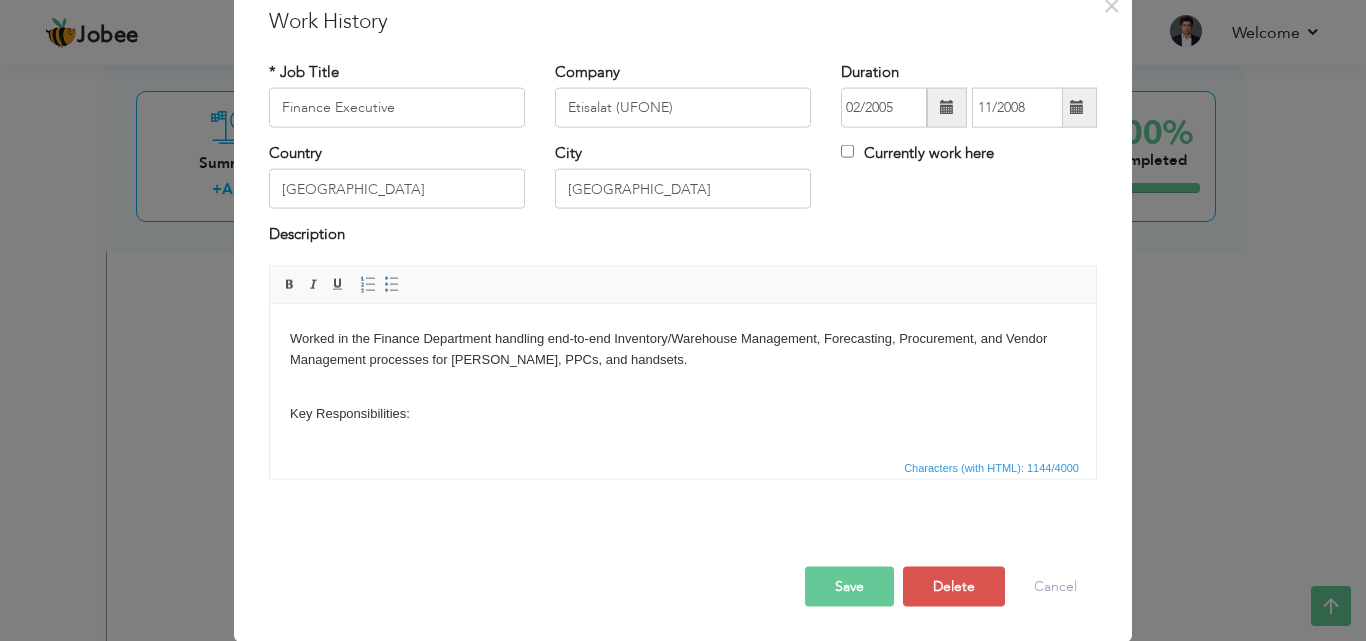 scroll, scrollTop: 64, scrollLeft: 0, axis: vertical 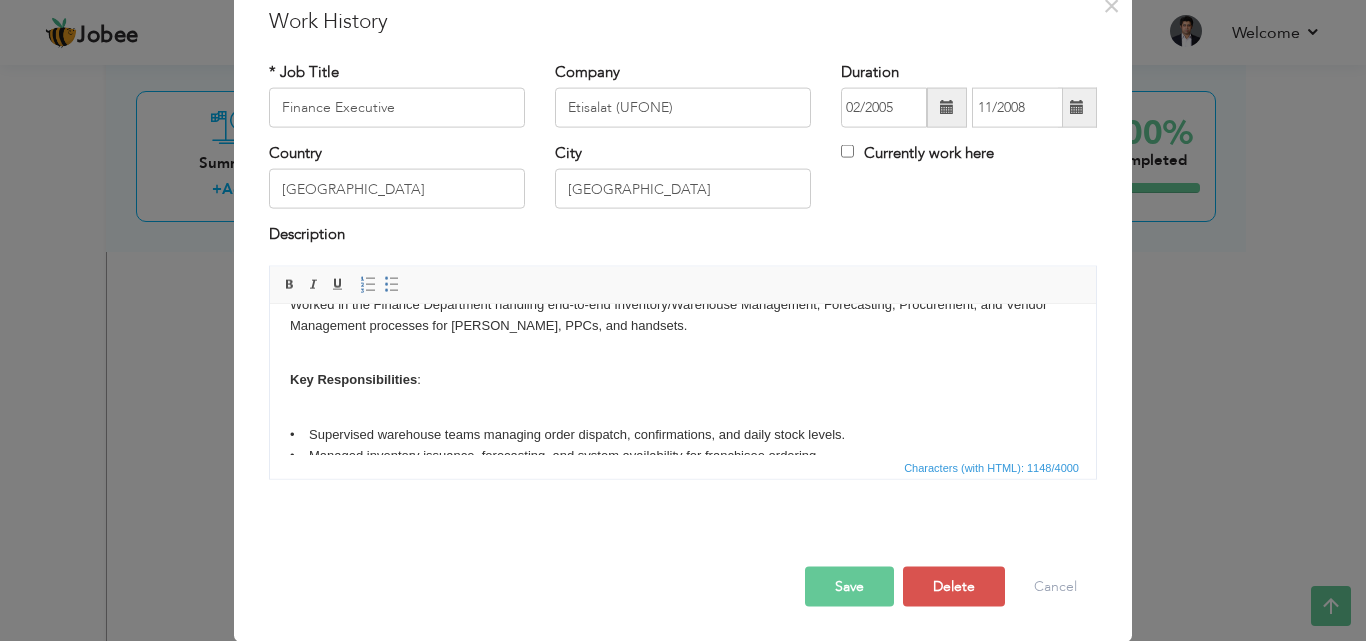 type 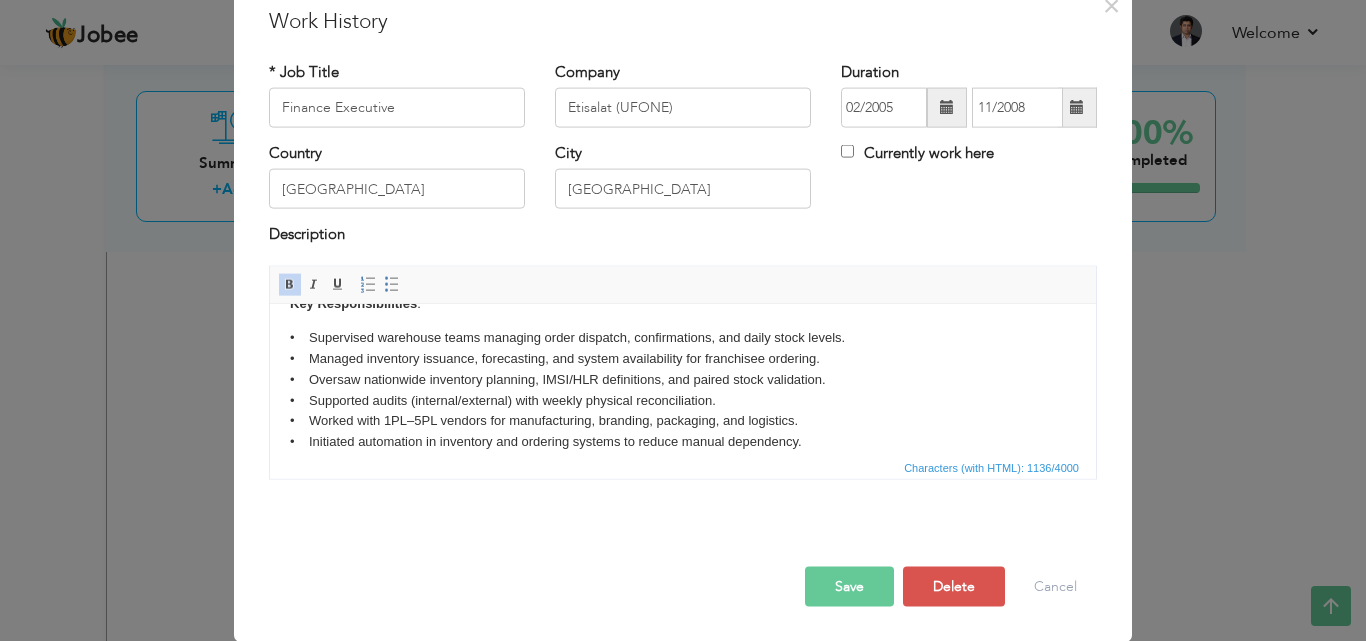 scroll, scrollTop: 199, scrollLeft: 0, axis: vertical 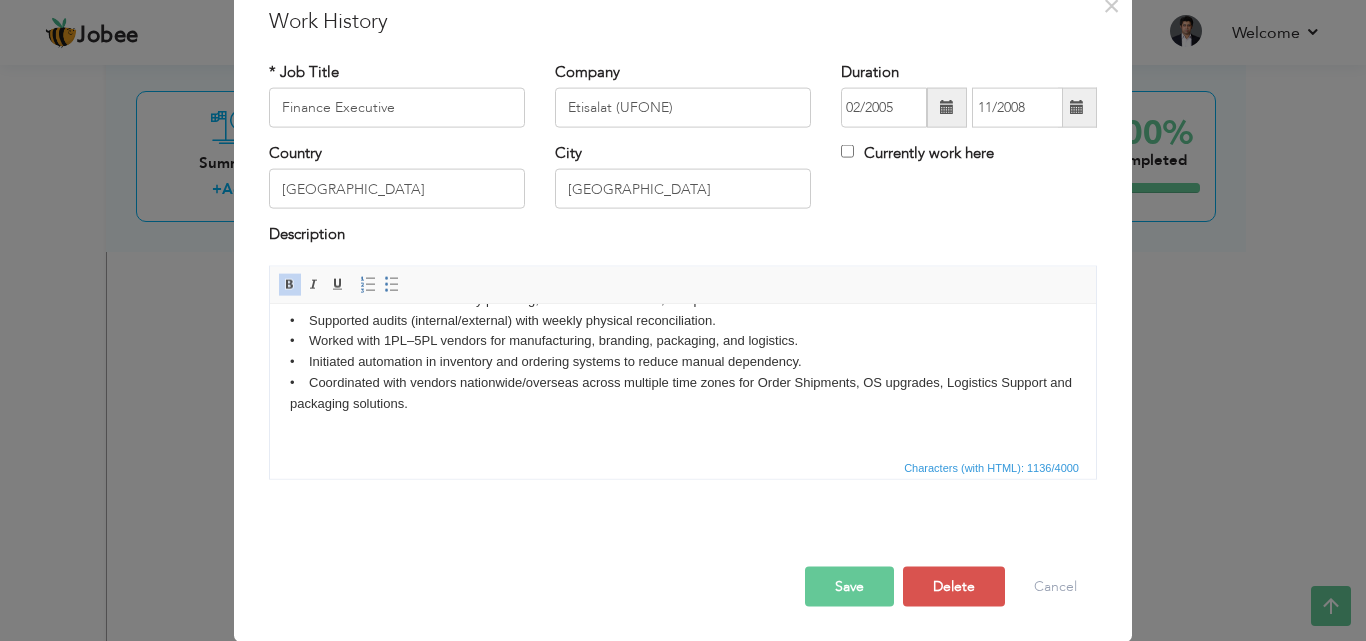click on "Save" at bounding box center [849, 586] 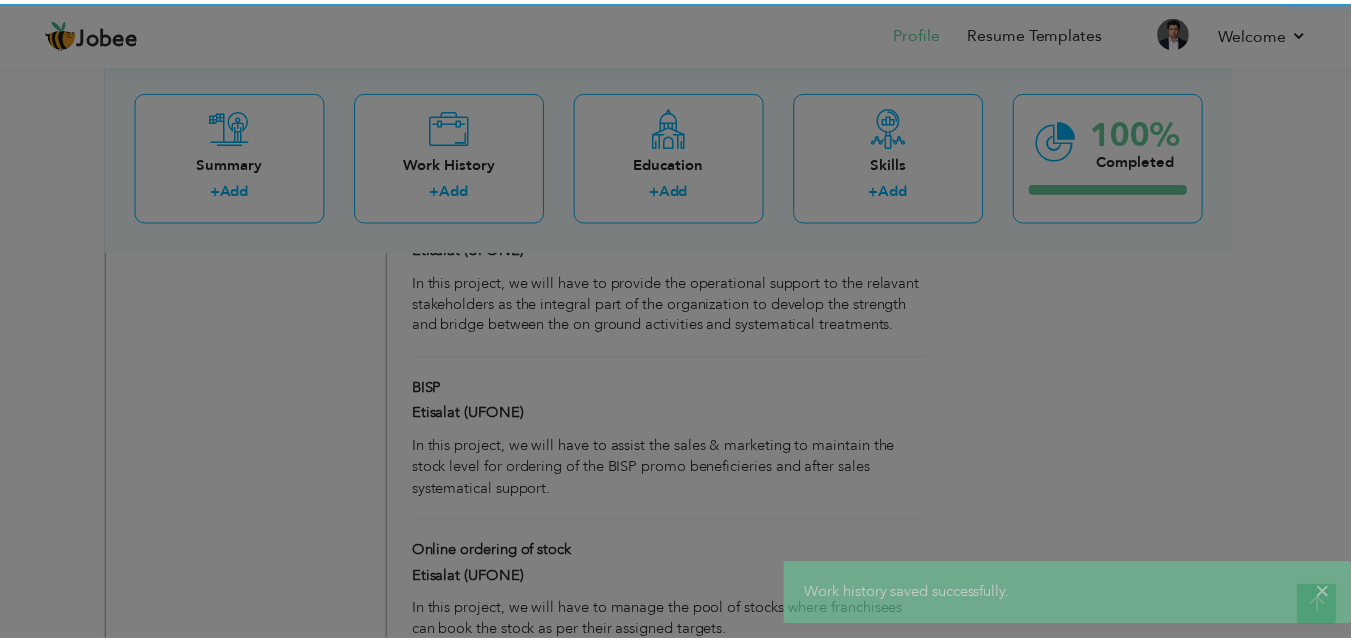 scroll, scrollTop: 0, scrollLeft: 0, axis: both 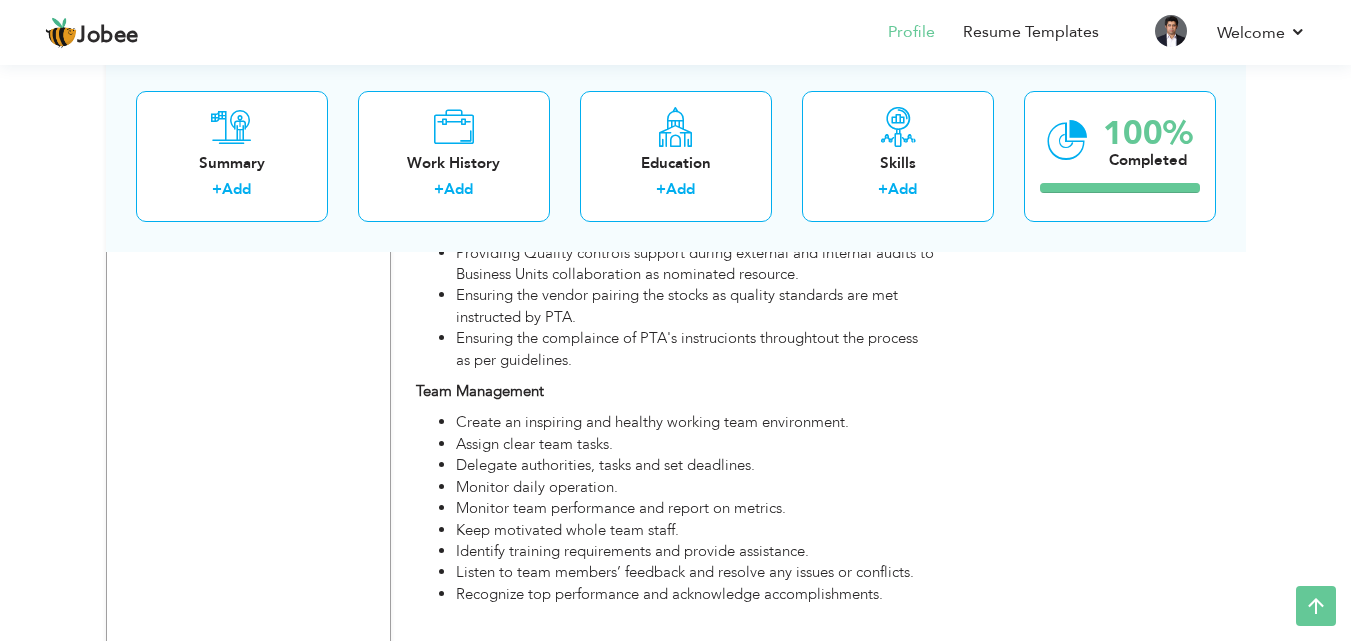 click on "Monitor daily operation." at bounding box center [695, 487] 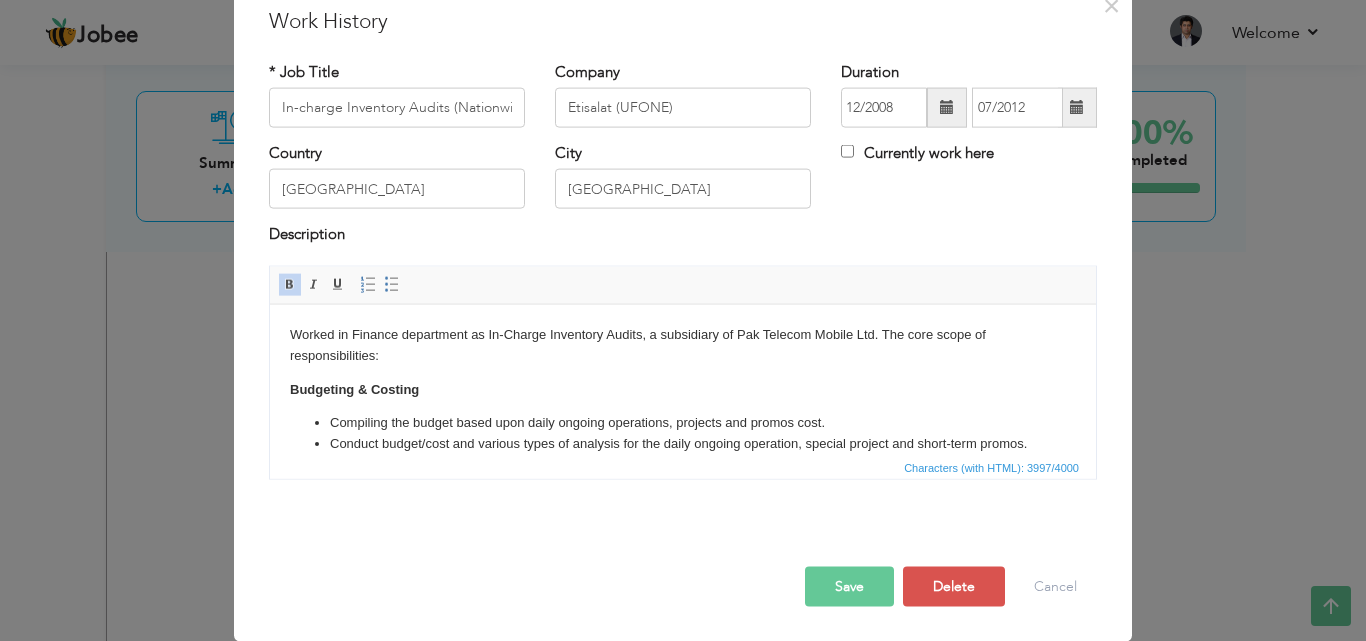scroll, scrollTop: 0, scrollLeft: 0, axis: both 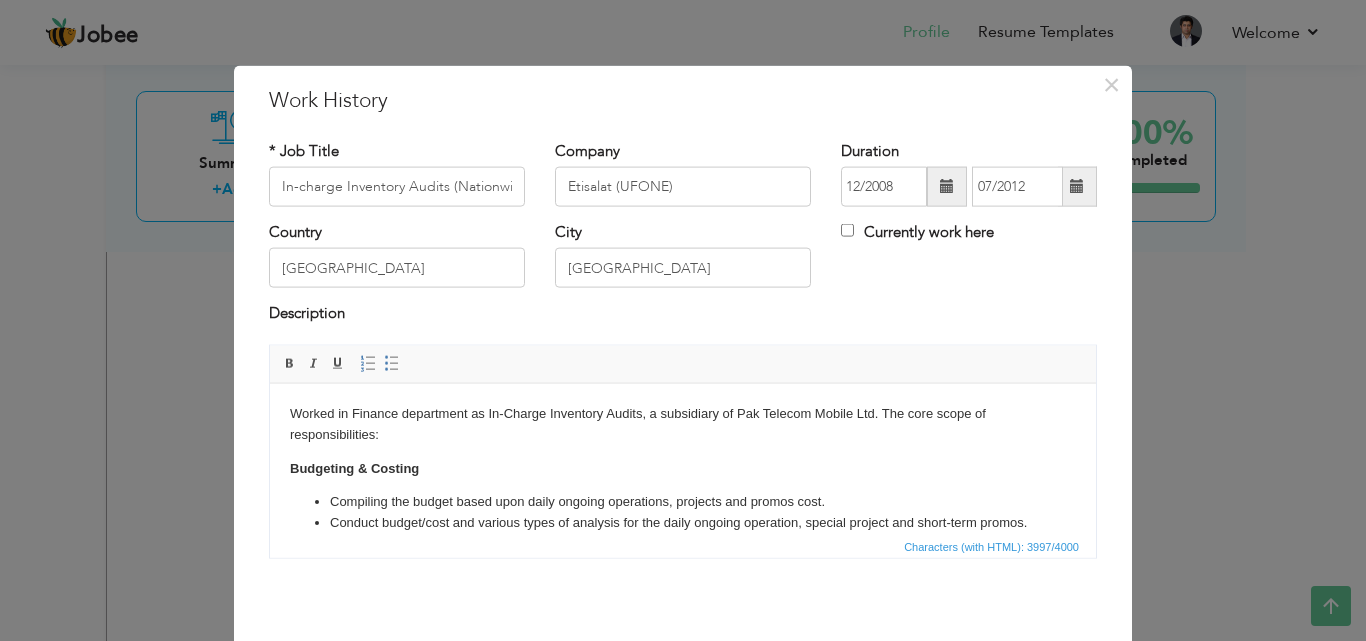 click on "Worked in Finance department as In-Charge Inventory Audits, a subsidiary of Pak Telecom Mobile Ltd. The core scope of responsibilities: Budgeting & Costing Compiling the budget based upon daily ongoing operations, projects and promos cost. Conduct budget/cost and various types of analysis for the daily ongoing operation, special project and short-term promos. Intimating the budget and cost to all stakeholders for their specified areas. To seek the approval to respective departmental head in case if their cost exceed the assigned budget Review budget proposals and funding requests with Financial Controllers before finalization. Intimate the relevant stake holders for the their projects and promos budget and cost daily, weekly, monthly are areawise (Vendor cost, taxes and regulatory fee) Collaborate with relevant stakeholder to finalize consolidated budget. Make forecasts for future budget requirements. Suggest improvements to increase cost efficiency with respect to assigned budgets. Reporting & Analysis" at bounding box center (683, 1012) 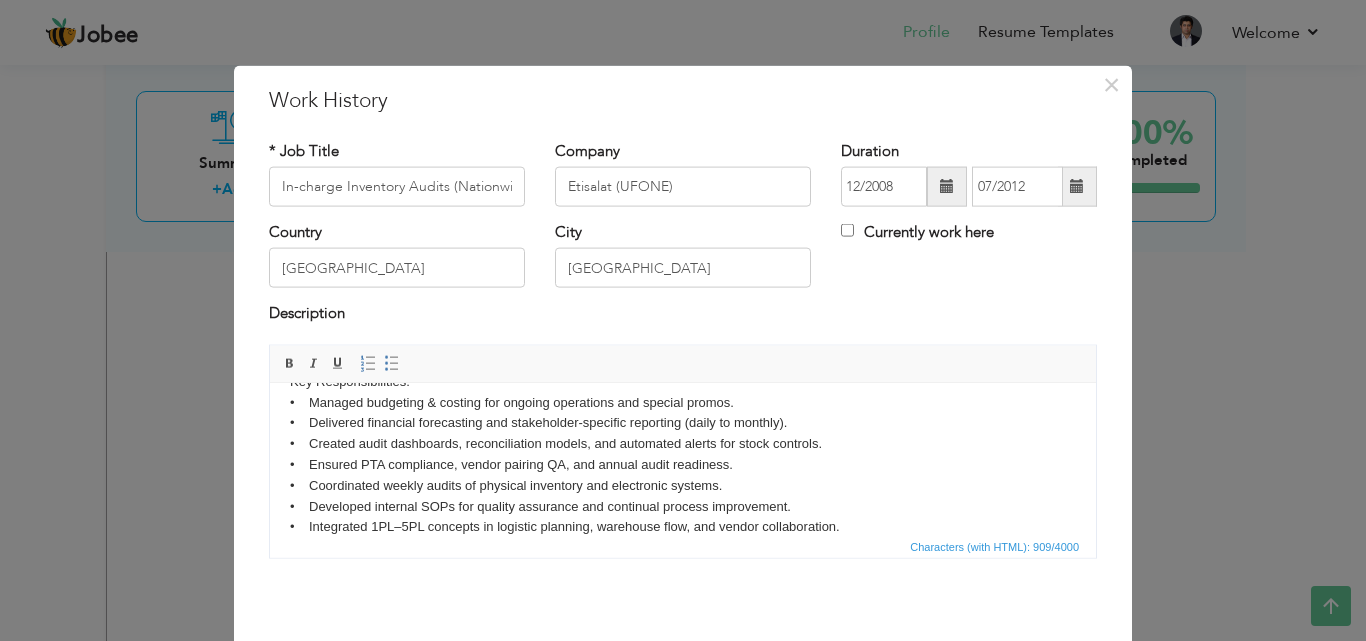 scroll, scrollTop: 22, scrollLeft: 0, axis: vertical 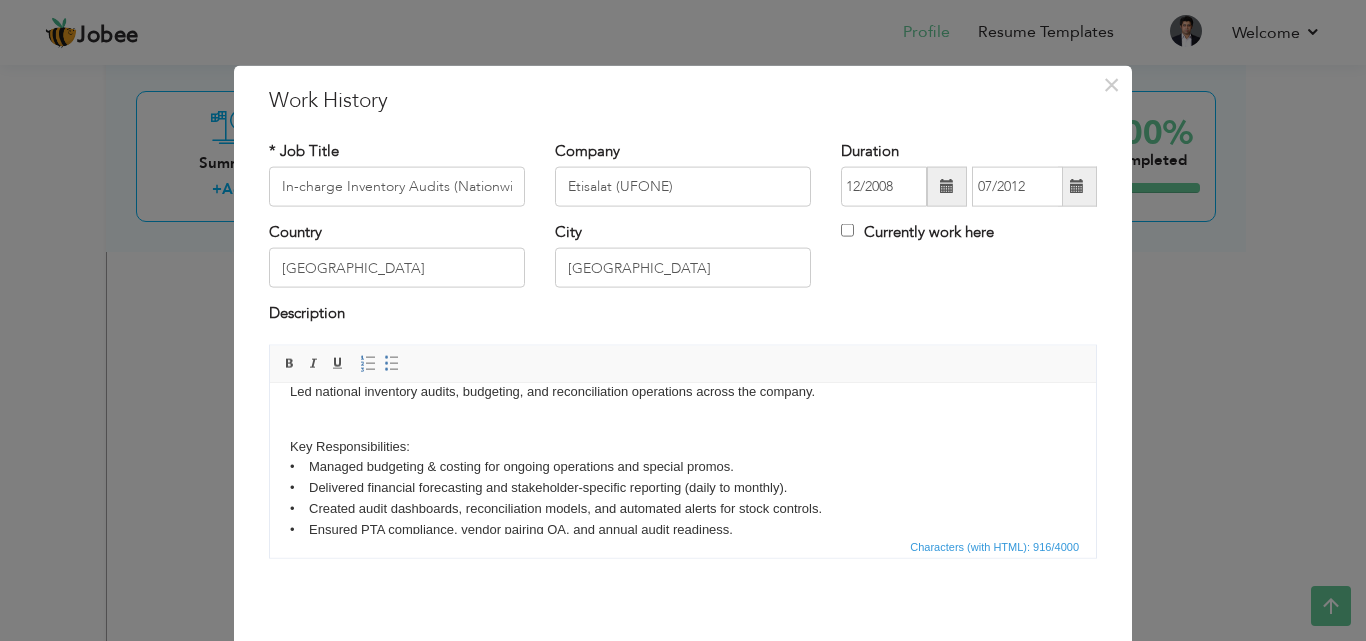 click on "Key Responsibilities: •    Managed budgeting & costing for ongoing operations and special promos. •    Delivered financial forecasting and stakeholder-specific reporting (daily to monthly). •    Created audit dashboards, reconciliation models, and automated alerts for stock controls. •    Ensured PTA compliance, vendor pairing QA, and annual audit readiness. •    Coordinated weekly audits of physical inventory and electronic systems. •    Developed internal SOPs for quality assurance and continual process improvement. •    Integrated 1PL–5PL concepts in logistic planning, warehouse flow, and vendor collaboration." at bounding box center [683, 508] 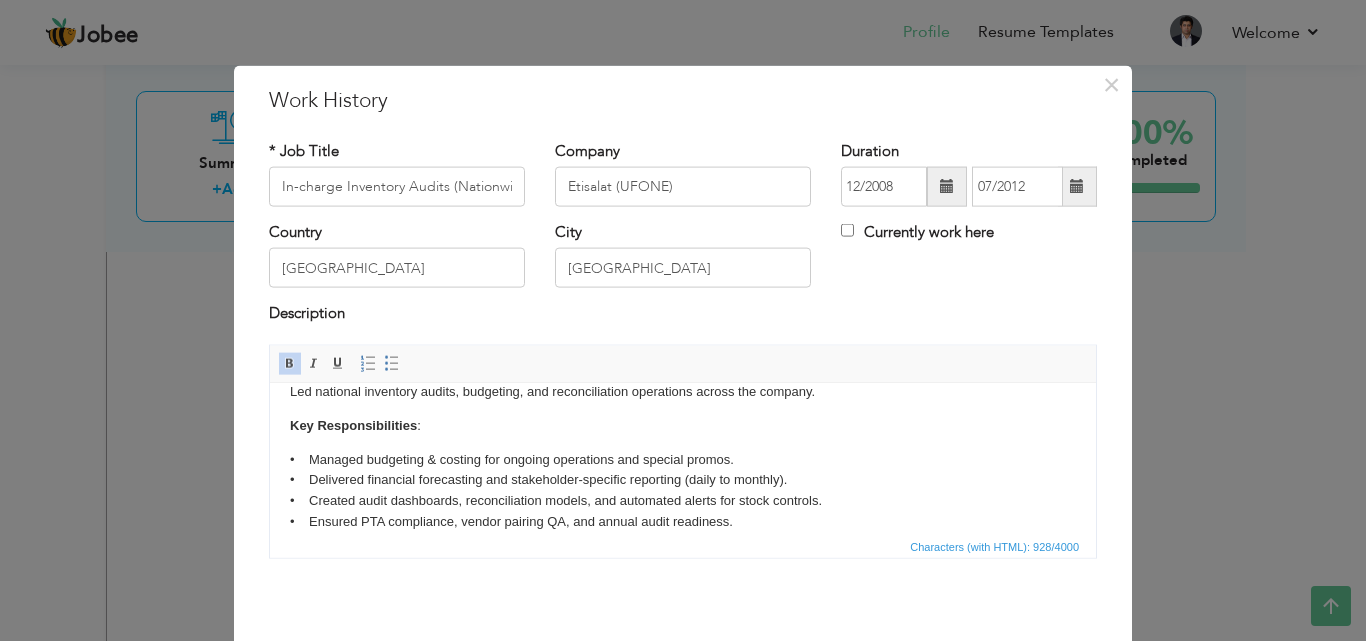 scroll, scrollTop: 103, scrollLeft: 0, axis: vertical 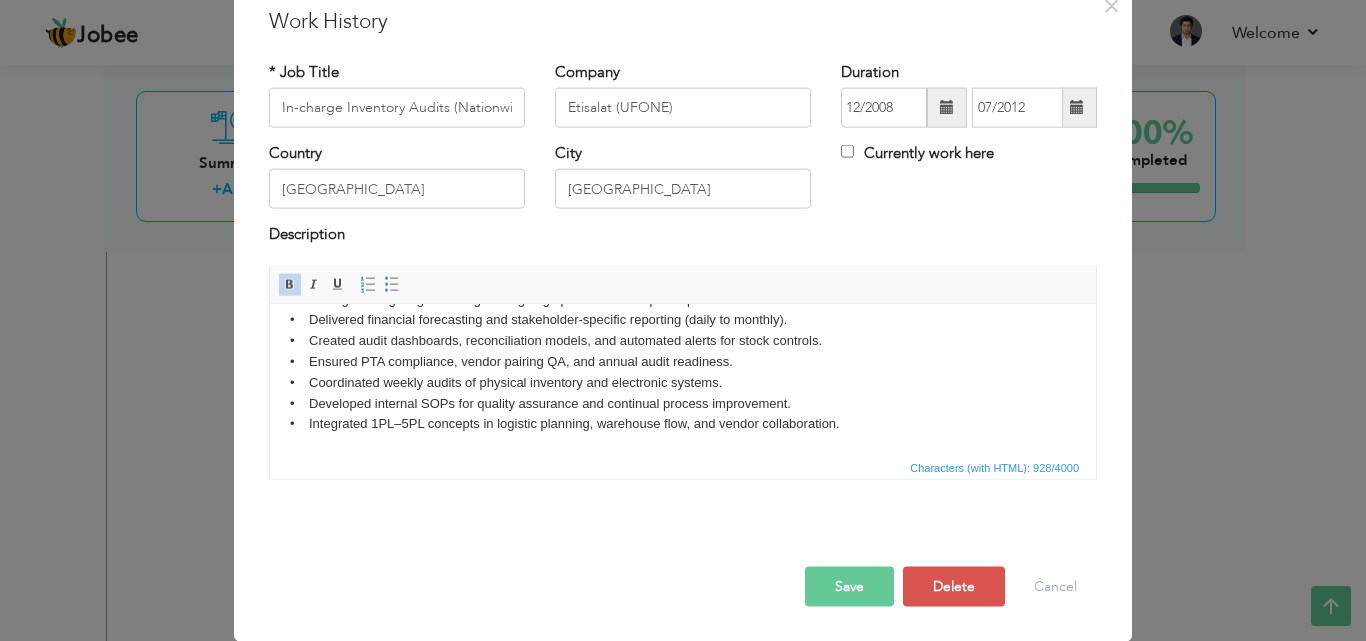 click on "Save" at bounding box center [849, 586] 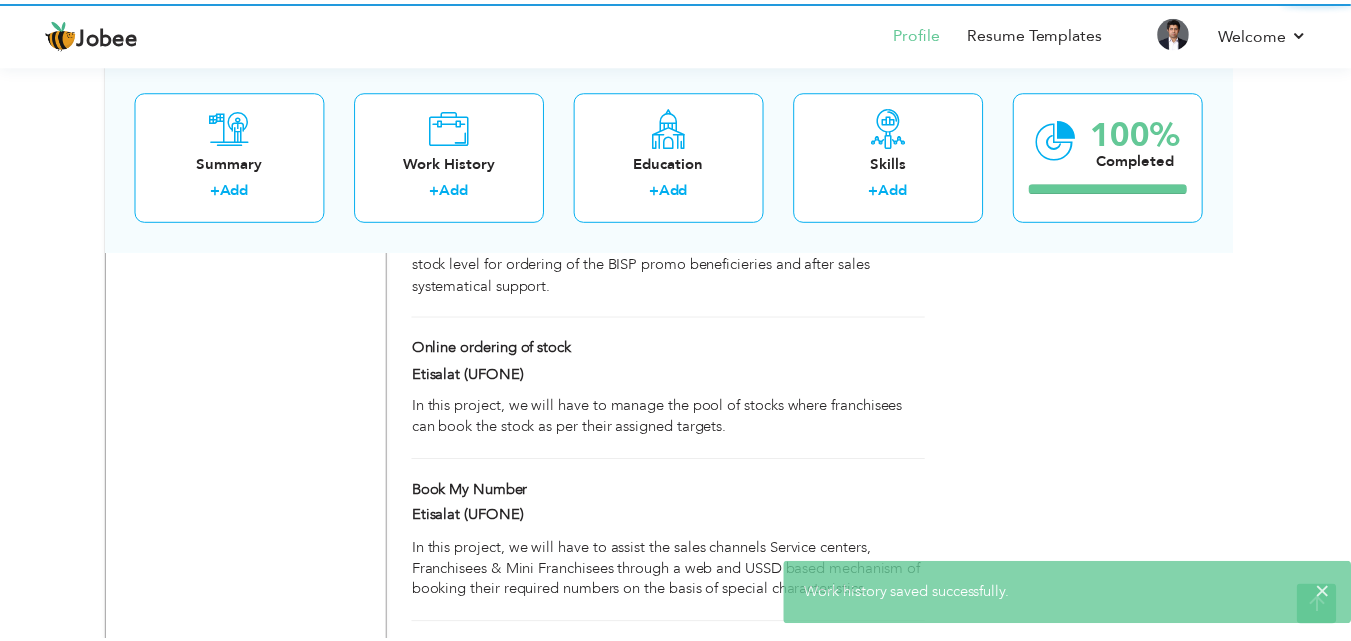 scroll, scrollTop: 0, scrollLeft: 0, axis: both 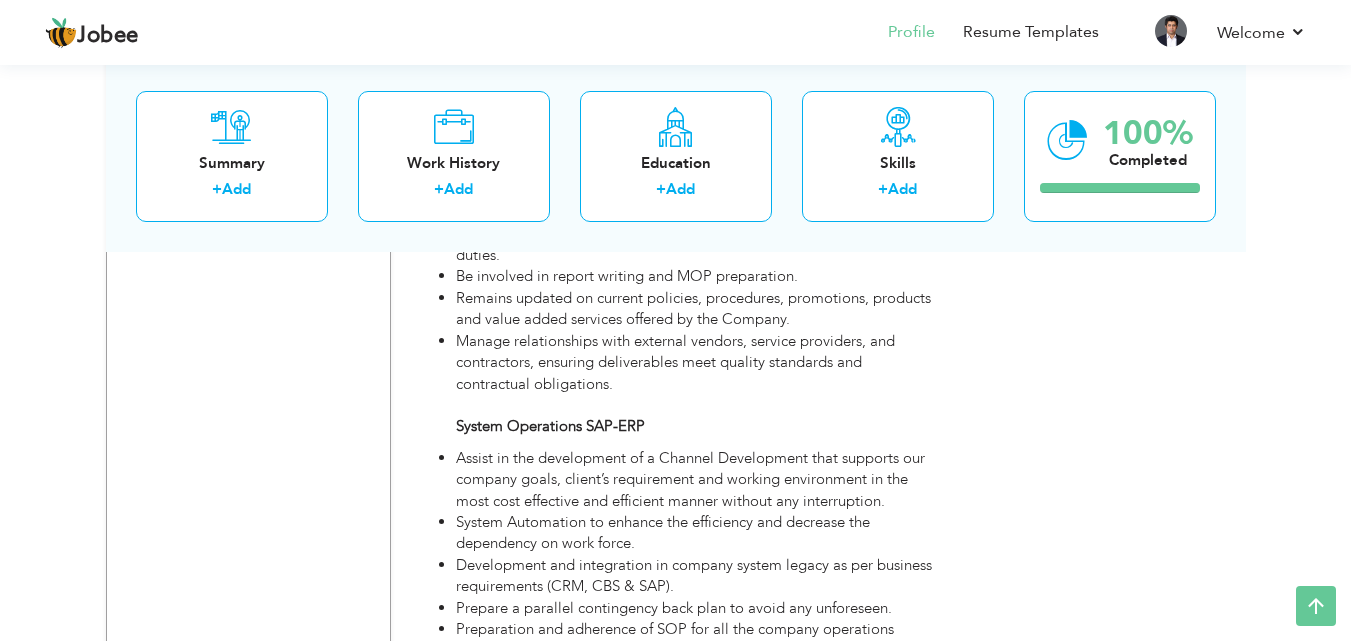 click on "Development and integration in company system legacy as per business requirements (CRM, CBS & SAP)." at bounding box center (695, 576) 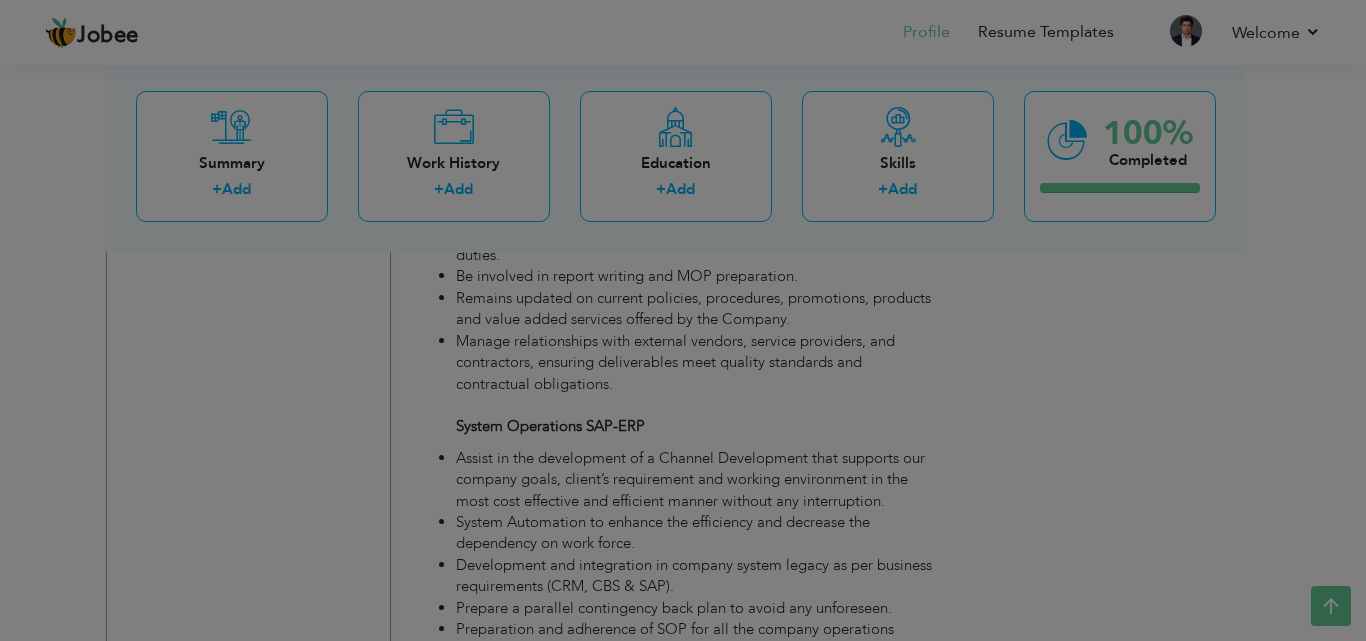 scroll, scrollTop: 0, scrollLeft: 0, axis: both 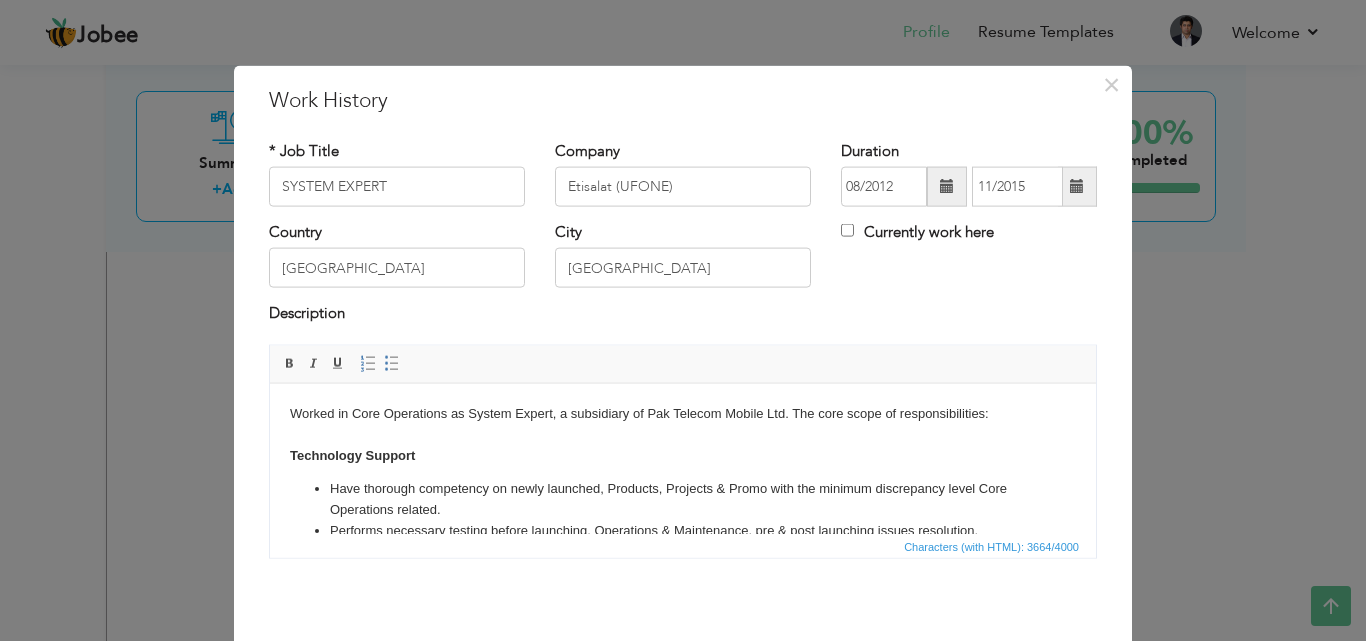 click on "Worked in Core Operations as System Expert, a subsidiary of Pak Telecom Mobile Ltd. The core scope of responsibilities: Technology Support" at bounding box center (683, 434) 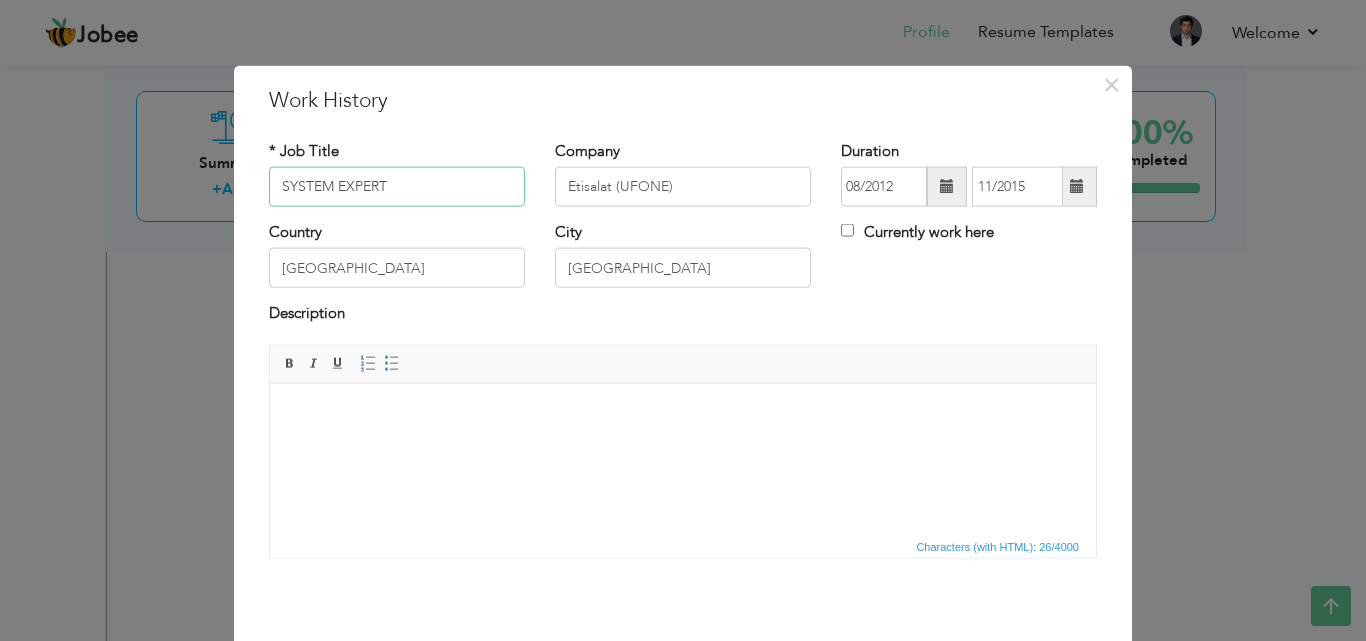 click on "SYSTEM EXPERT" at bounding box center (397, 187) 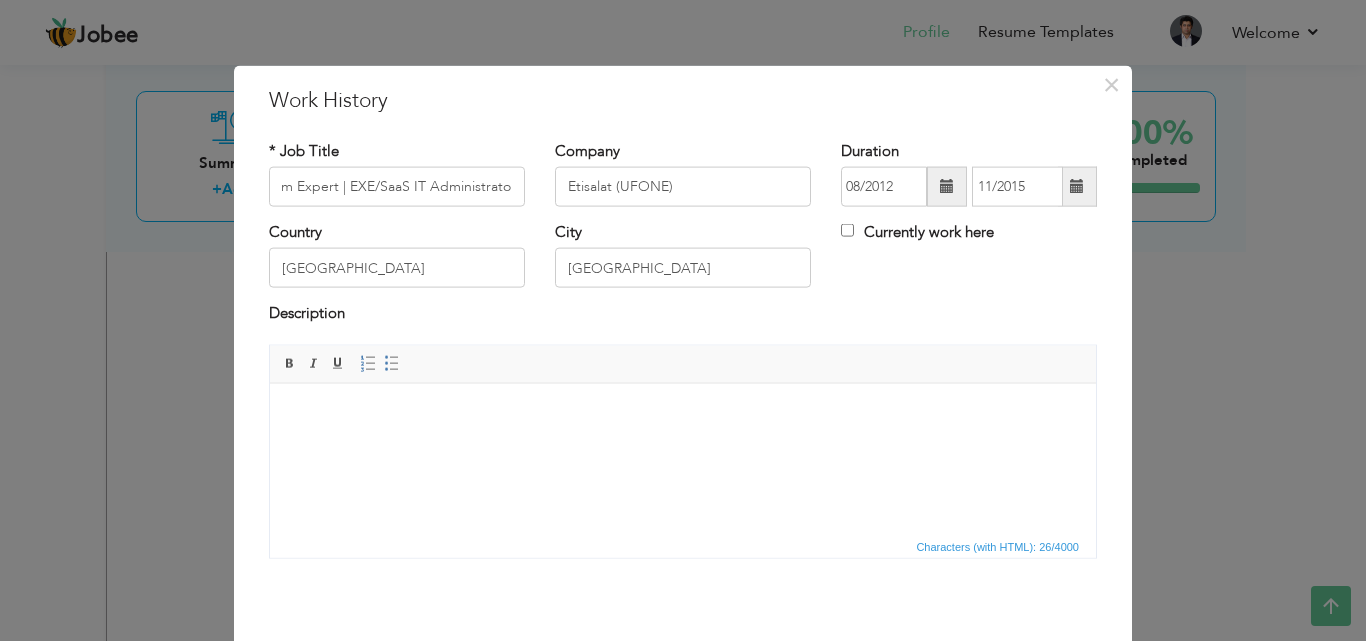 scroll, scrollTop: 0, scrollLeft: 0, axis: both 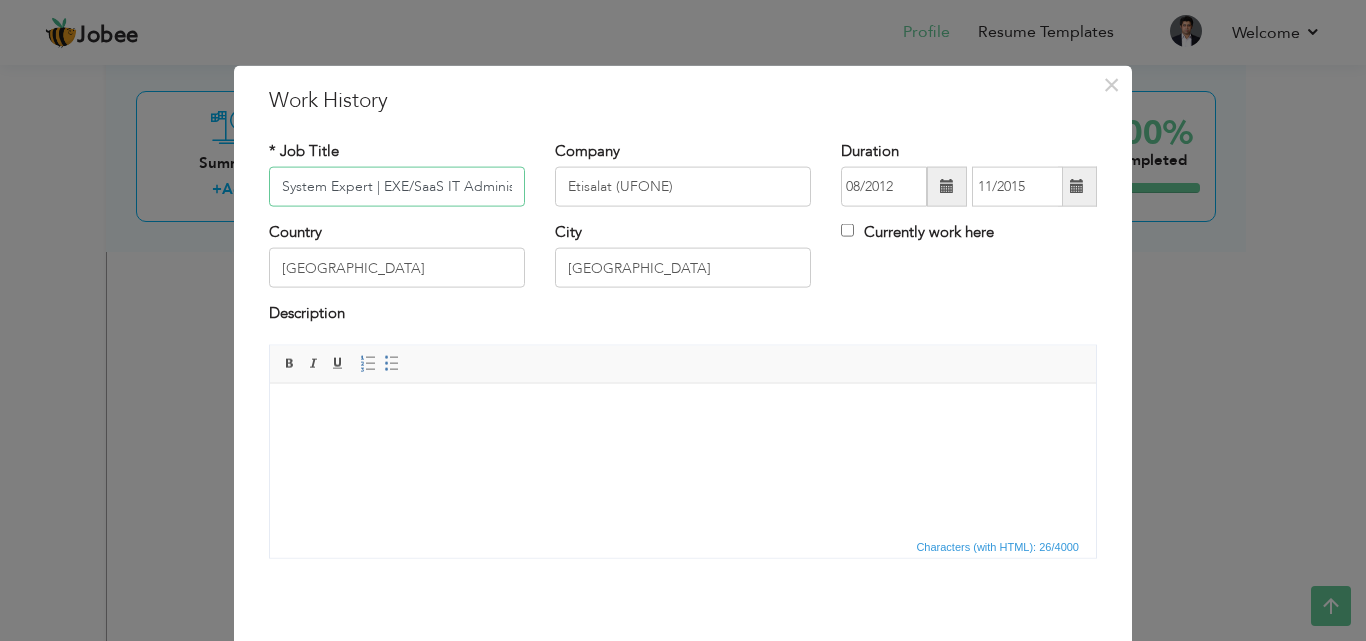 click on "System Expert | EXE/SaaS IT Administrator" at bounding box center [397, 187] 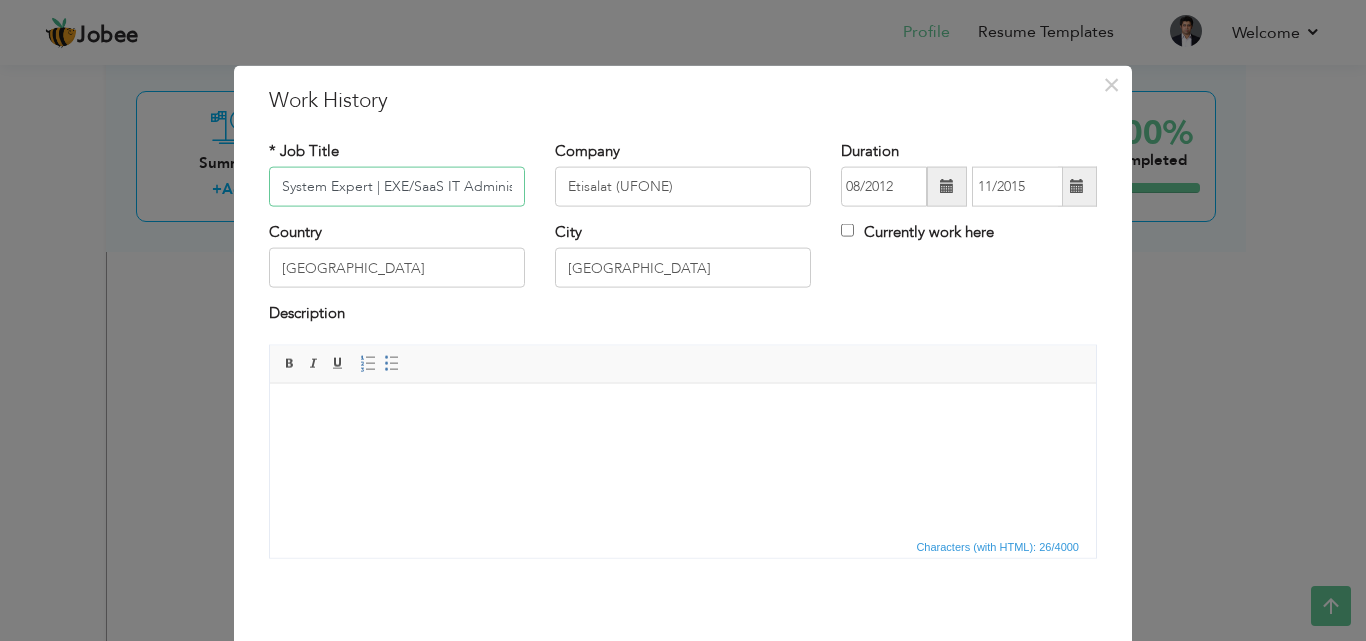 paste on "UAT & Product Validation Lead | System Expert (SaaS & EXE Environments)" 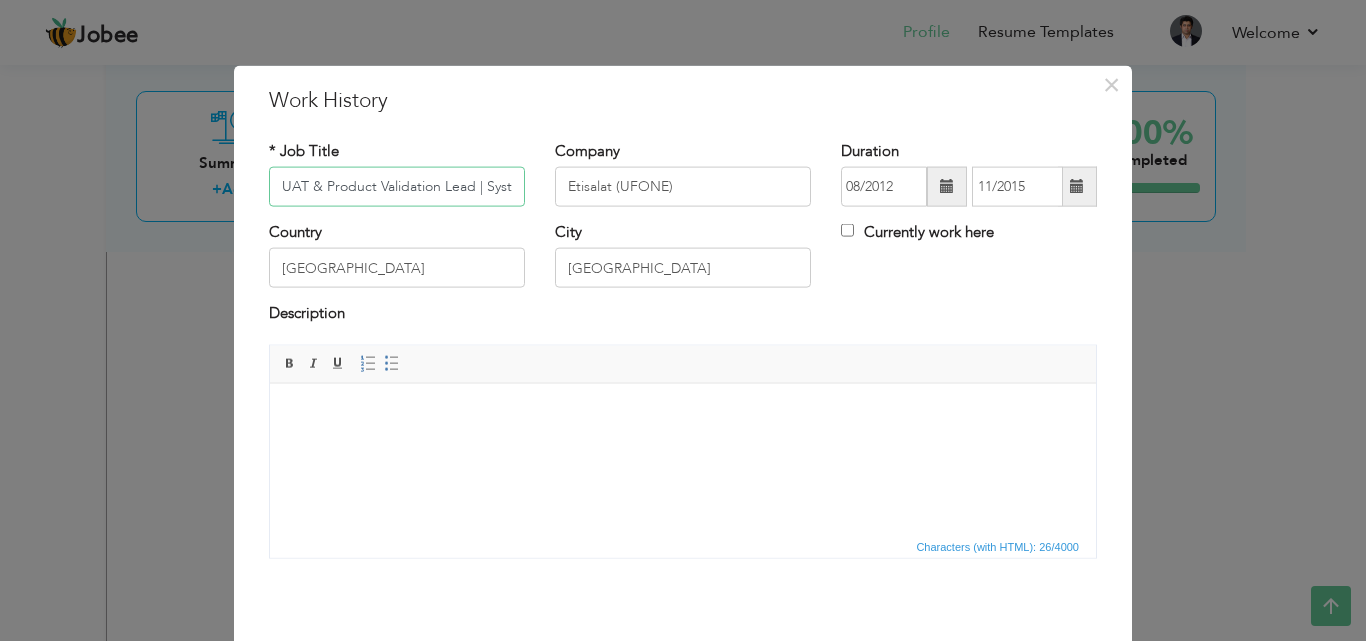 scroll, scrollTop: 0, scrollLeft: 232, axis: horizontal 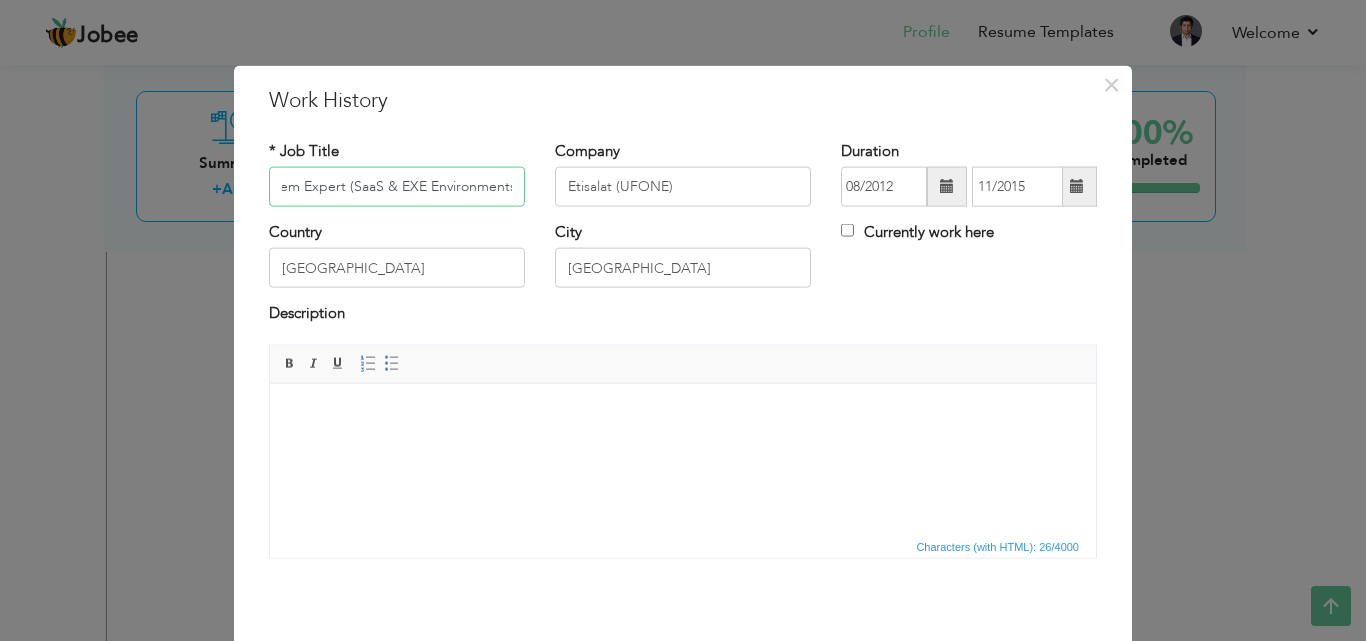 type on "UAT & Product Validation Lead | System Expert (SaaS & EXE Environments)" 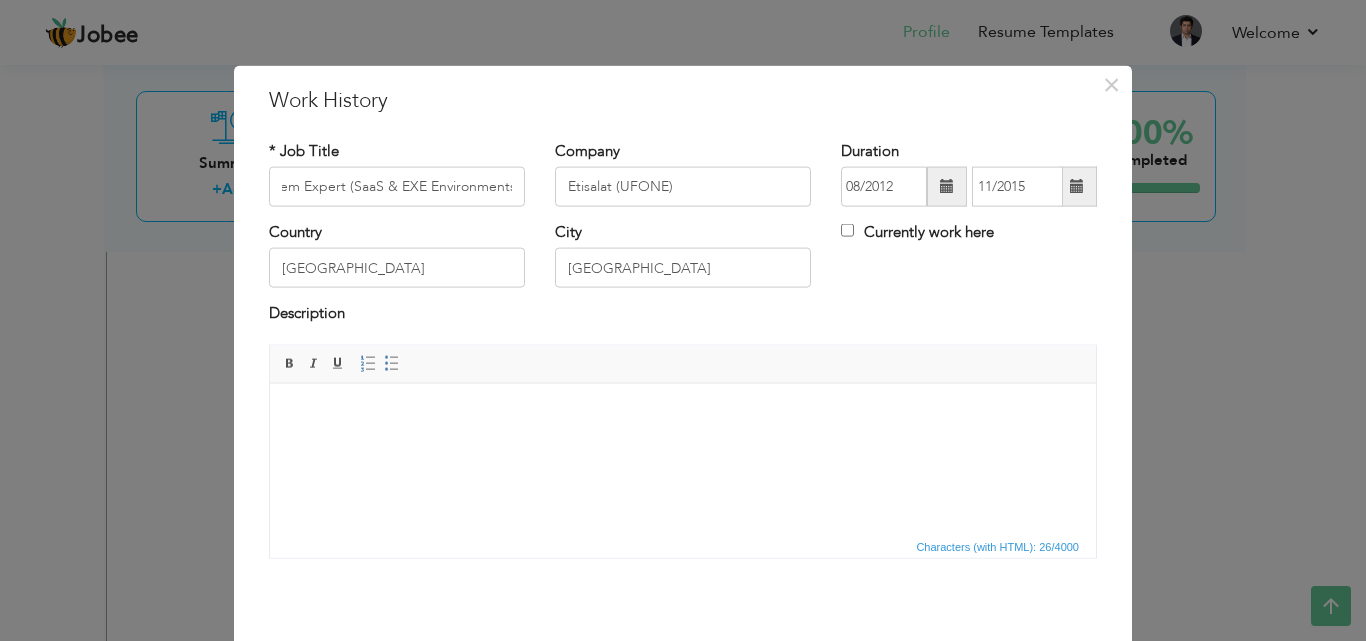 scroll, scrollTop: 0, scrollLeft: 0, axis: both 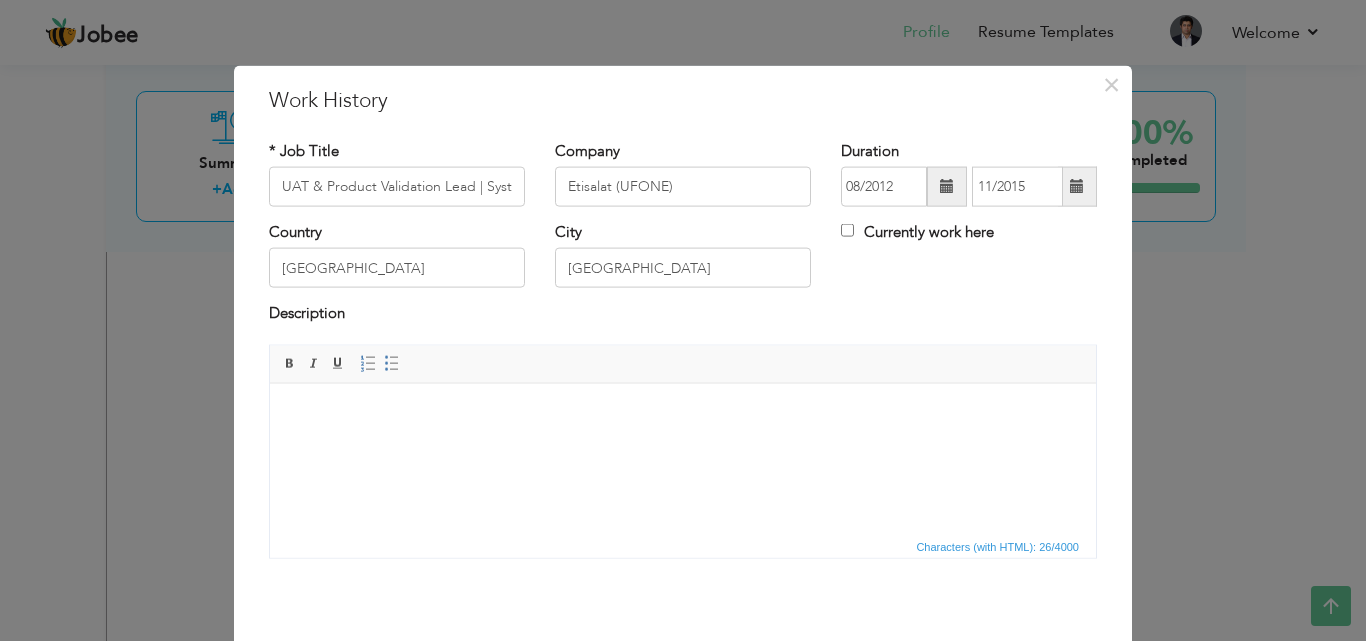 click at bounding box center (683, 430) 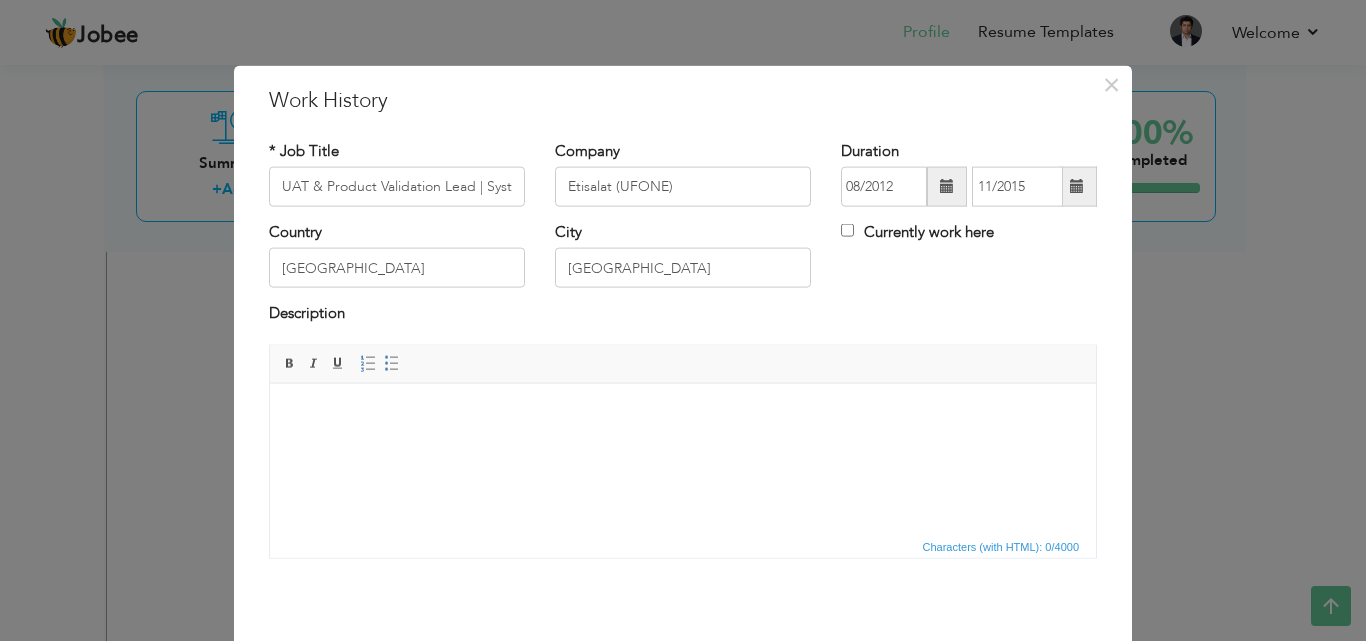 drag, startPoint x: 317, startPoint y: 423, endPoint x: 300, endPoint y: 421, distance: 17.117243 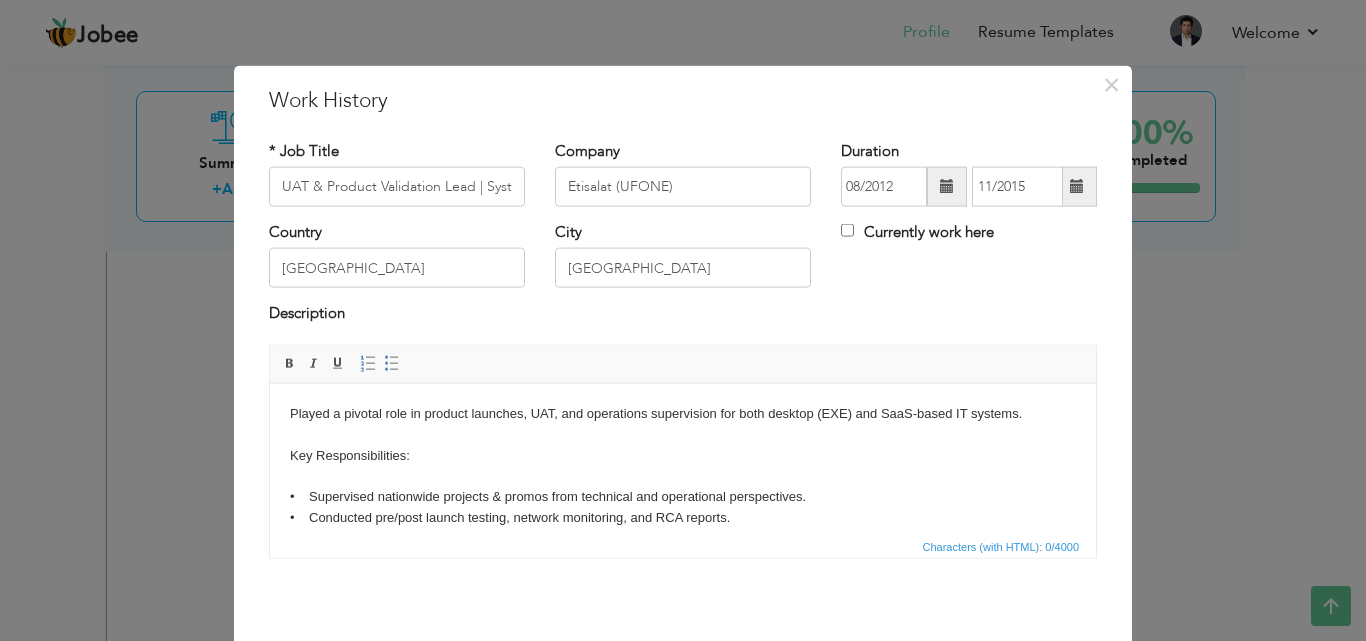 scroll, scrollTop: 74, scrollLeft: 0, axis: vertical 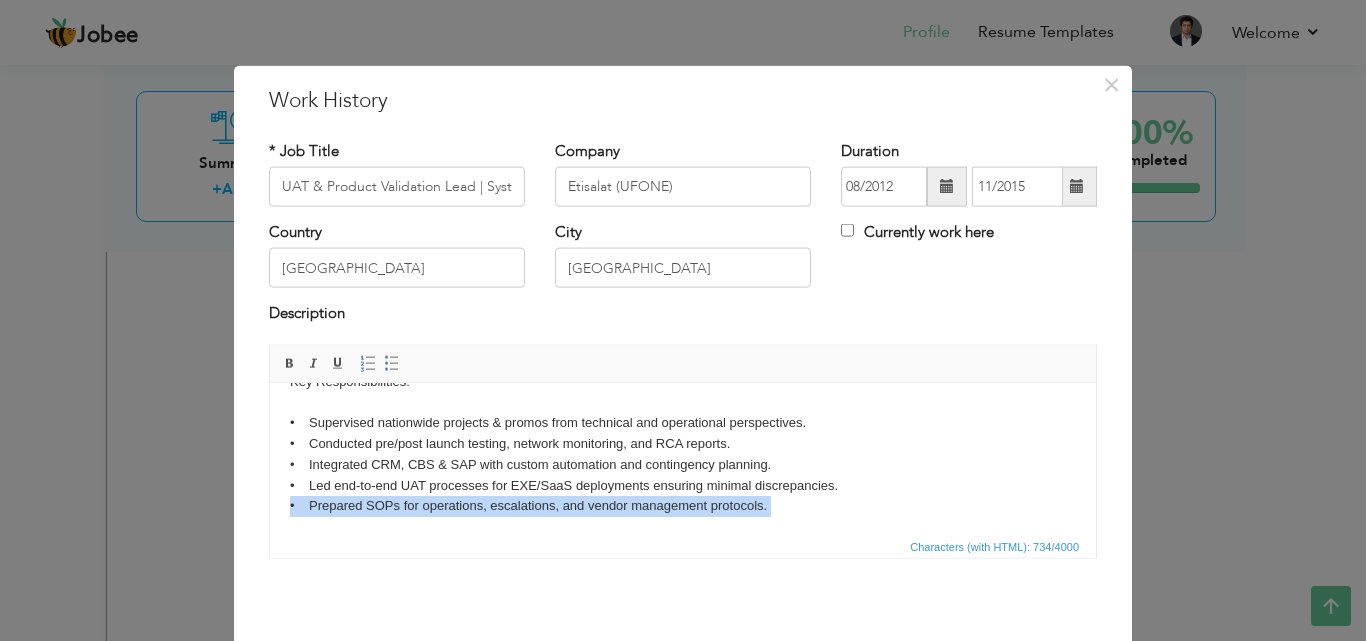 type 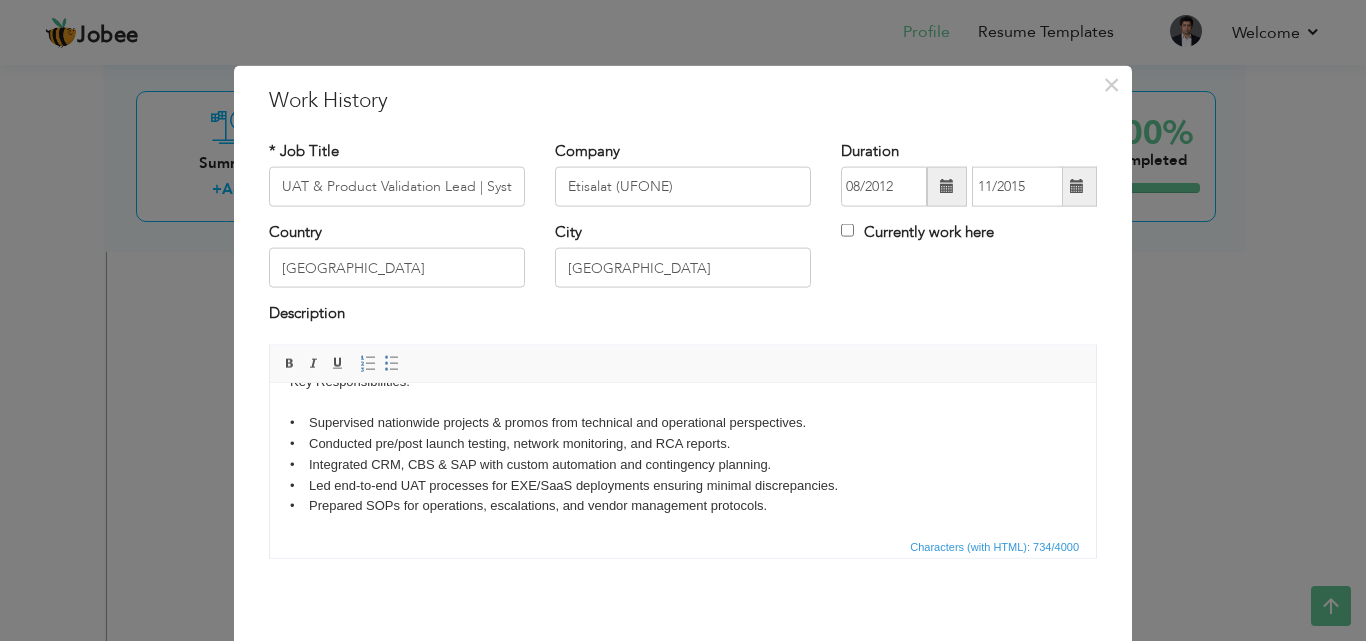 scroll, scrollTop: 22, scrollLeft: 0, axis: vertical 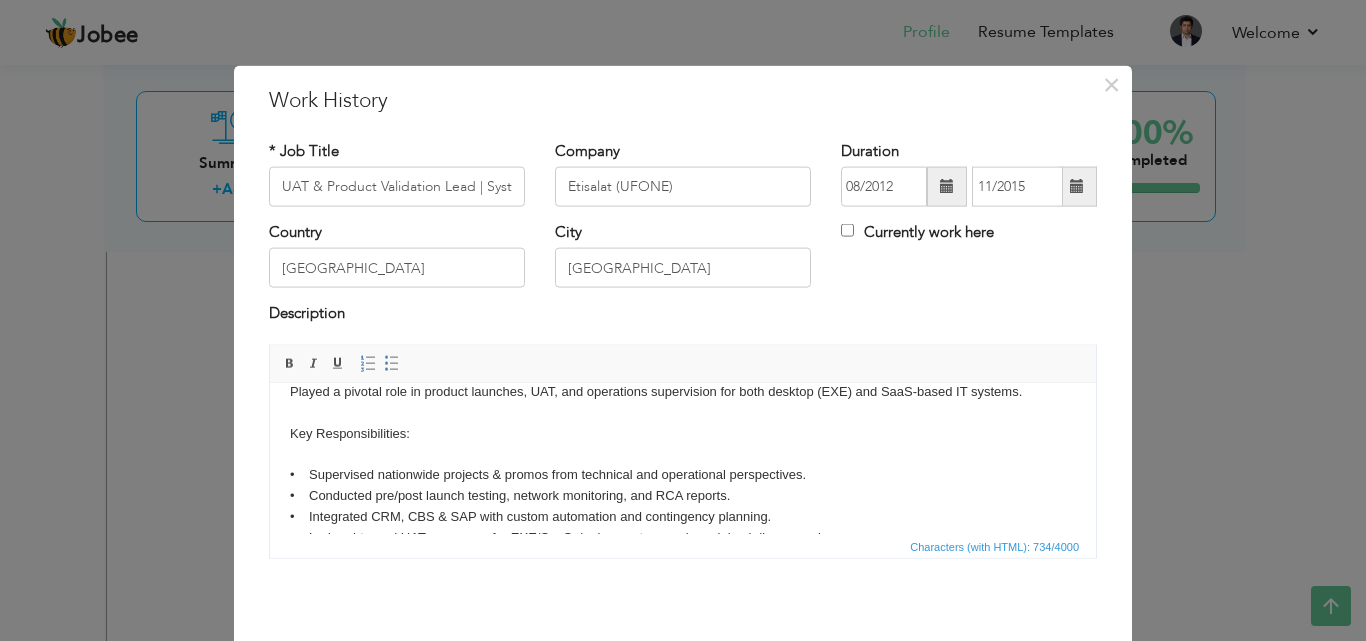click on "Played a pivotal role in product launches, UAT, and operations supervision for both desktop (EXE) and SaaS-based IT systems. Key Responsibilities: •    Supervised nationwide projects & promos from technical and operational perspectives. •    Conducted pre/post launch testing, network monitoring, and RCA reports. •    Integrated CRM, CBS & SAP with custom automation and contingency planning. •    Led end-to-end UAT processes for EXE/SaaS deployments ensuring minimal discrepancies. •    Prepared SOPs for operations, escalations, and vendor management protocols." at bounding box center (683, 474) 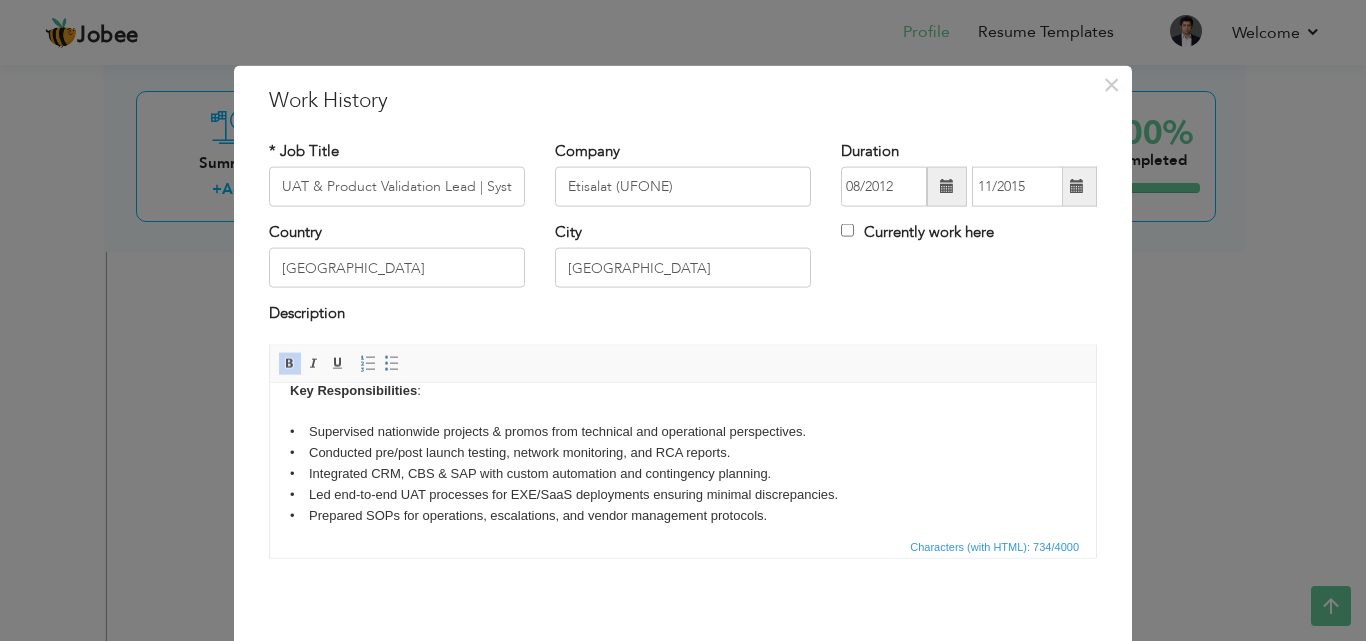 scroll, scrollTop: 69, scrollLeft: 0, axis: vertical 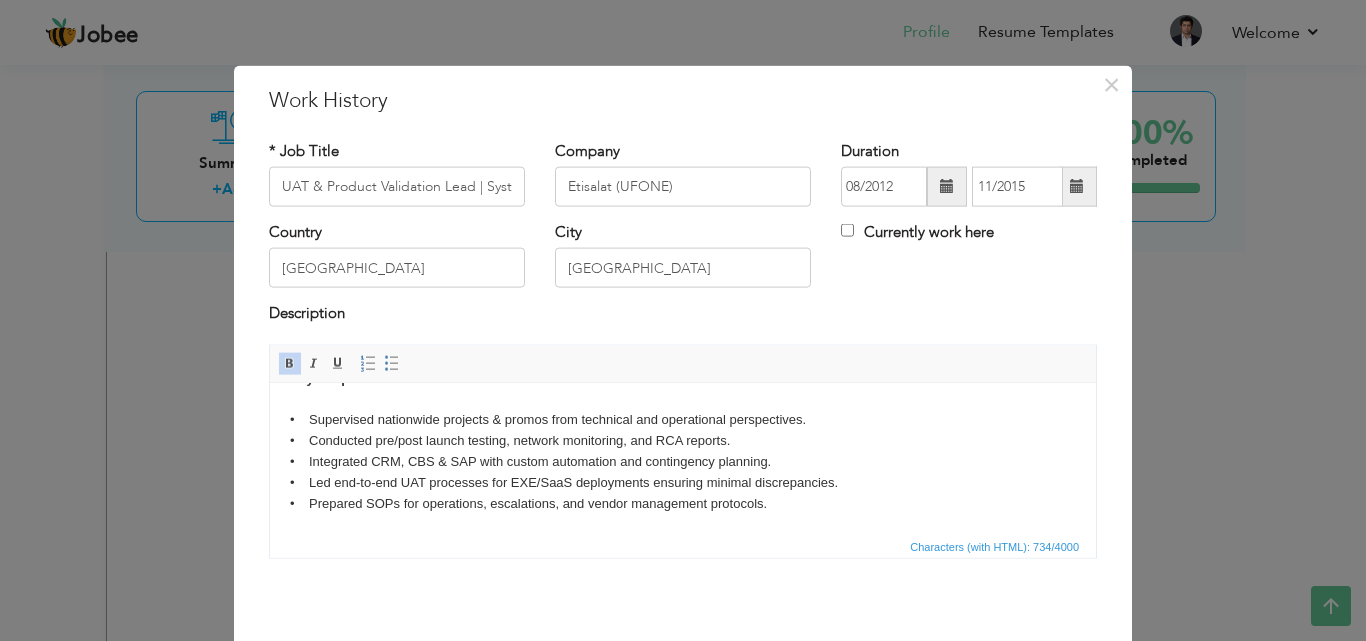 drag, startPoint x: 1091, startPoint y: 464, endPoint x: 1360, endPoint y: 917, distance: 526.8491 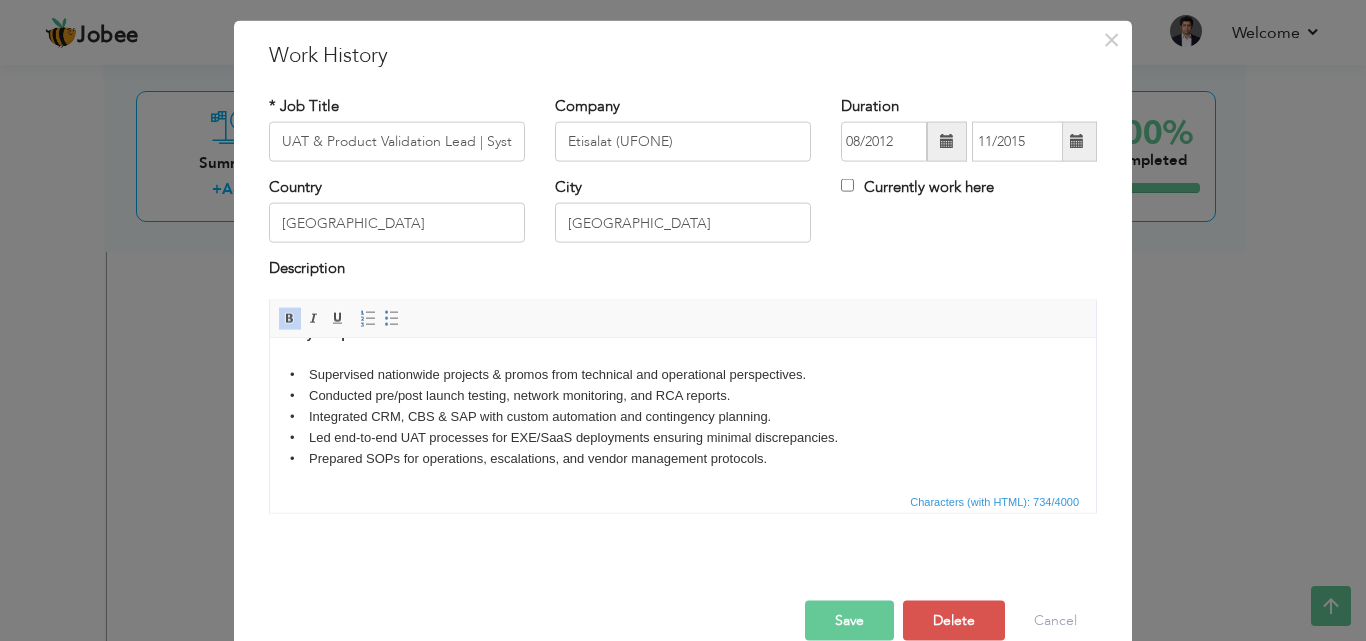 scroll, scrollTop: 79, scrollLeft: 0, axis: vertical 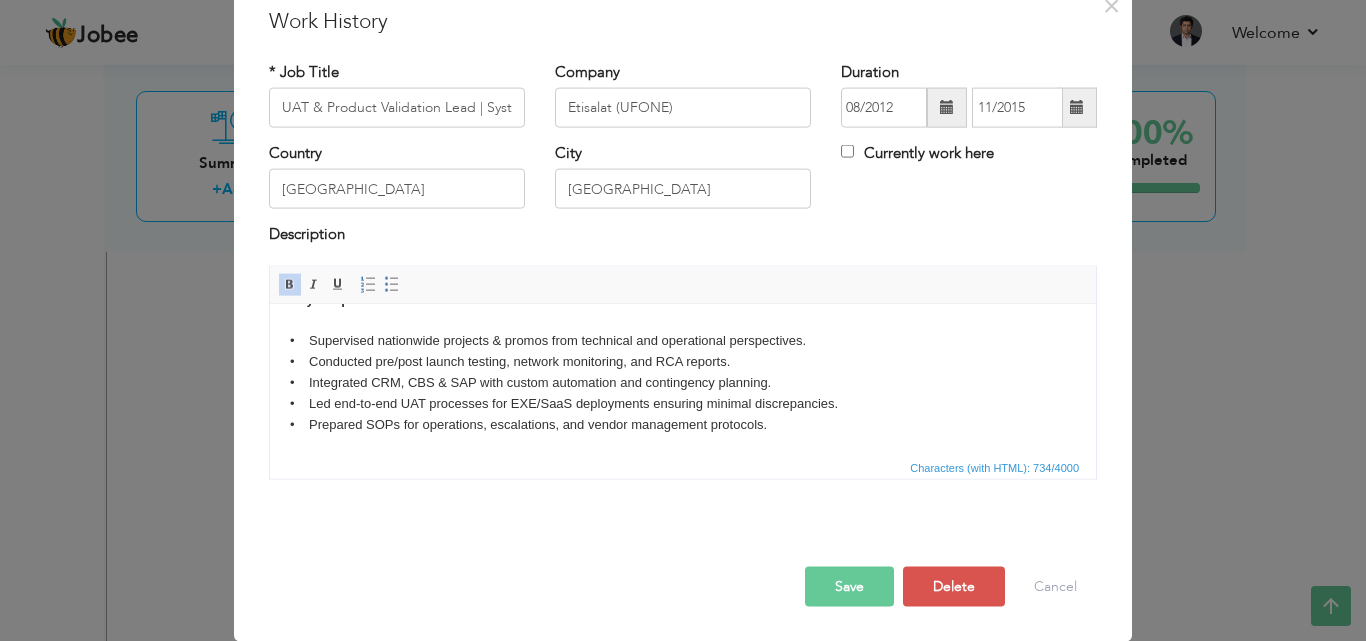 click on "Save" at bounding box center (849, 586) 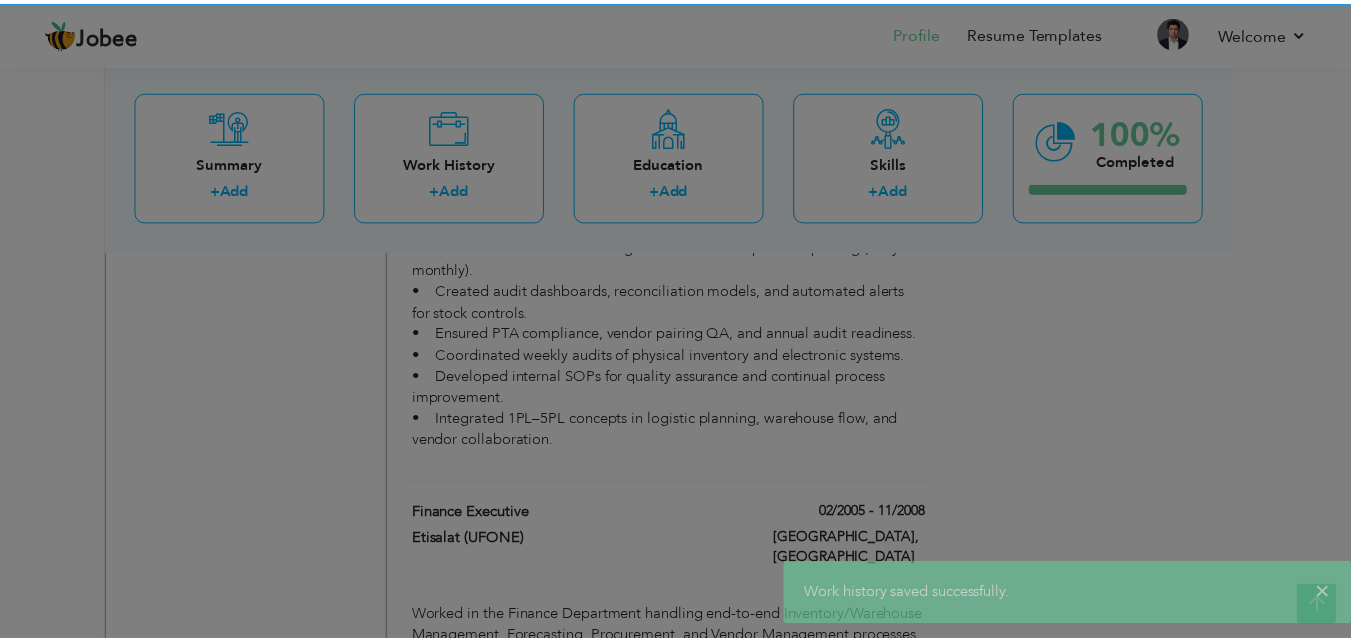scroll, scrollTop: 0, scrollLeft: 0, axis: both 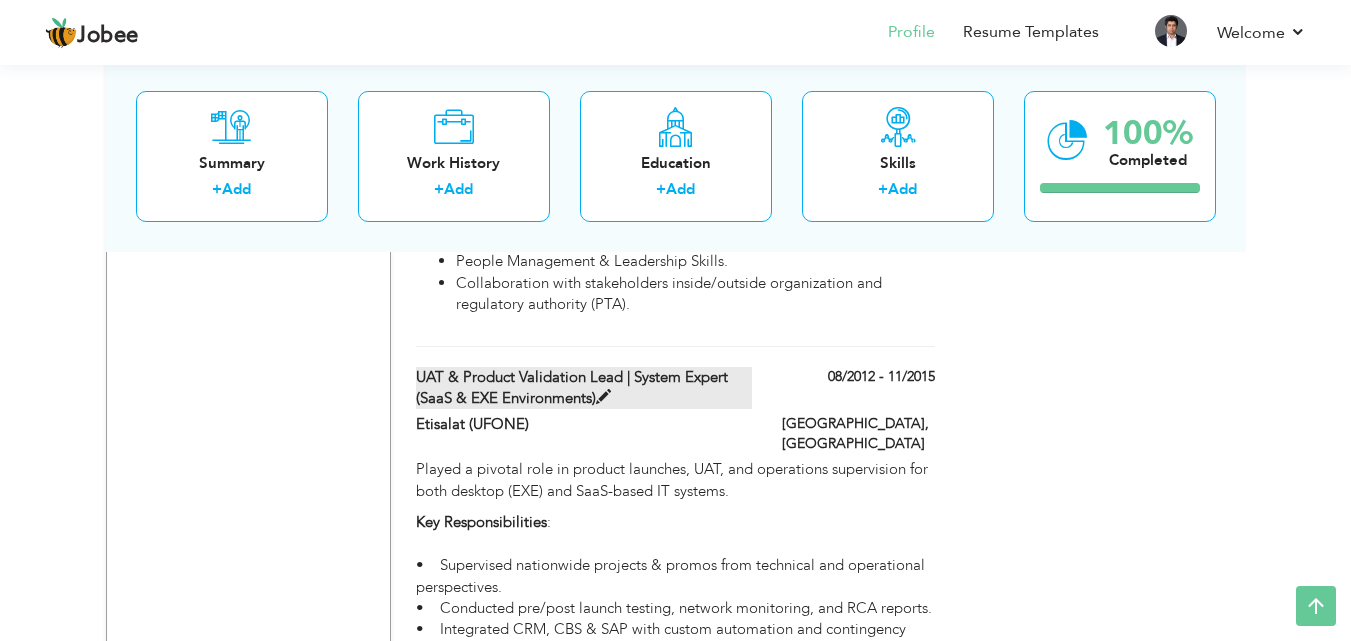 click at bounding box center (603, 397) 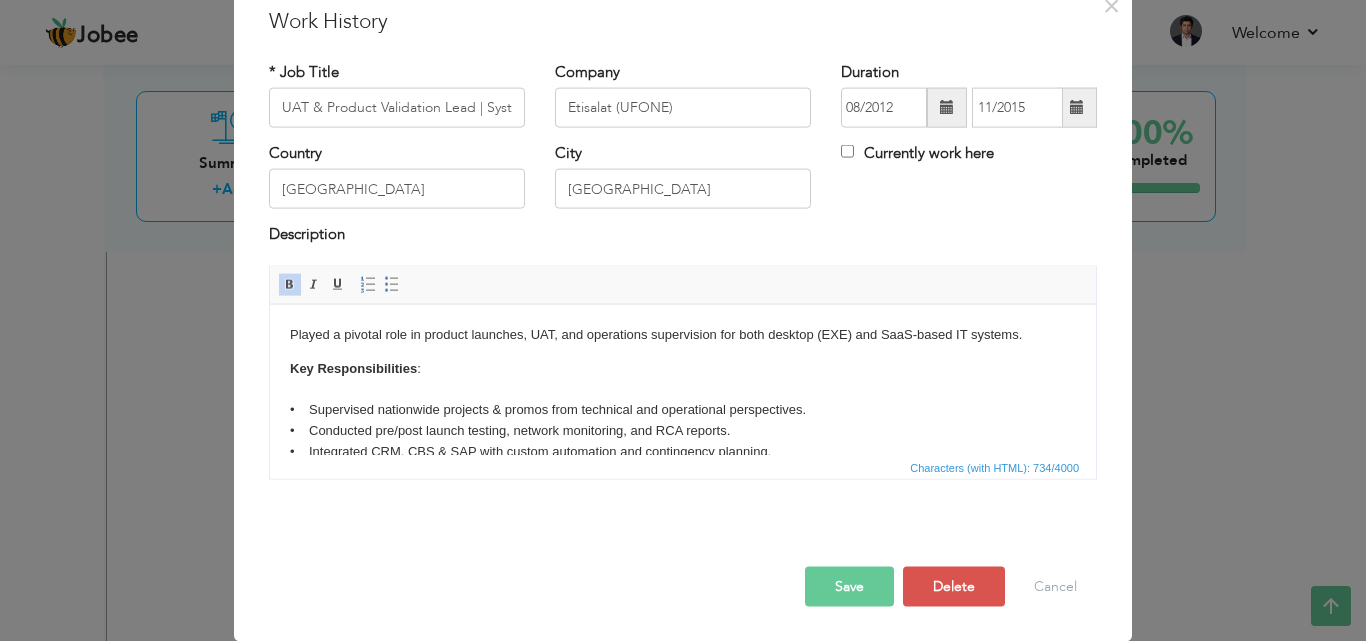 scroll, scrollTop: 0, scrollLeft: 0, axis: both 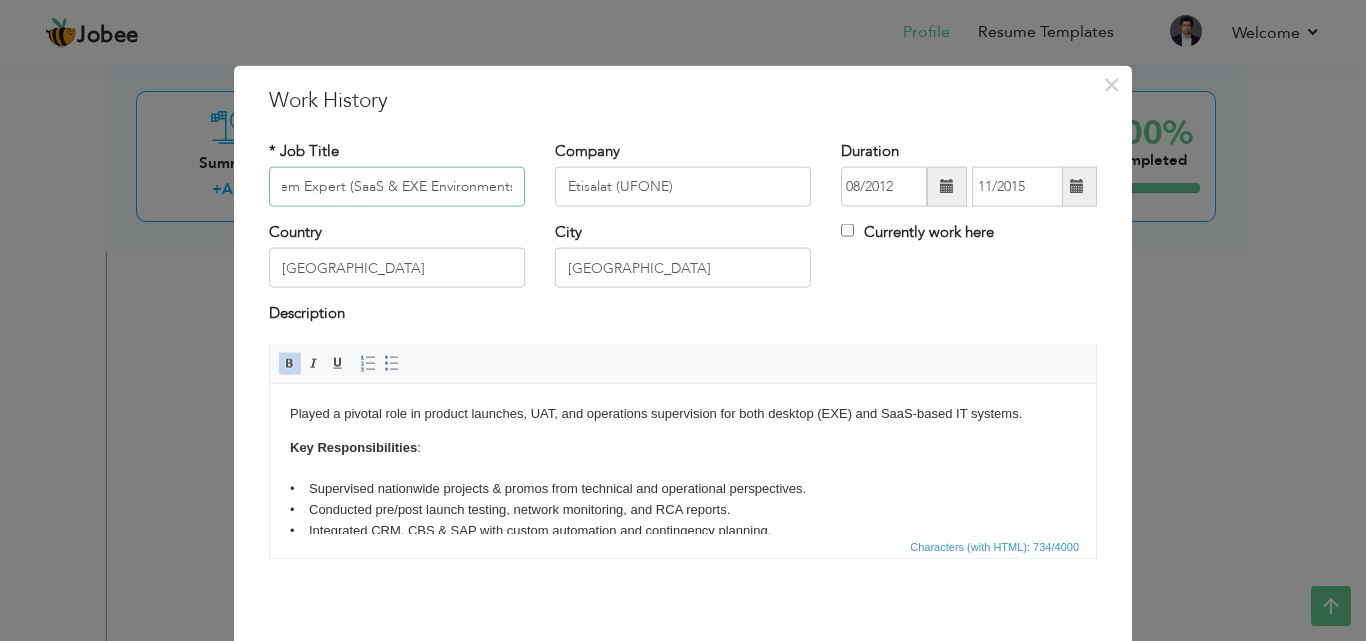 click on "UAT & Product Validation Lead | System Expert (SaaS & EXE Environments)" at bounding box center [397, 187] 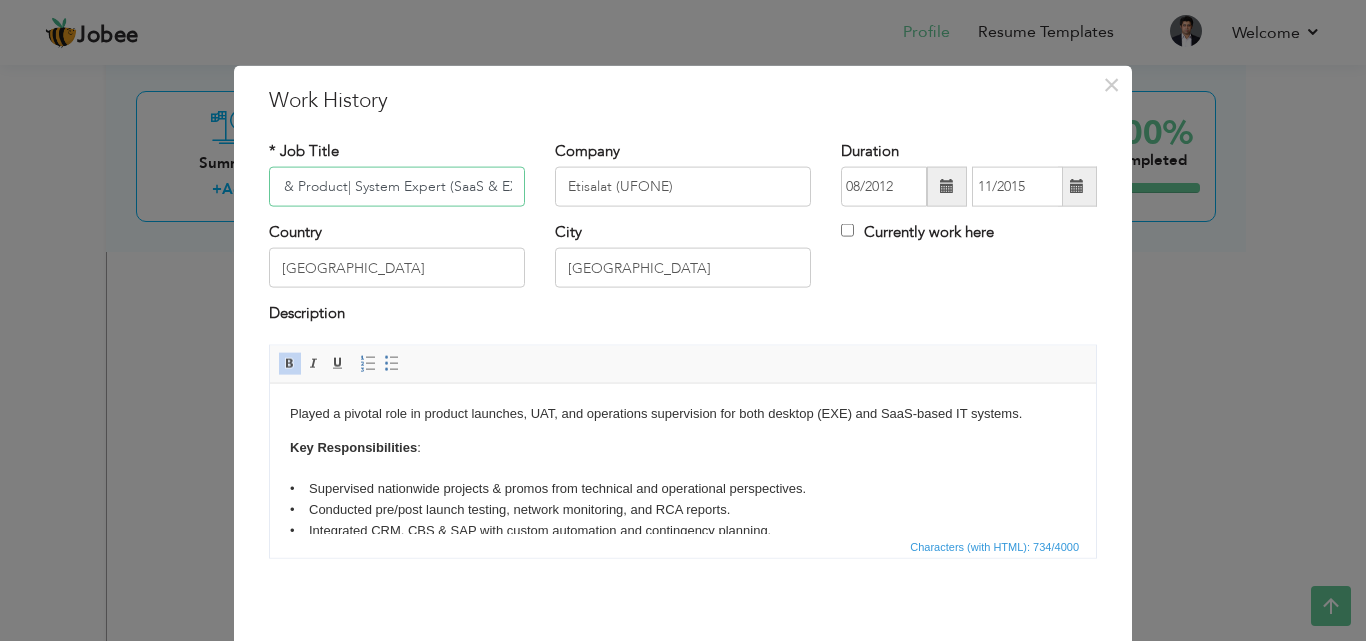 scroll, scrollTop: 0, scrollLeft: 0, axis: both 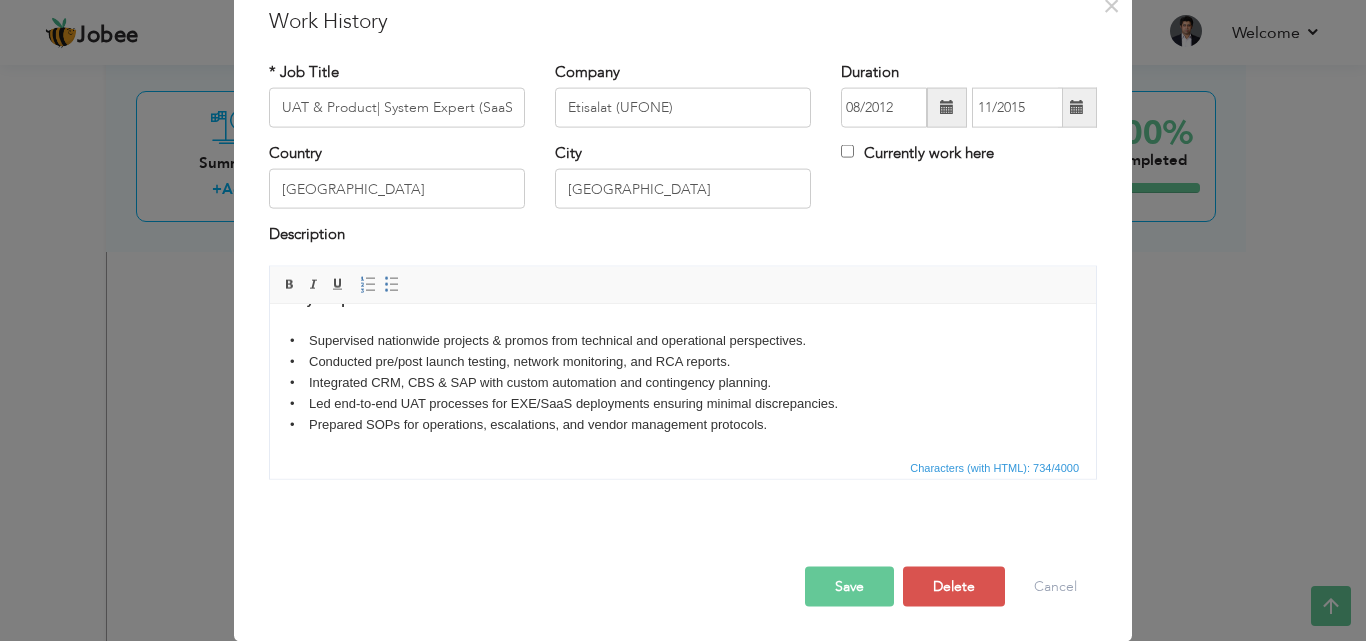 click on "Save" at bounding box center [849, 586] 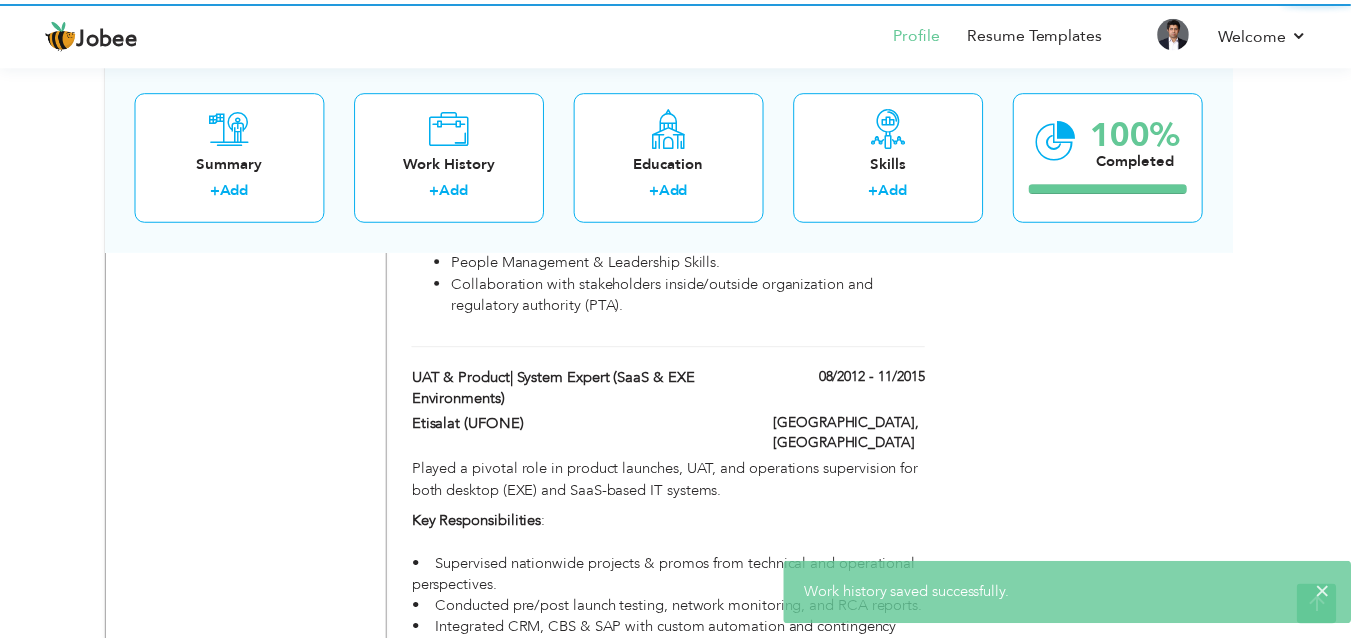 scroll, scrollTop: 0, scrollLeft: 0, axis: both 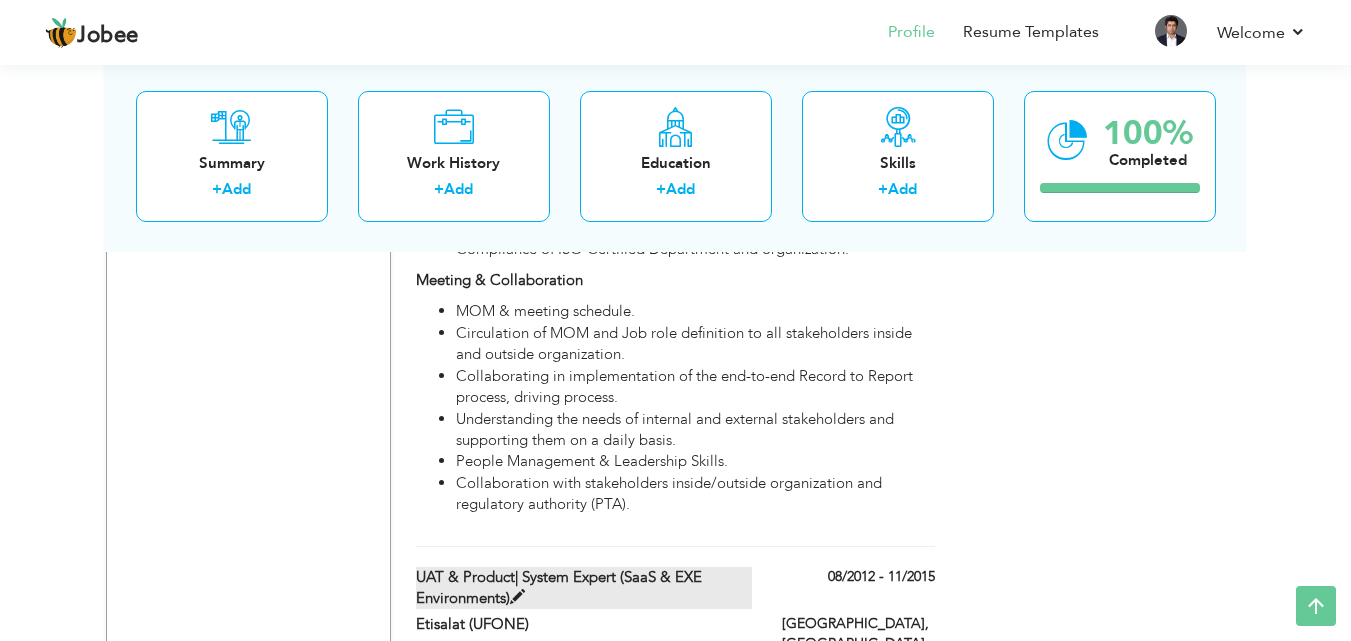 click on "UAT & Product| System Expert (SaaS & EXE Environments)" at bounding box center [584, 588] 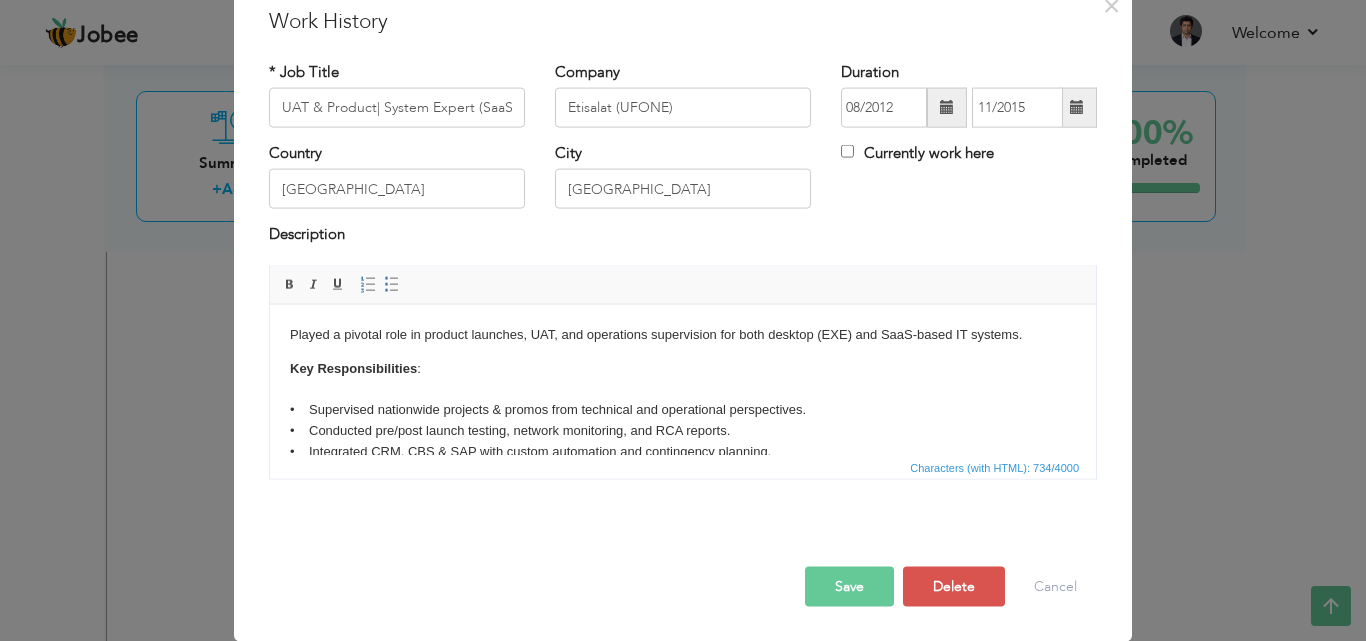 scroll, scrollTop: 0, scrollLeft: 0, axis: both 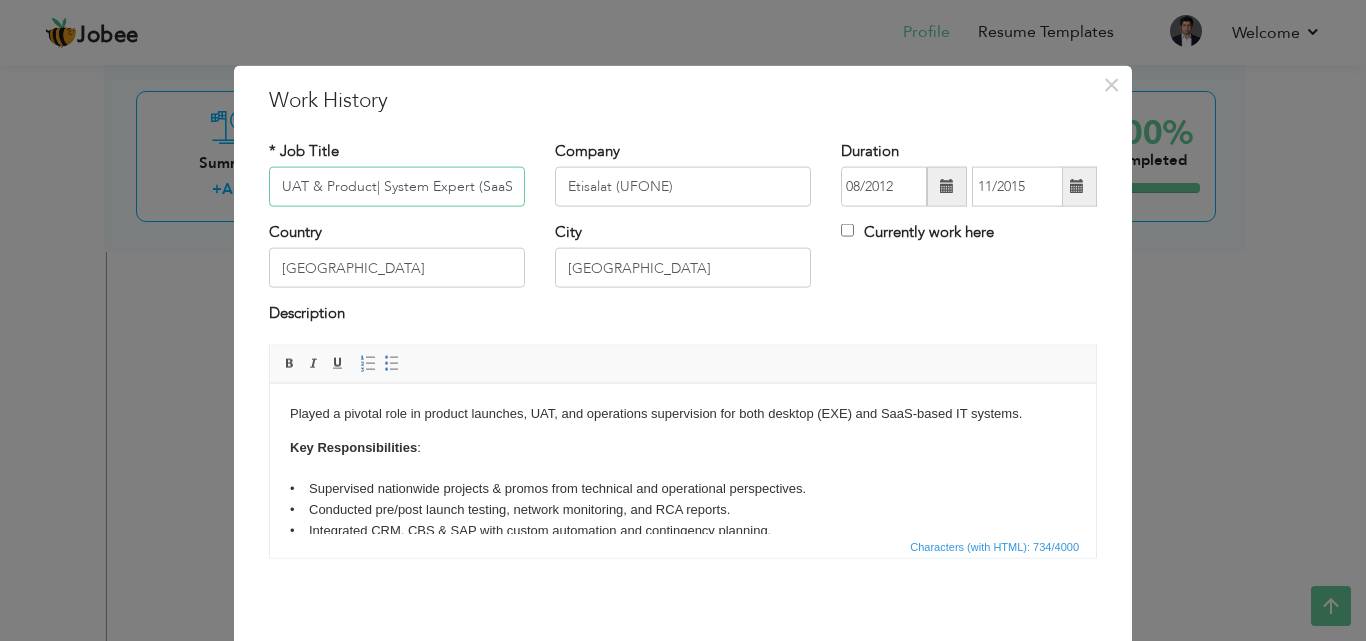 click on "UAT & Product| System Expert (SaaS & EXE Environments)" at bounding box center [397, 187] 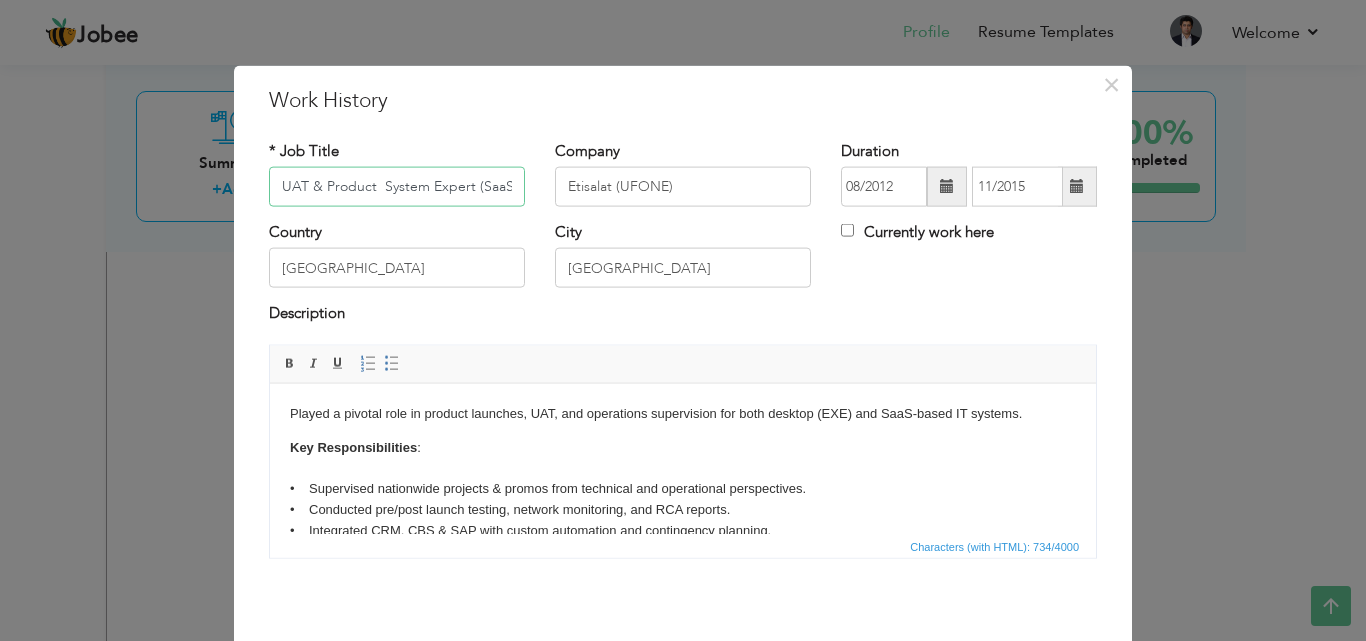 paste on "|" 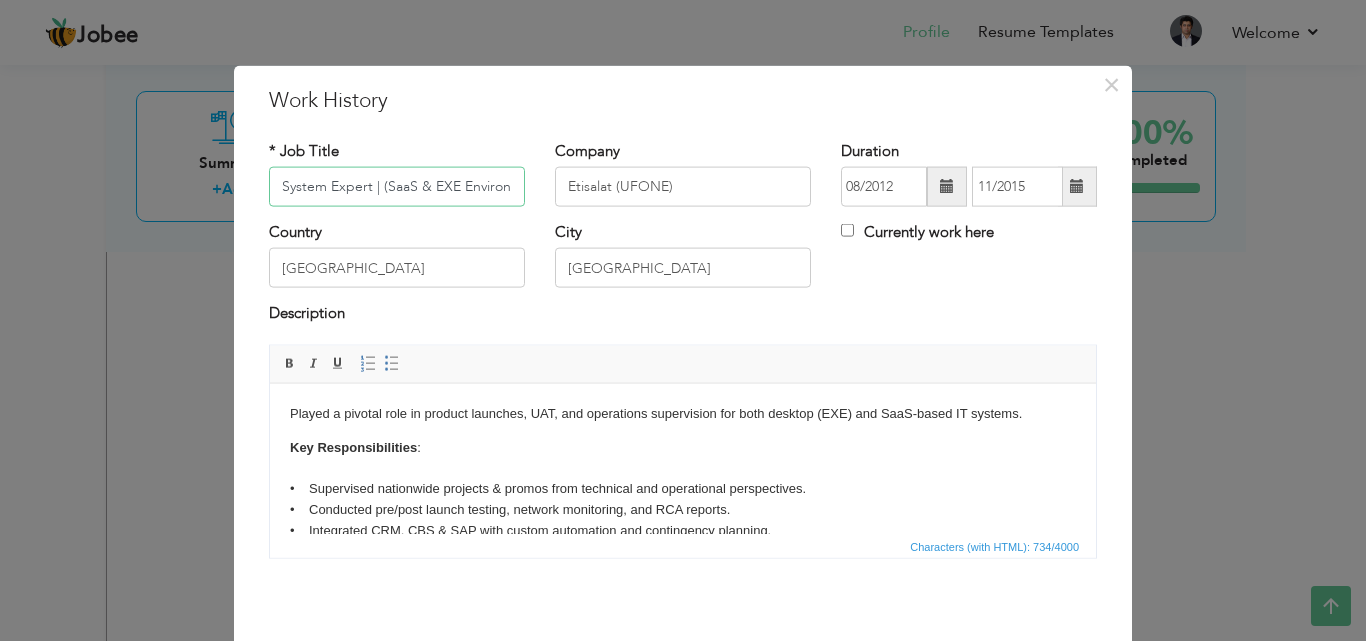 paste on "UAT & Product" 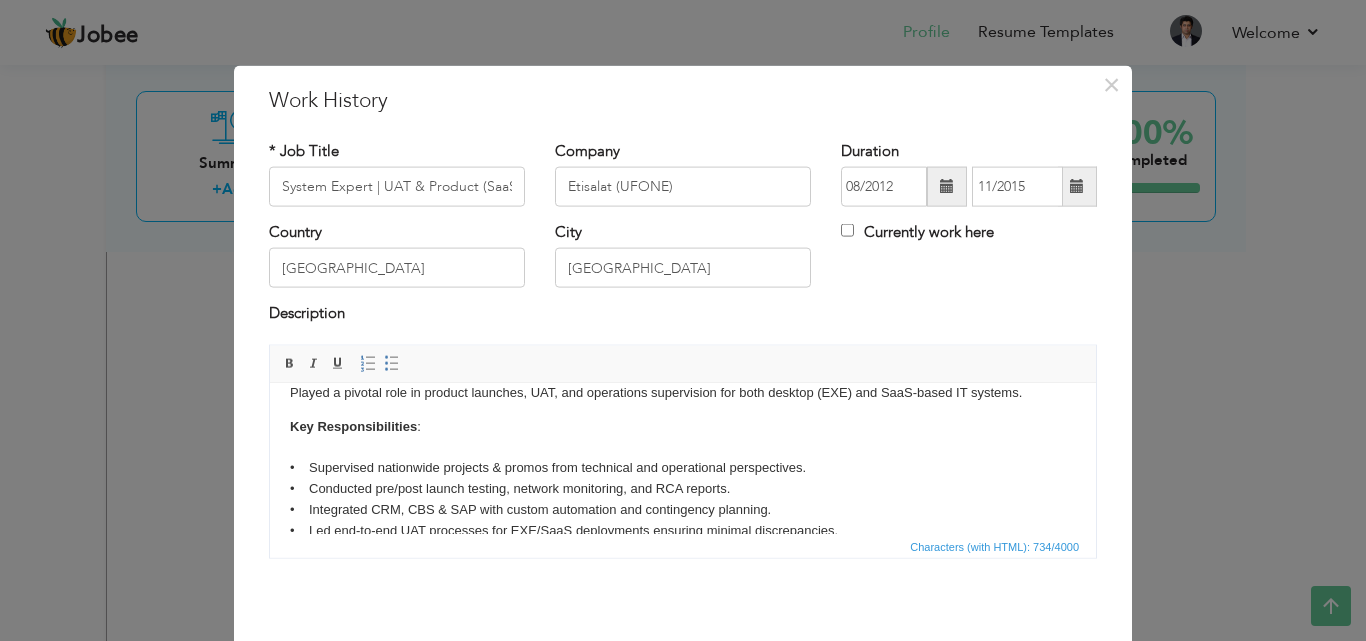 scroll, scrollTop: 69, scrollLeft: 0, axis: vertical 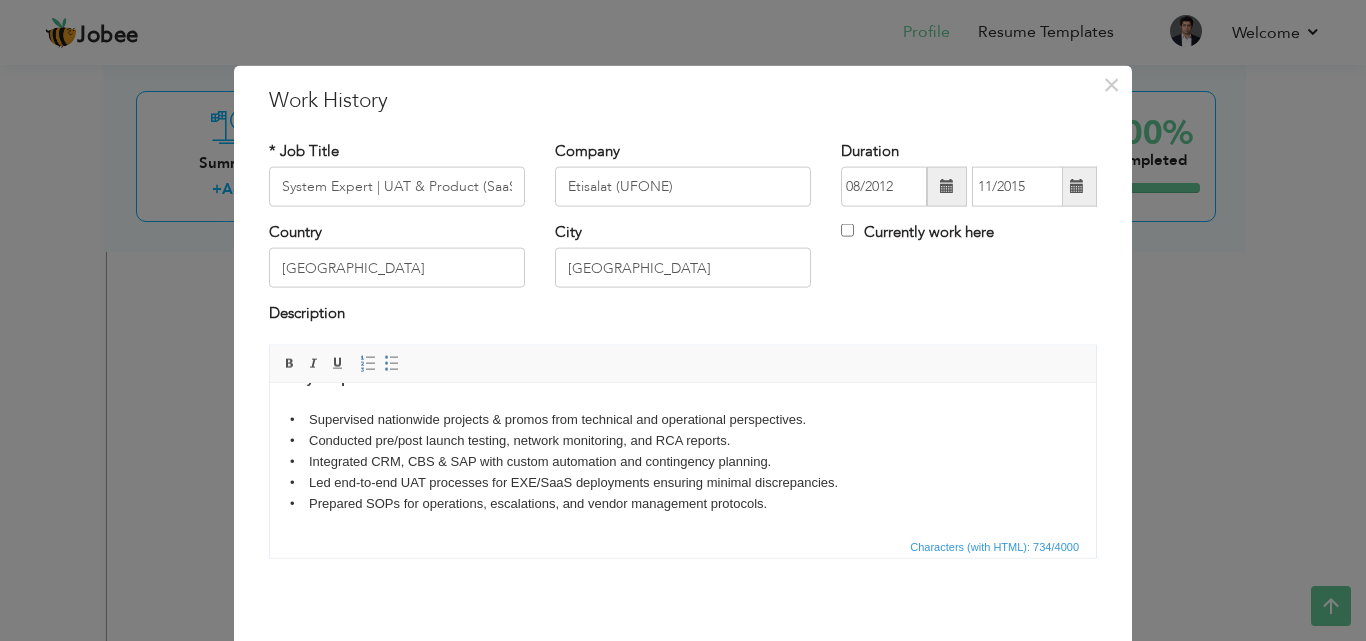drag, startPoint x: 1088, startPoint y: 452, endPoint x: 1361, endPoint y: 909, distance: 532.3326 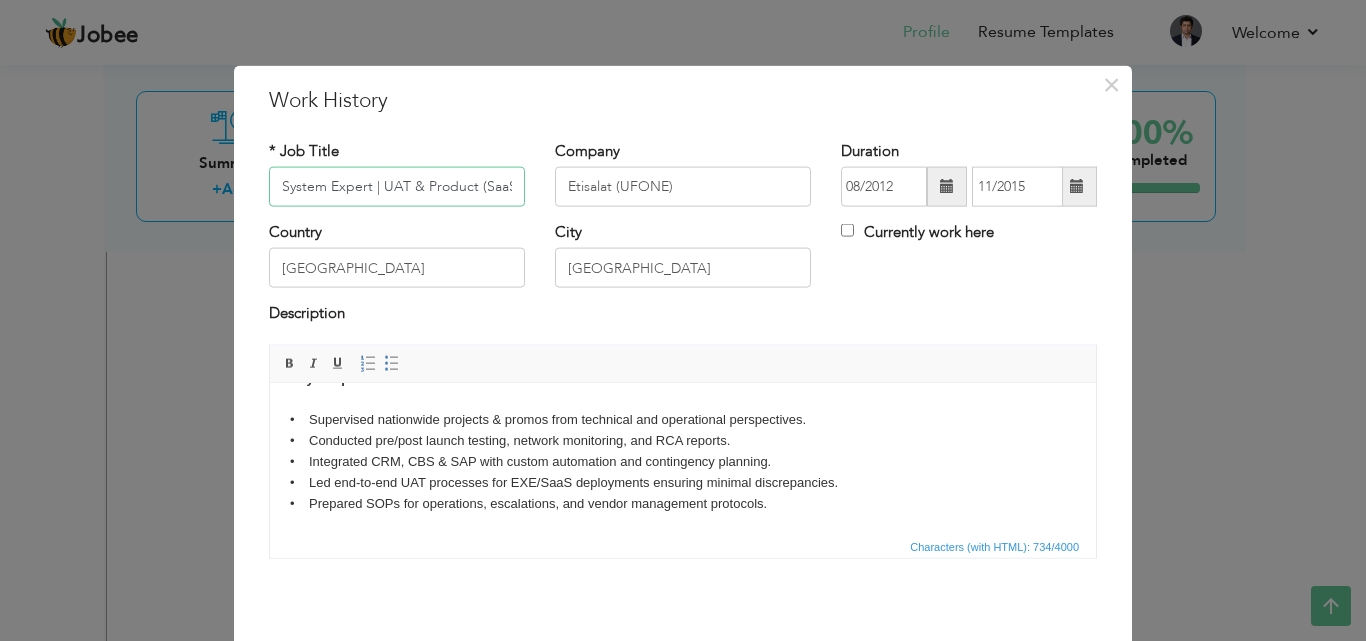 click on "System Expert | UAT & Product (SaaS & EXE Environments)" at bounding box center [397, 187] 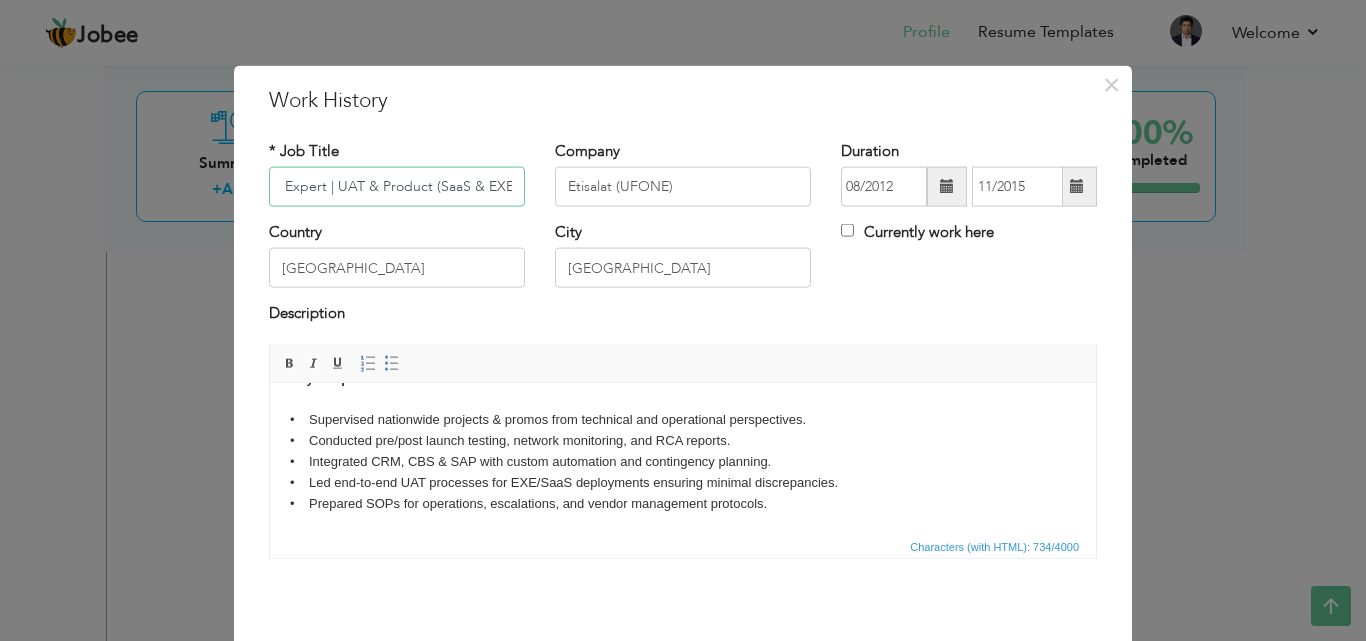scroll, scrollTop: 0, scrollLeft: 131, axis: horizontal 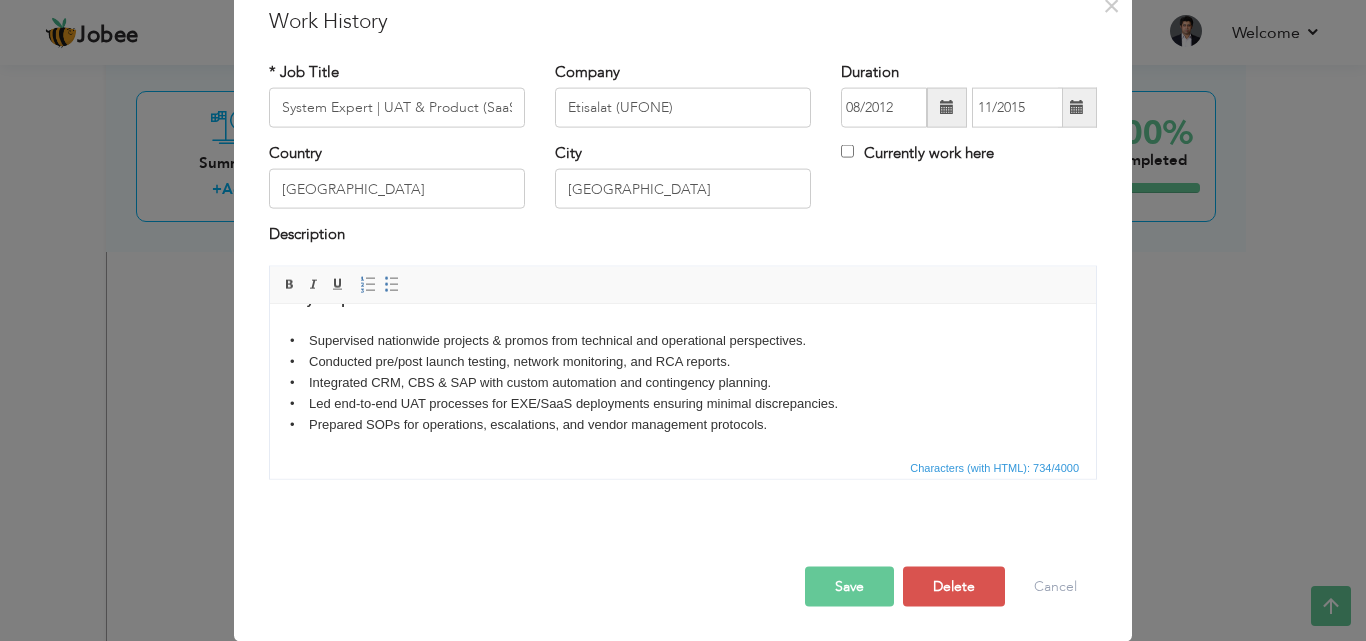 click on "Save" at bounding box center (849, 586) 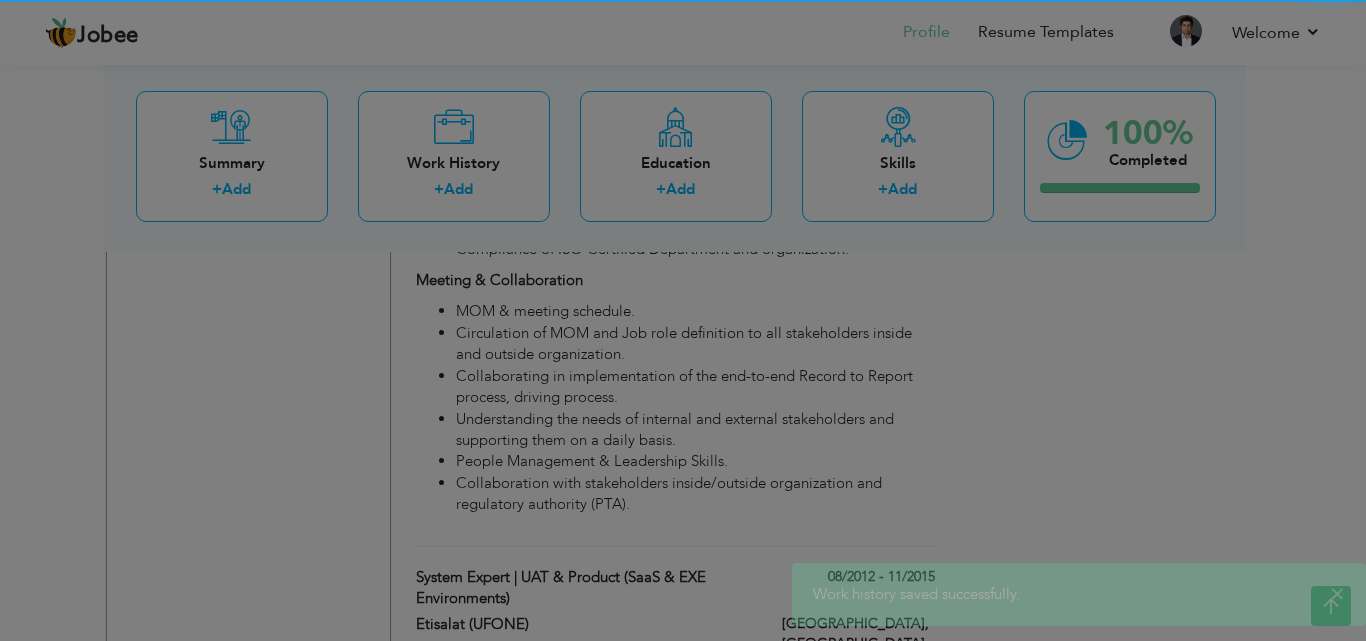 scroll, scrollTop: 0, scrollLeft: 0, axis: both 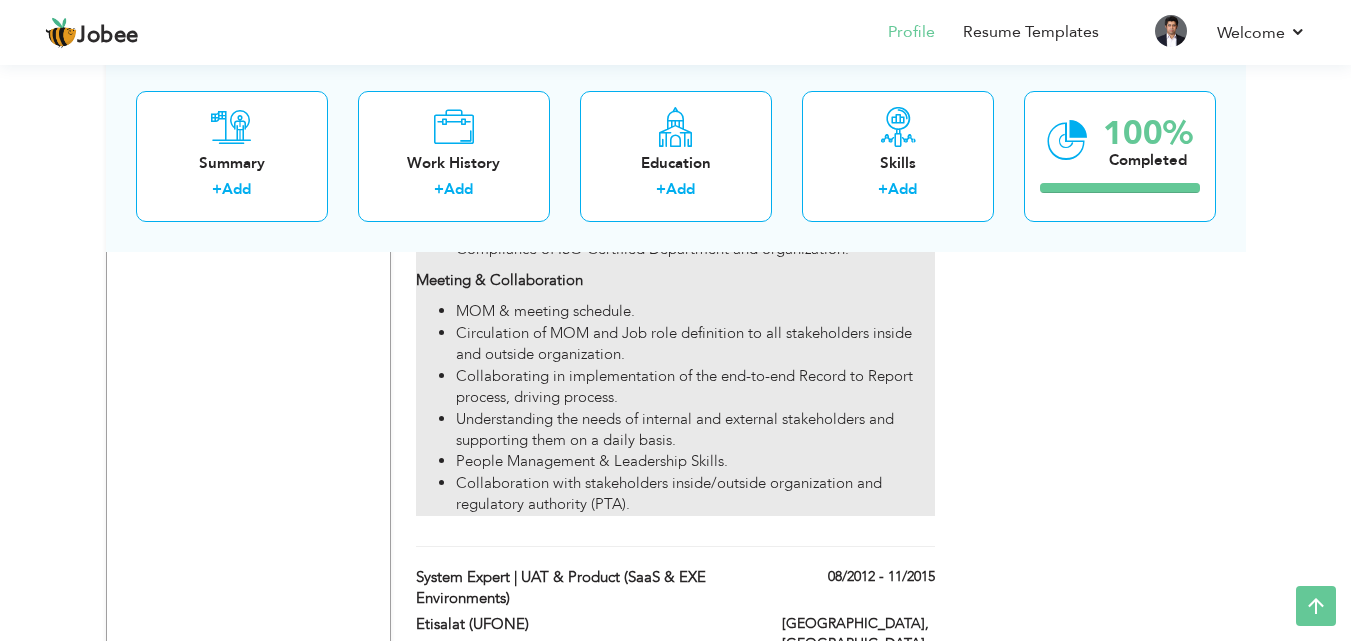 click on "People Management & Leadership Skills." at bounding box center (695, 461) 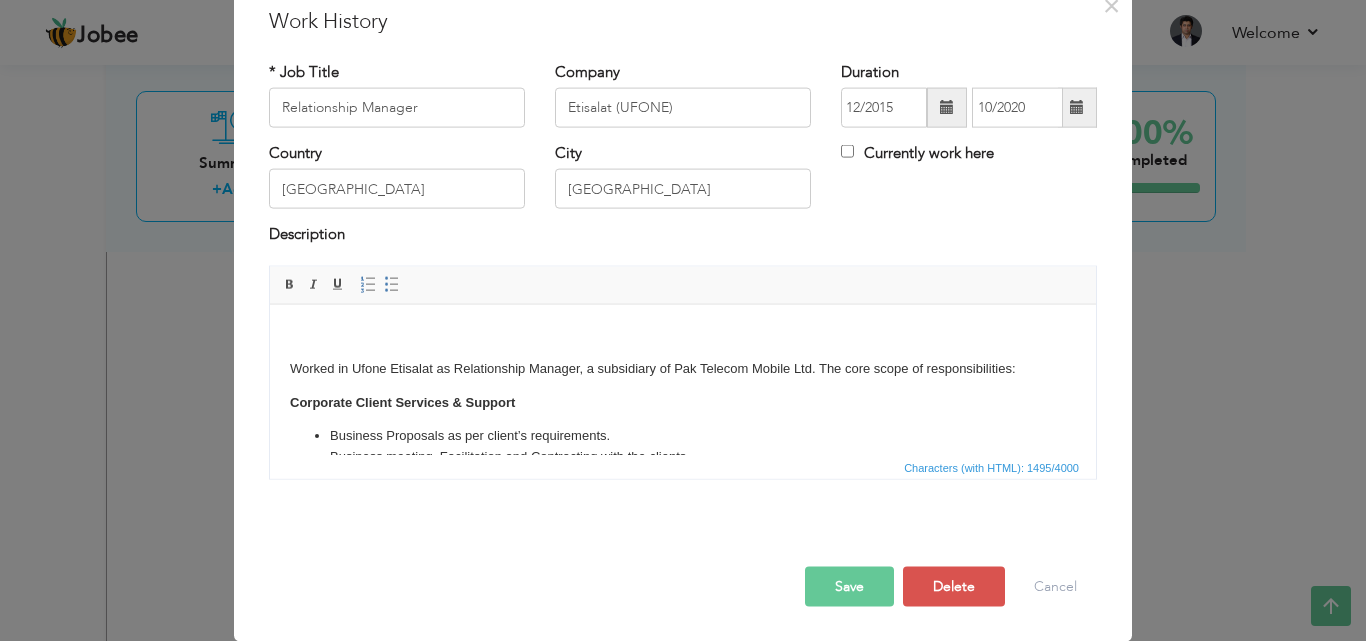scroll, scrollTop: 0, scrollLeft: 0, axis: both 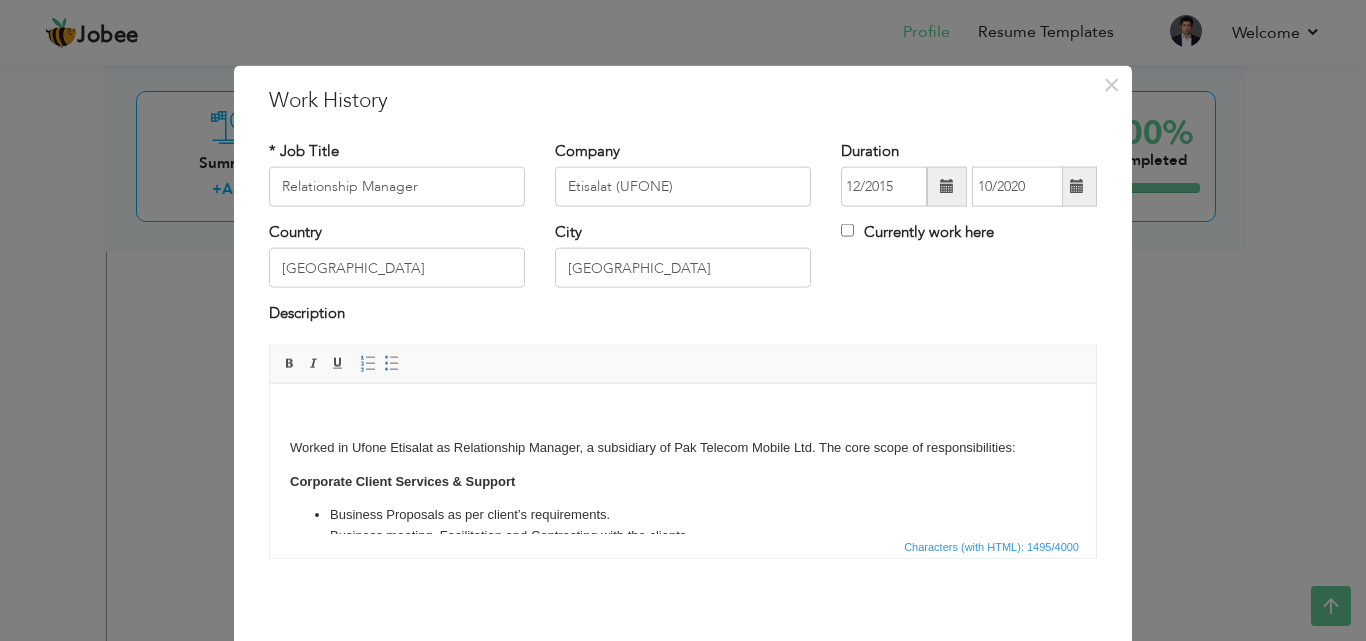 click at bounding box center (683, 413) 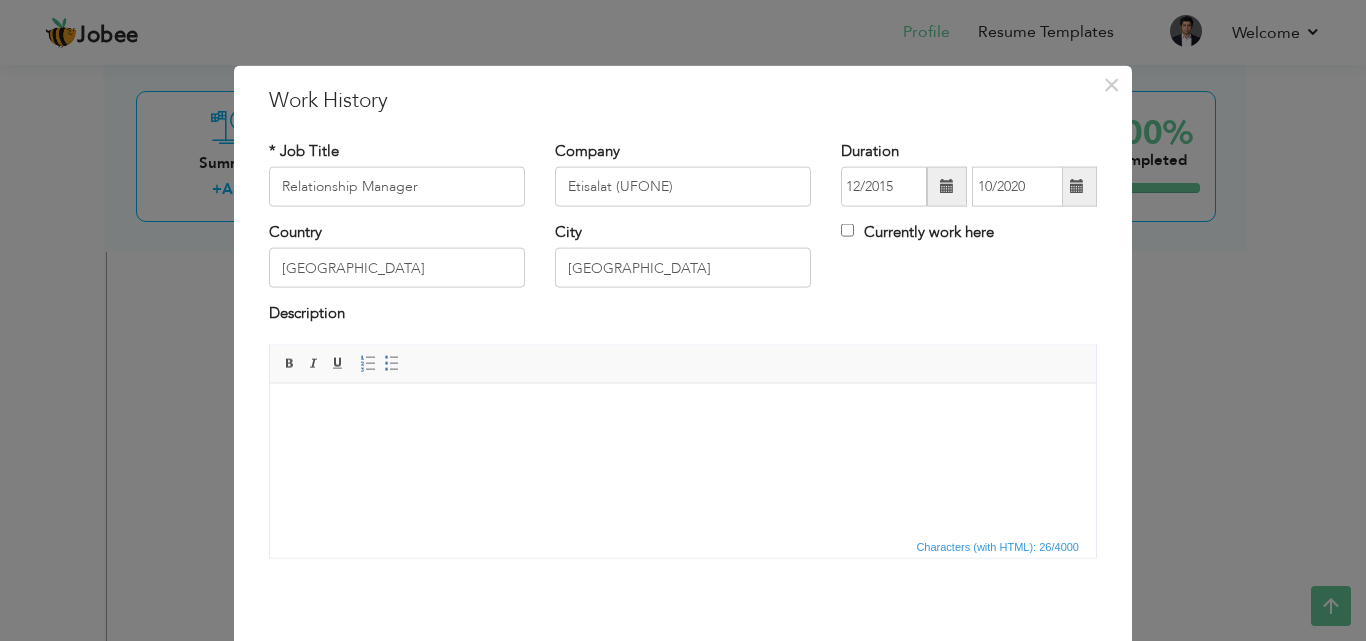 paste 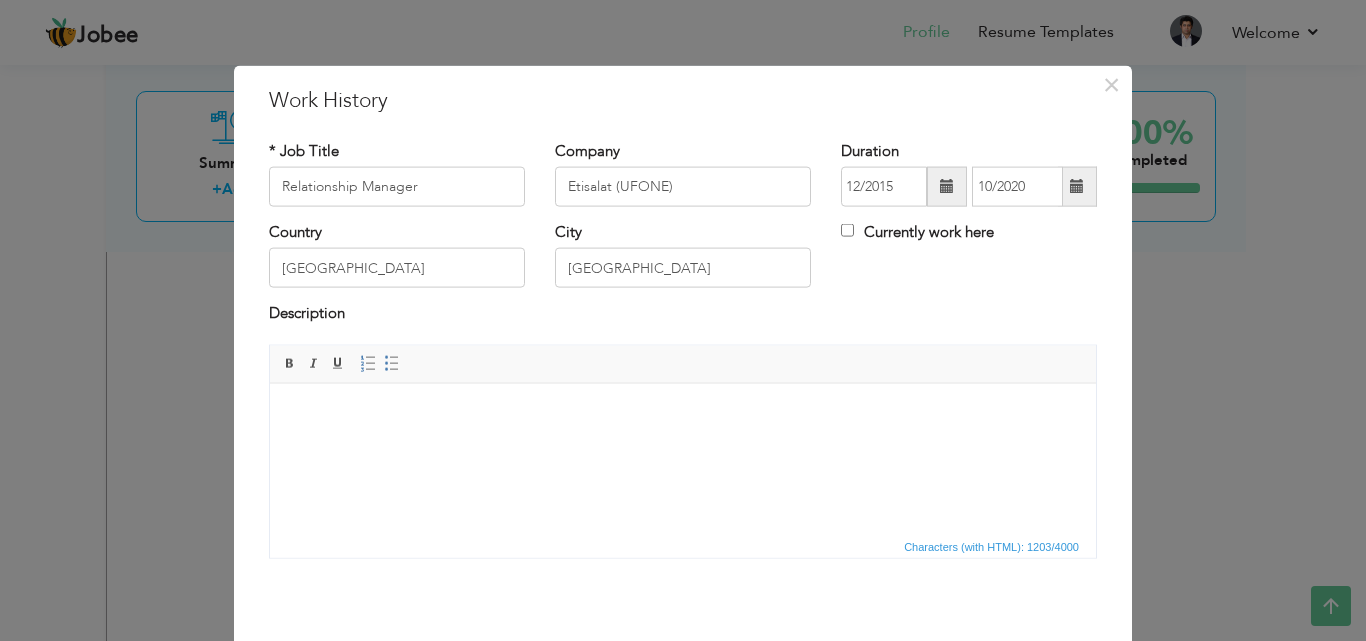 scroll, scrollTop: 212, scrollLeft: 0, axis: vertical 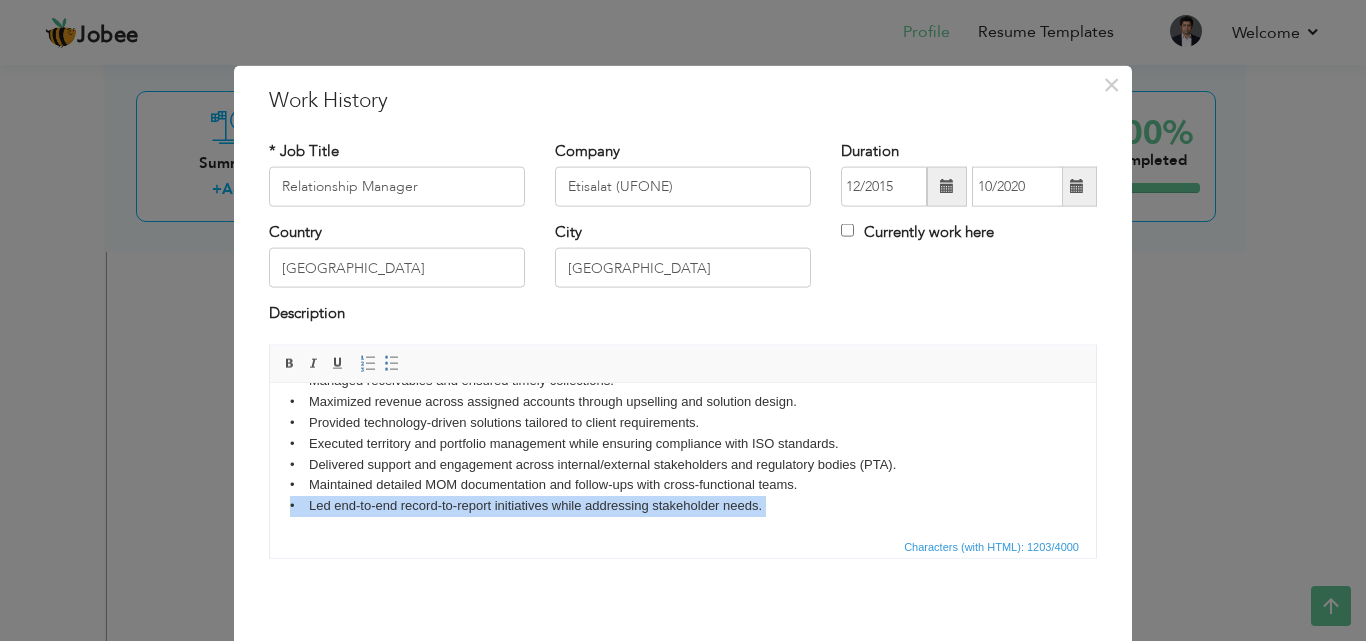 type 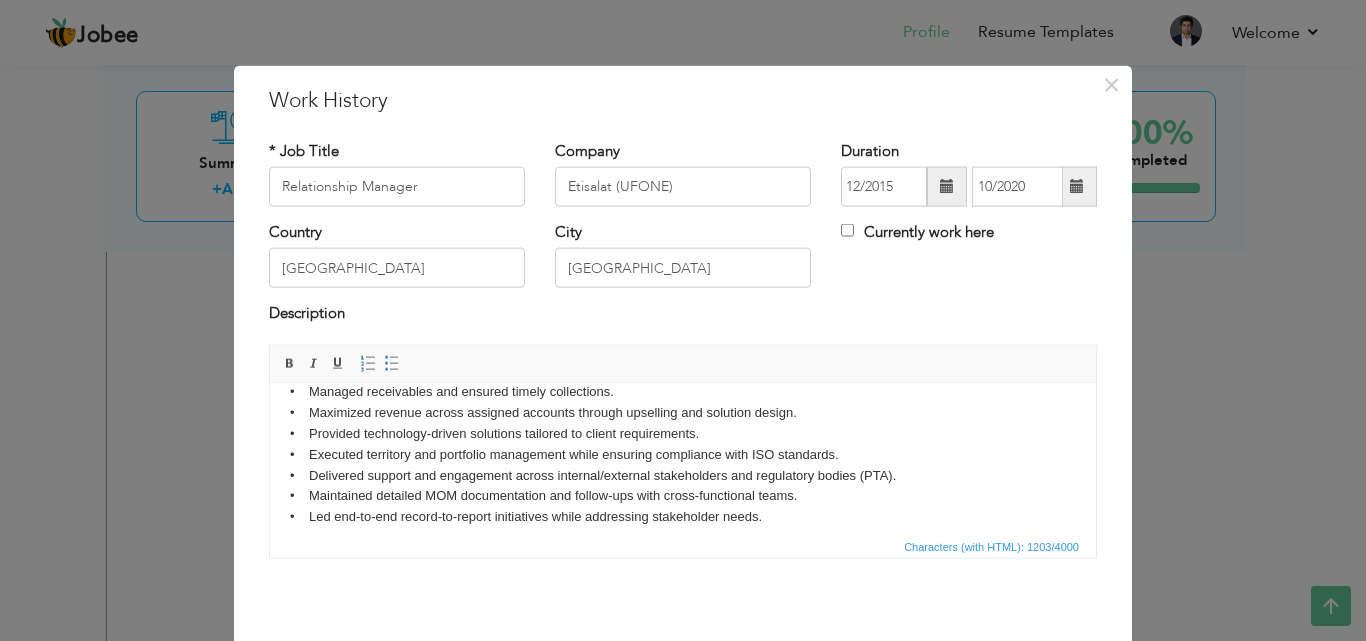 scroll, scrollTop: 79, scrollLeft: 0, axis: vertical 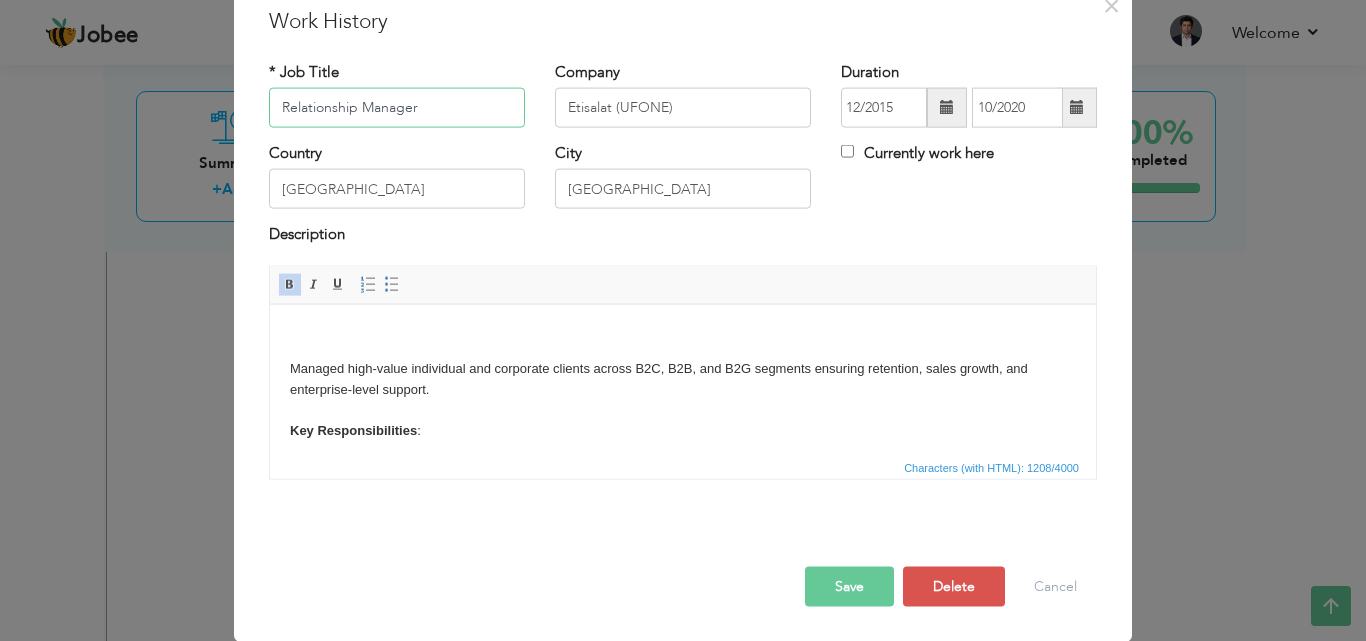 click on "Relationship Manager" at bounding box center (397, 108) 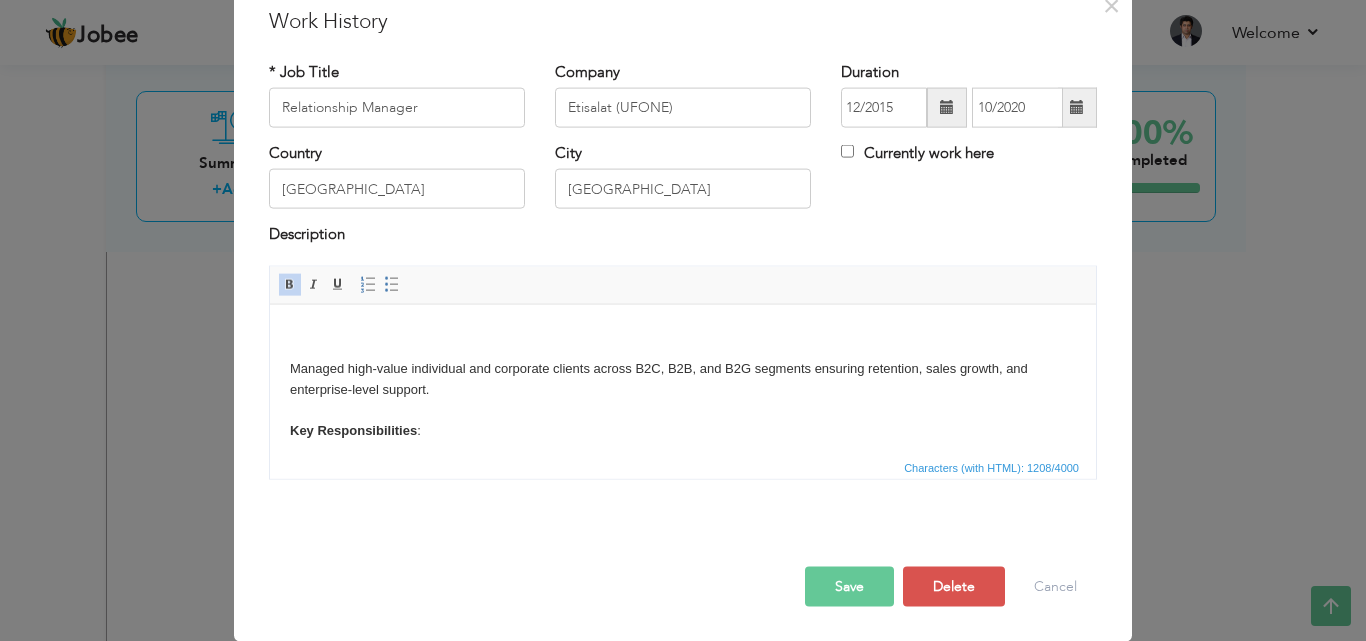 click on "Managed high-value individual and corporate clients across B2C, B2B, and B2G segments ensuring retention, sales growth, and enterprise-level support. Key Responsibilities : •    Developed customized business proposals and closed contractual agreements. •    Retained and grew existing client portfolios through consistent service delivery. •    Managed receivables and ensured timely collections. •    Maximized revenue across assigned accounts through upselling and solution design. •    Provided technology-driven solutions tailored to client requirements. •    Executed territory and portfolio management while ensuring compliance with ISO standards. •    Delivered support and engagement across internal/external stakeholders and regulatory bodies (PTA). •    Maintained detailed MOM documentation and follow-ups with cross-functional teams. •    Led end-to-end record-to-report initiatives while addressing stakeholder needs." at bounding box center [683, 503] 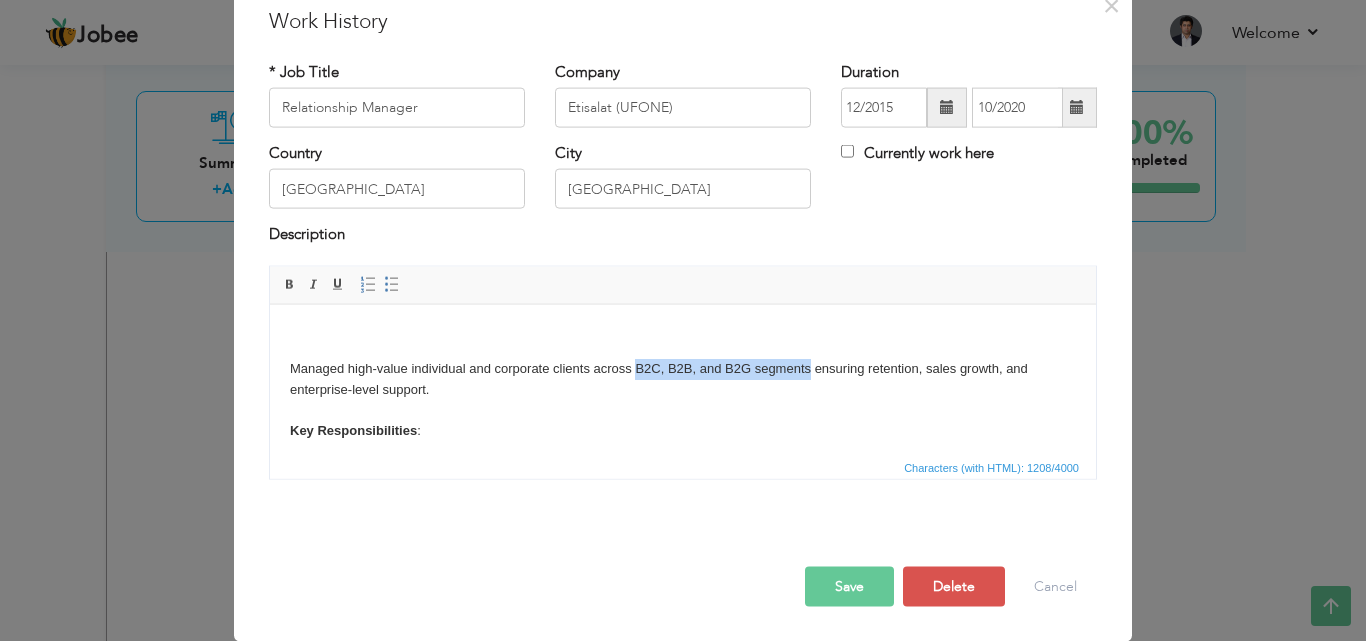 copy on "B2C, B2B, and B2G segments" 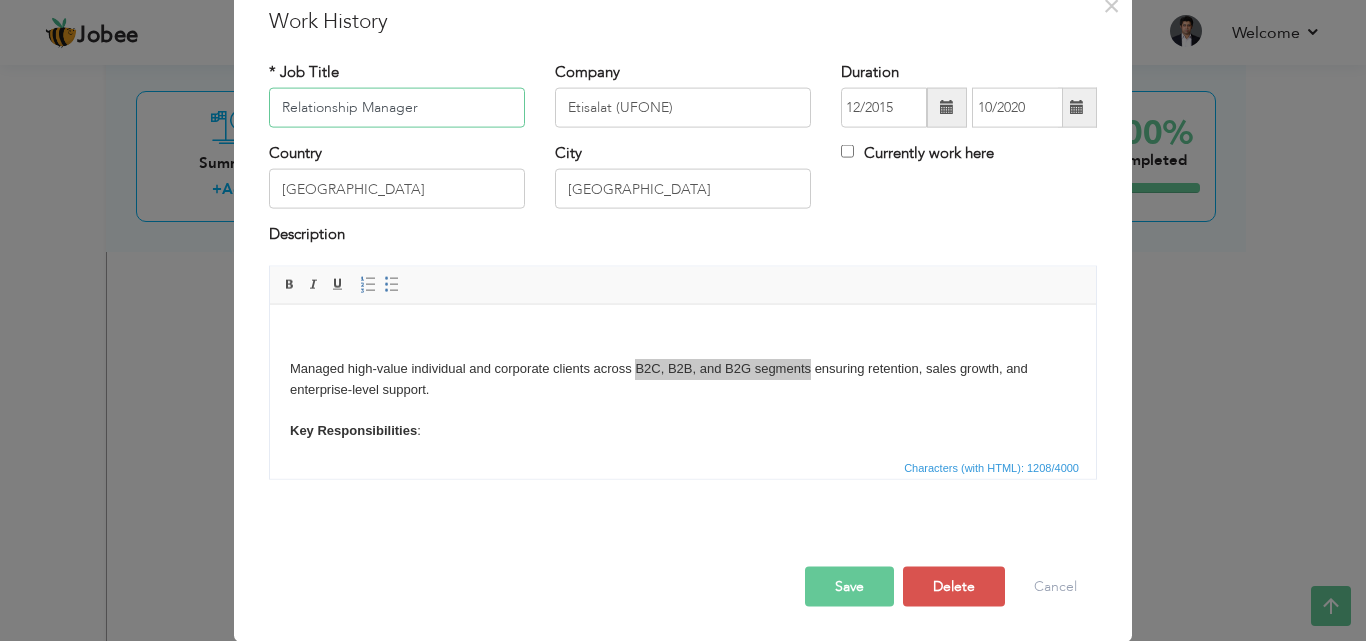 click on "Relationship Manager" at bounding box center (397, 108) 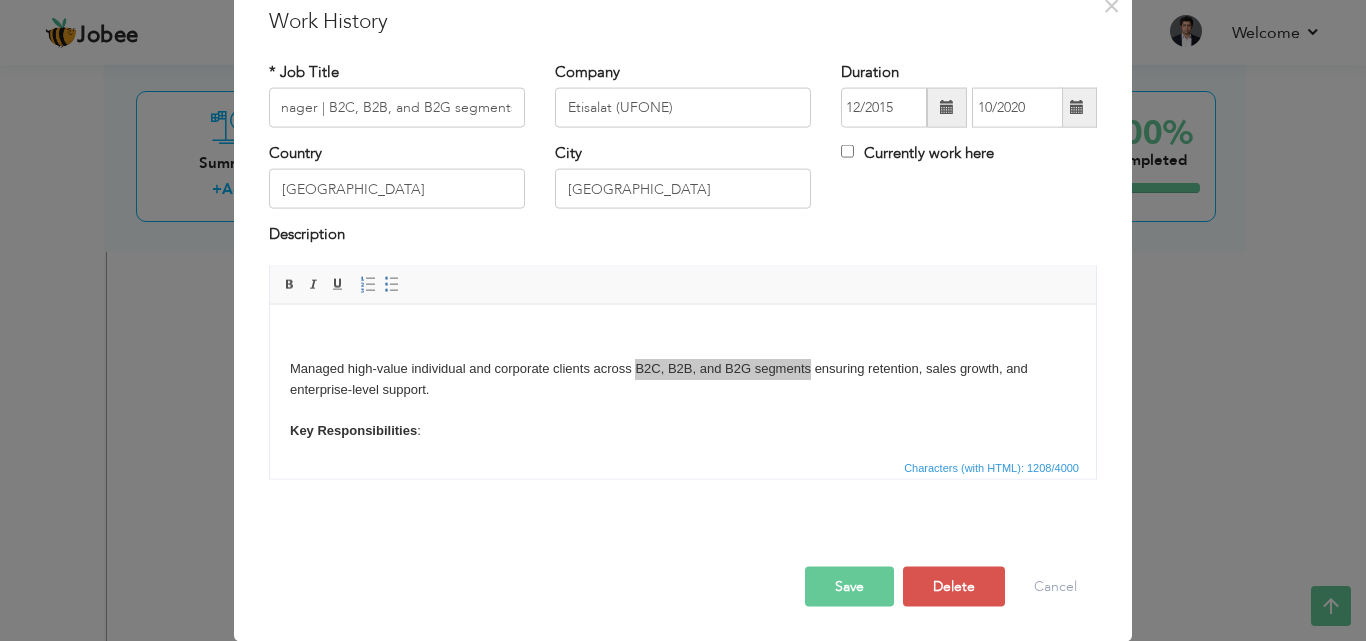 scroll, scrollTop: 0, scrollLeft: 0, axis: both 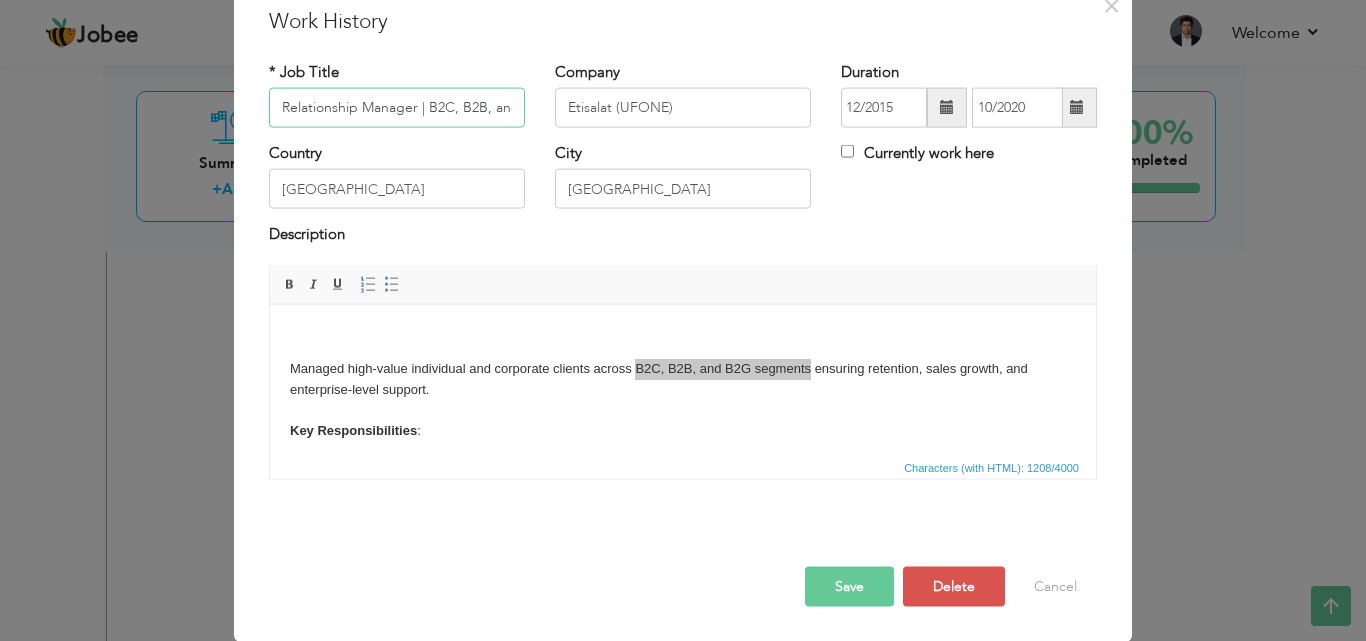 click on "Relationship Manager | B2C, B2B, and B2G segments" at bounding box center (397, 108) 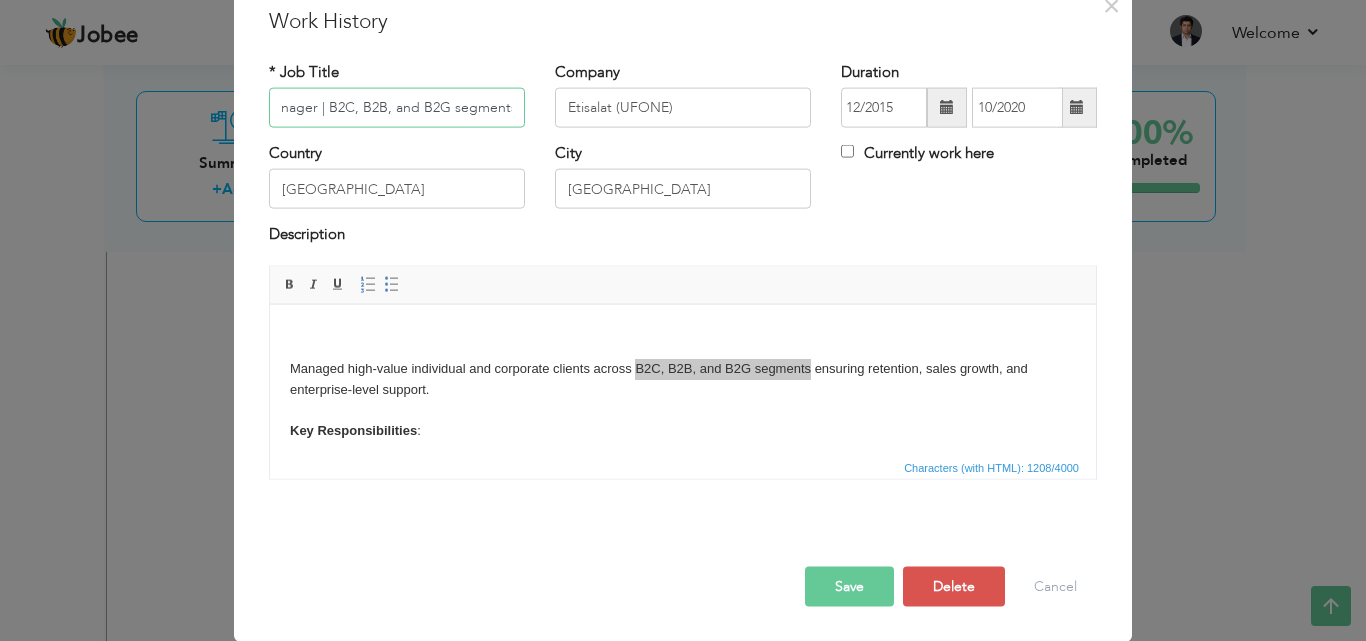 click on "Relationship Manager | B2C, B2B, and B2G segments" at bounding box center [397, 108] 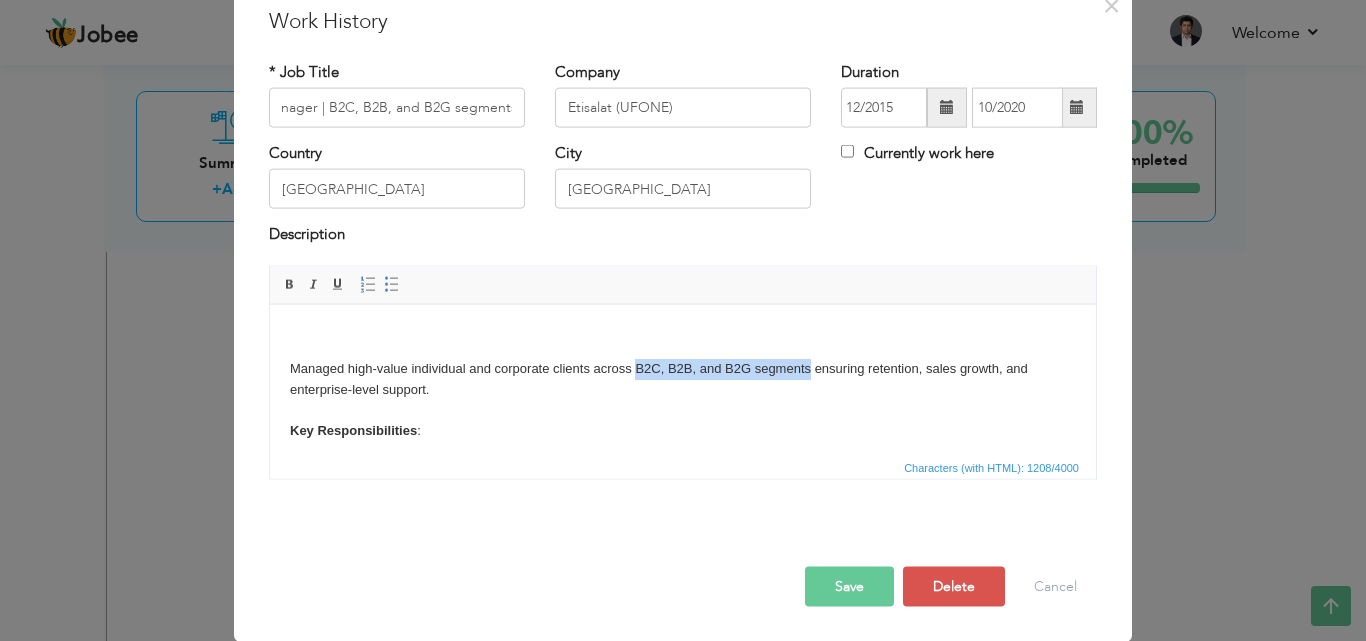 scroll, scrollTop: 0, scrollLeft: 0, axis: both 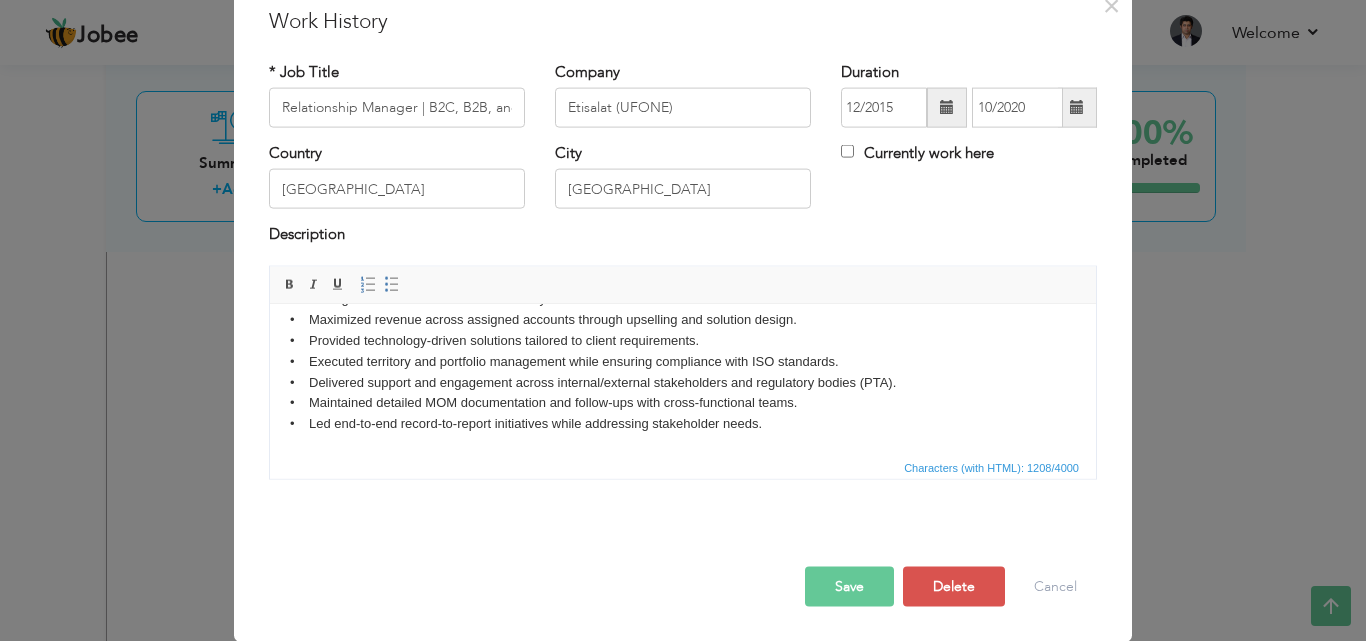 drag, startPoint x: 1086, startPoint y: 347, endPoint x: 1360, endPoint y: 740, distance: 479.08768 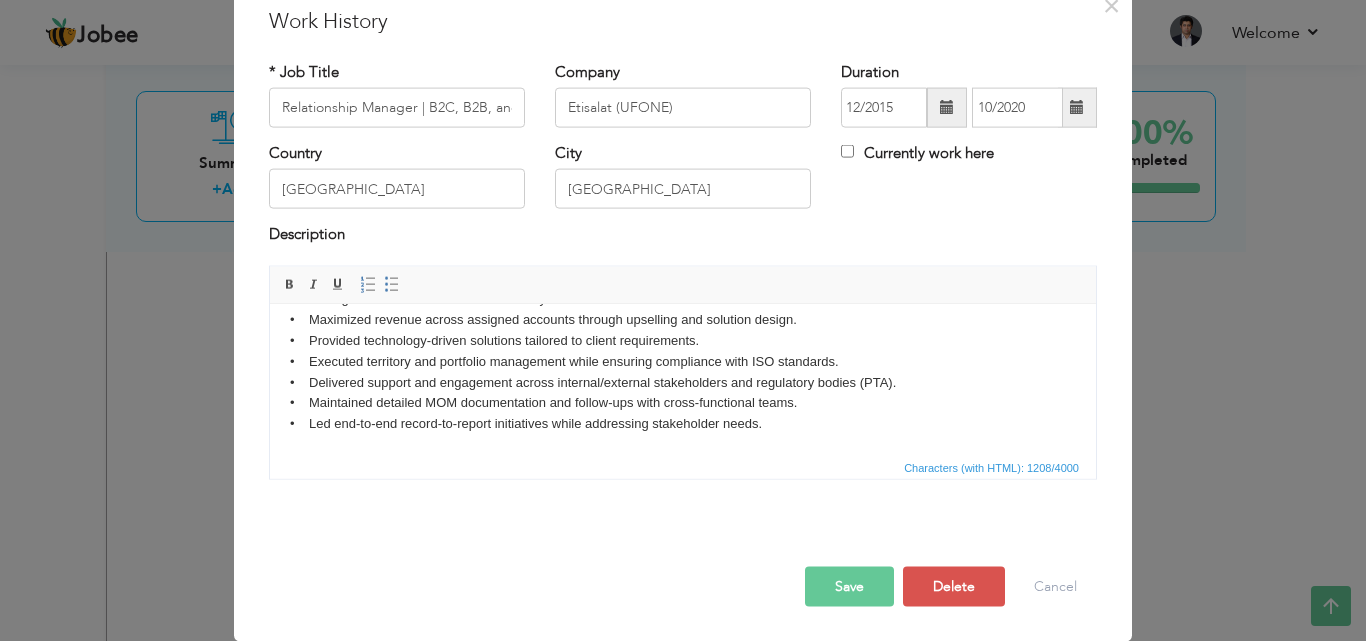 click on "Managed high-value individual and corporate clients across B2C, B2B, and B2G segments ensuring retention, sales growth, and enterprise-level support. Key Responsibilities : •    Developed customized business proposals and closed contractual agreements. •    Retained and grew existing client portfolios through consistent service delivery. •    Managed receivables and ensured timely collections. •    Maximized revenue across assigned accounts through upselling and solution design. •    Provided technology-driven solutions tailored to client requirements. •    Executed territory and portfolio management while ensuring compliance with ISO standards. •    Delivered support and engagement across internal/external stakeholders and regulatory bodies (PTA). •    Maintained detailed MOM documentation and follow-ups with cross-functional teams. •    Led end-to-end record-to-report initiatives while addressing stakeholder needs." at bounding box center (683, 271) 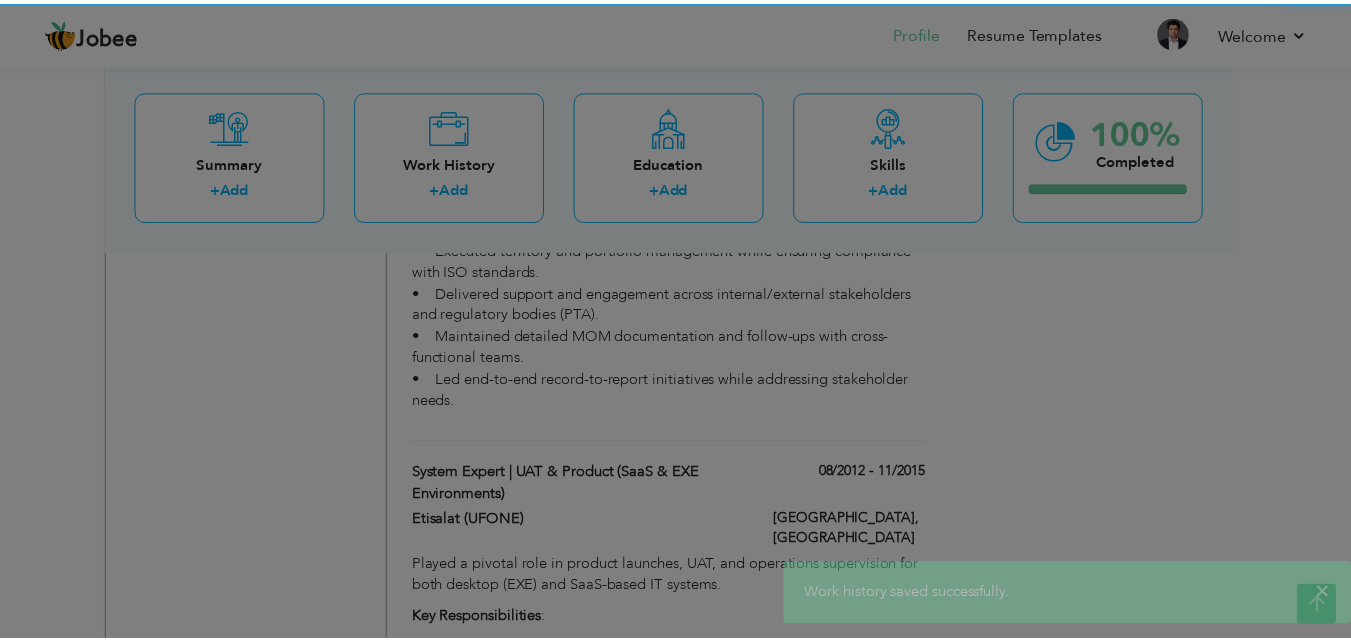 scroll, scrollTop: 0, scrollLeft: 0, axis: both 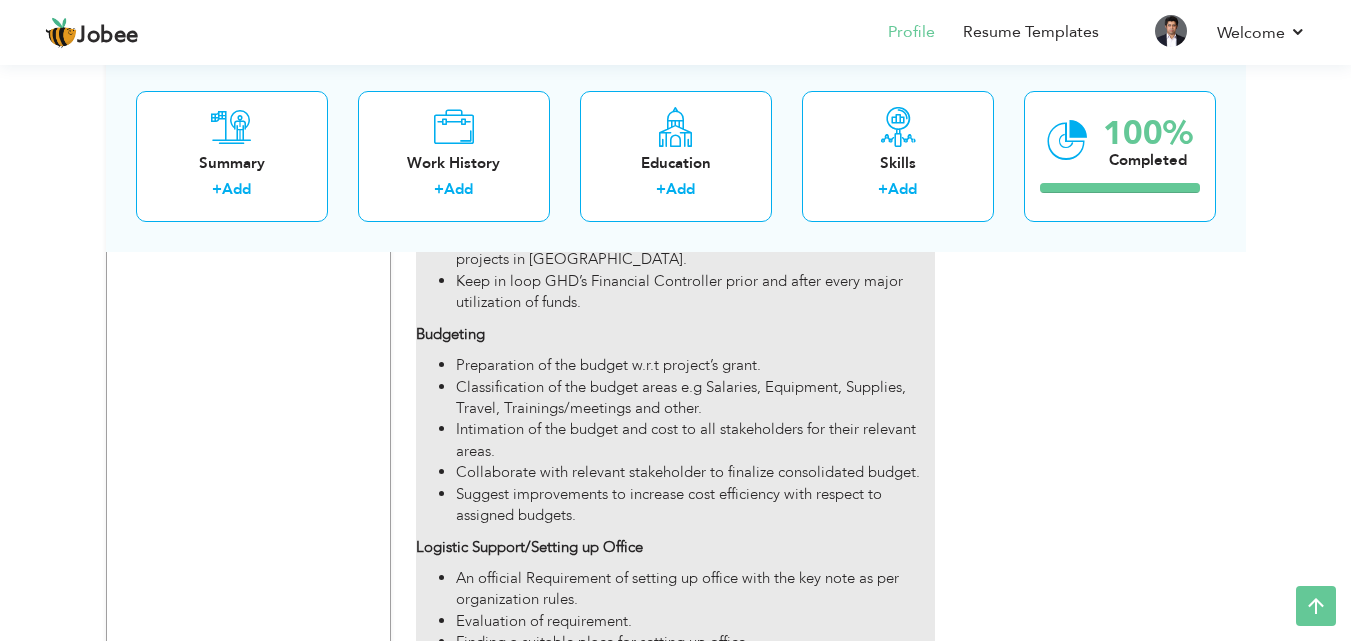 click on "Suggest improvements to increase cost efficiency with respect to assigned budgets." at bounding box center [695, 505] 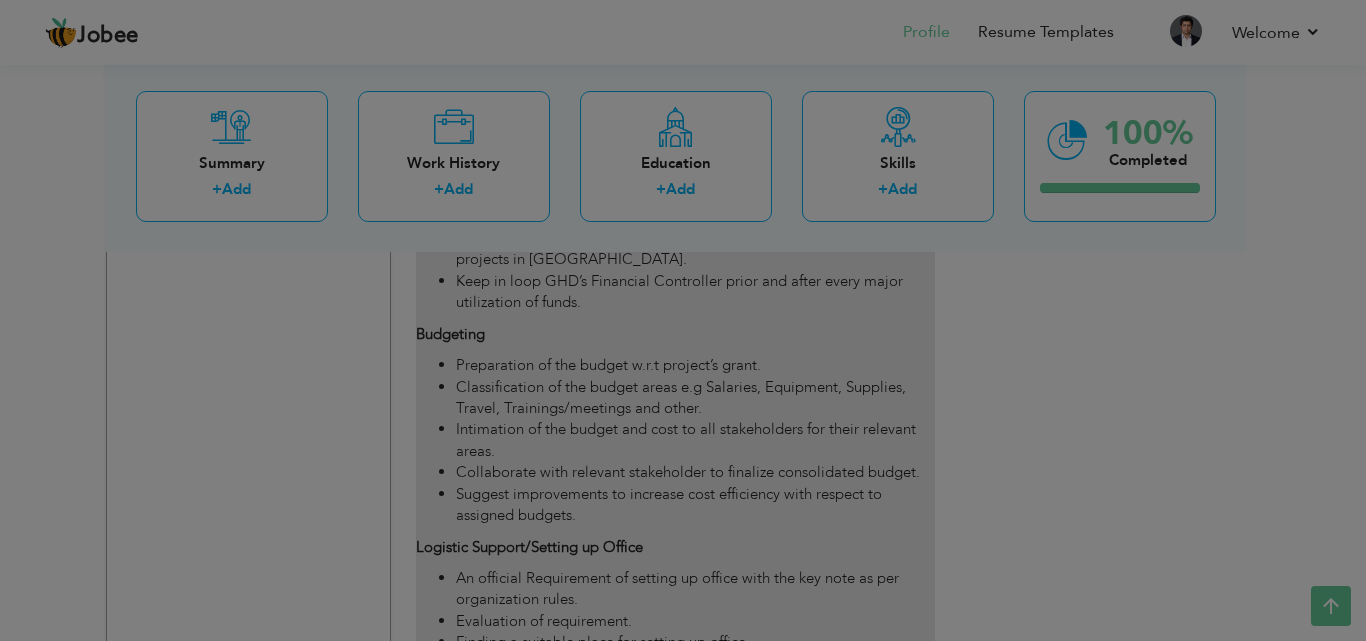 scroll, scrollTop: 0, scrollLeft: 0, axis: both 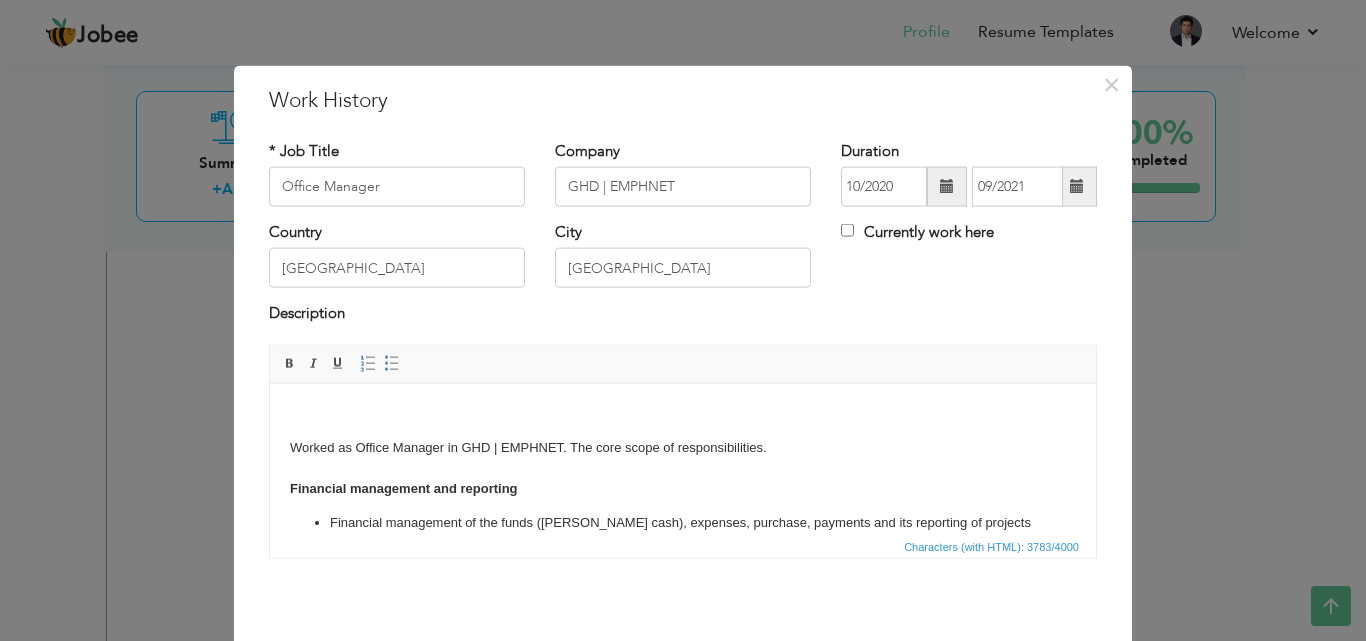 click at bounding box center (683, 413) 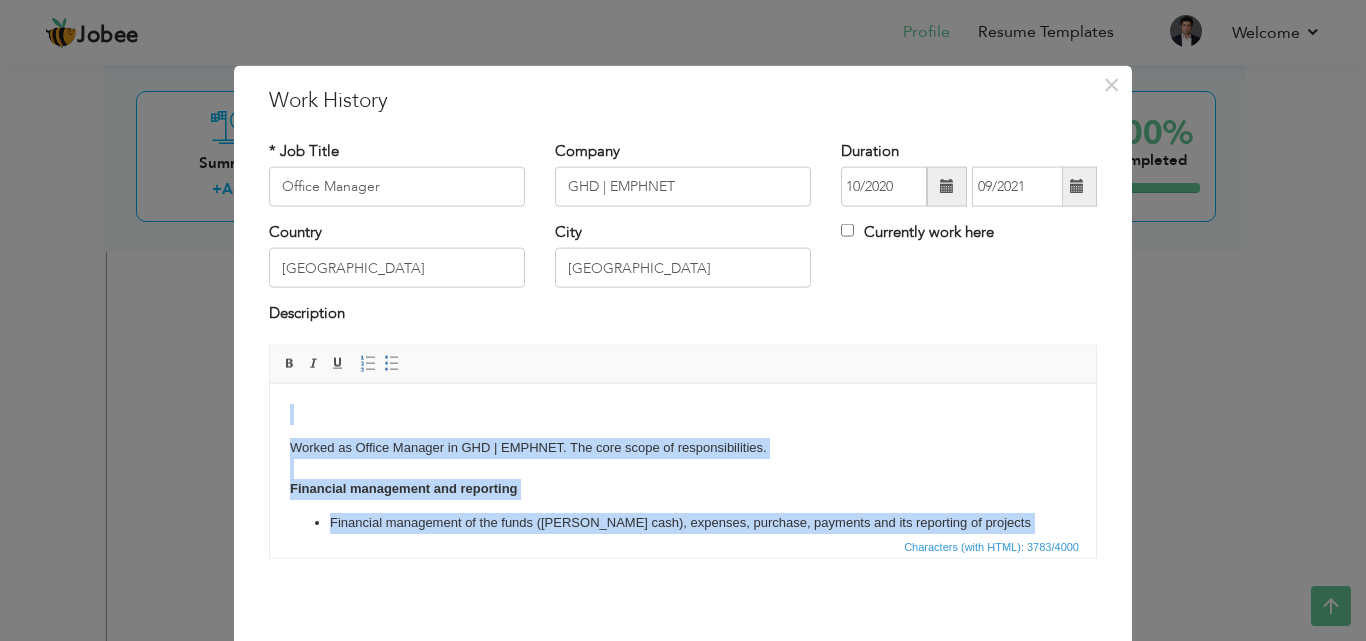type 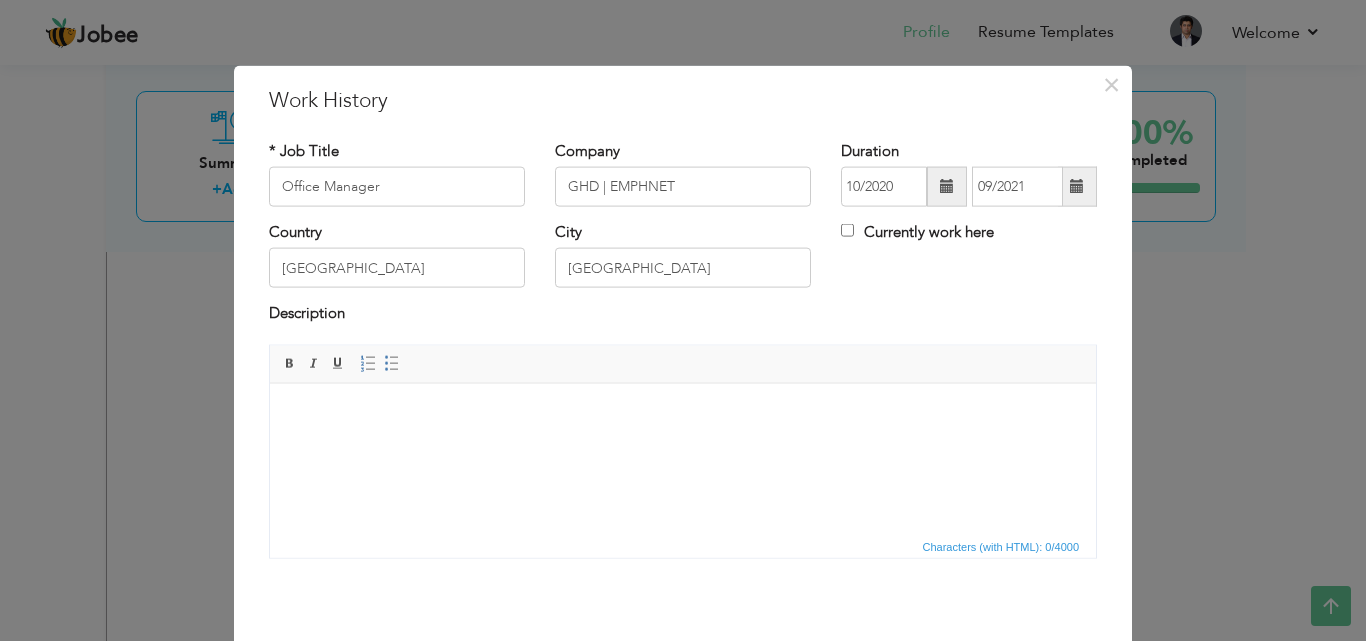 click at bounding box center [683, 413] 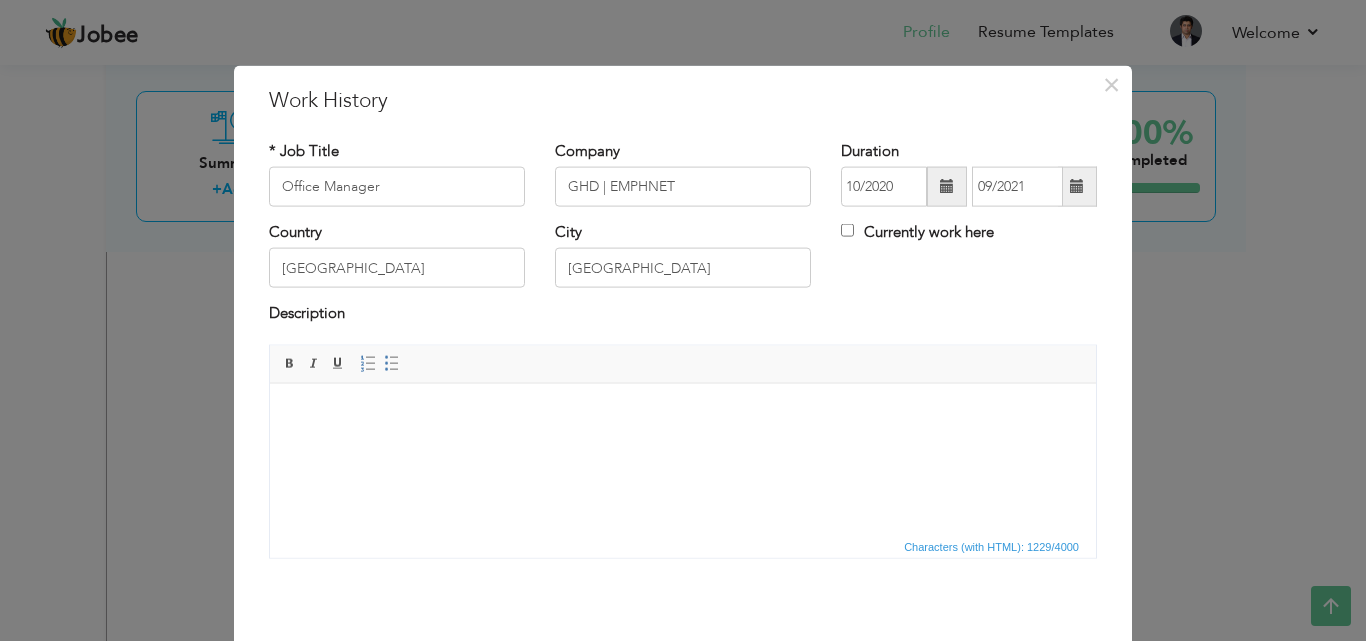scroll, scrollTop: 345, scrollLeft: 0, axis: vertical 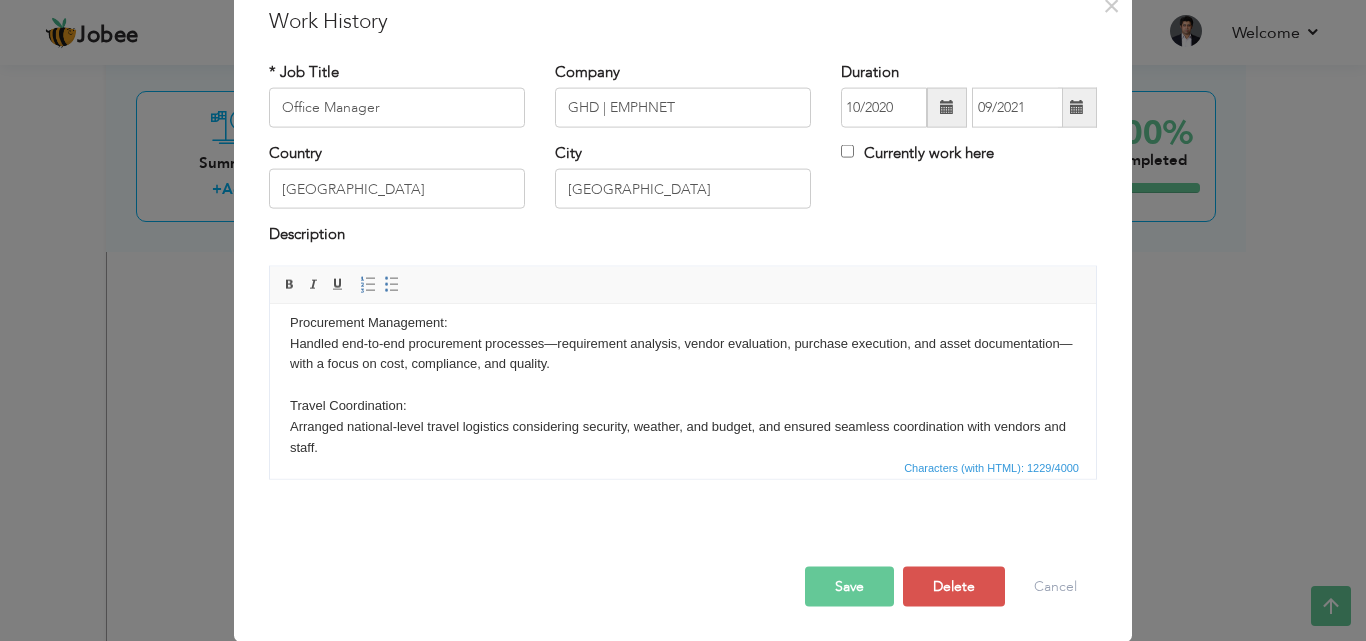 click on "Characters (with HTML): 1229/4000" at bounding box center [683, 466] 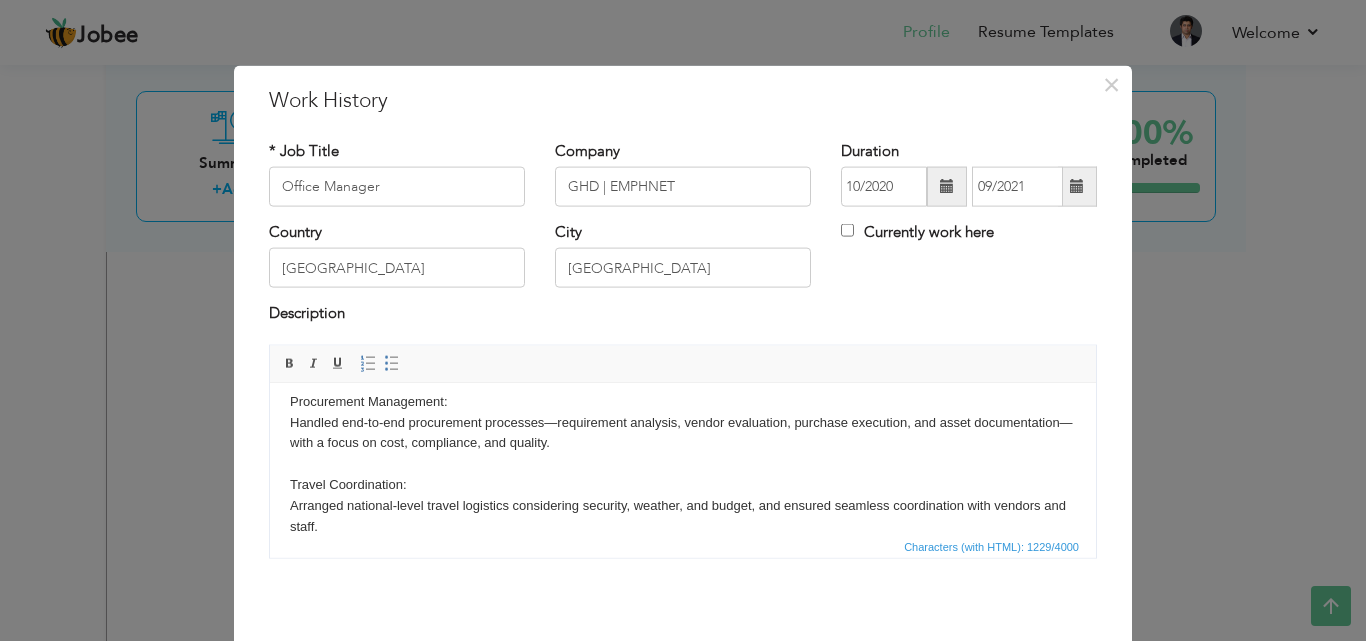 click on "Led nationwide project operations, financials, budgeting, and logistics in a public health development setting, ensuring compliance with quality parameters and donor expectations. Key Responsibilities: Financial Management & Reporting: Managed petty cash, project expenses, and payments. Maintained accurate utilization records, ensured audit-ready documentation, reconciled accounts, and reported to GHD HQ. Budgeting: Developed and monitored project budgets across multiple categories (HR, travel, procurement, etc.), collaborated with stakeholders, and ensured cost efficiency and transparency. Office Setup & Logistics: Led the setup of project offices including site selection, vendor finalization, contract management, and operational readiness. Procurement Management: Handled end-to-end procurement processes—requirement analysis, vendor evaluation, purchase execution, and asset documentation—with a focus on cost, compliance, and quality. Travel Coordination:" at bounding box center [683, 297] 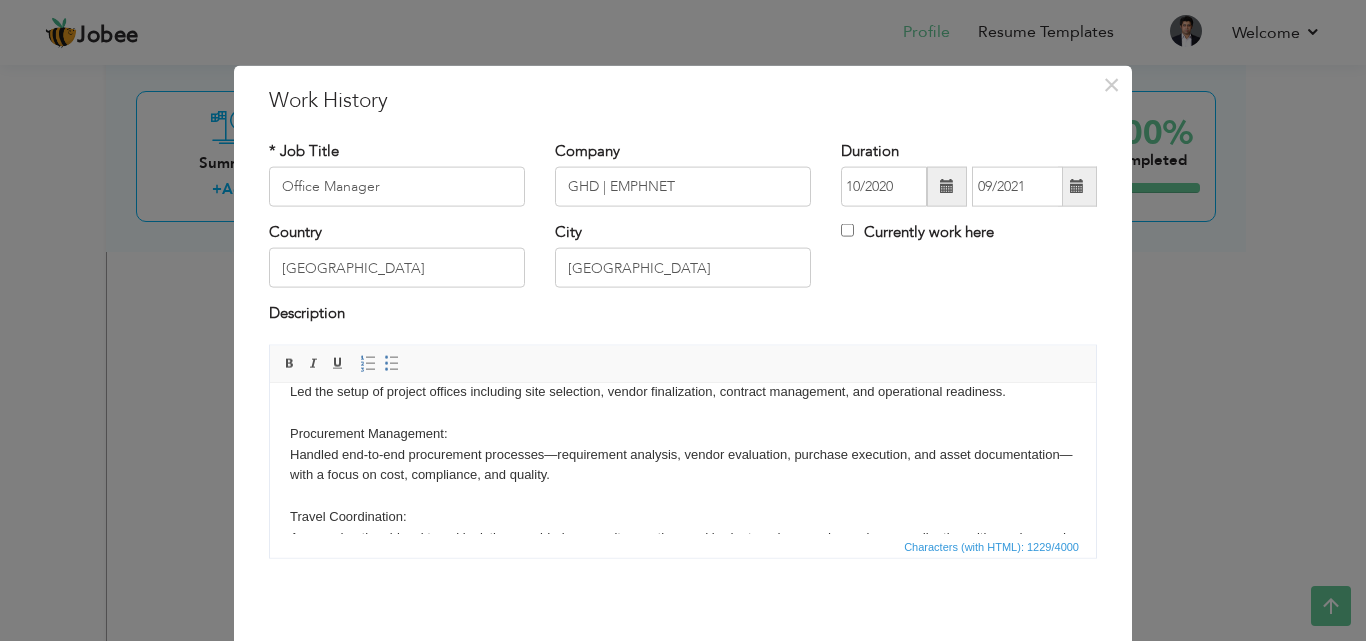 scroll, scrollTop: 79, scrollLeft: 0, axis: vertical 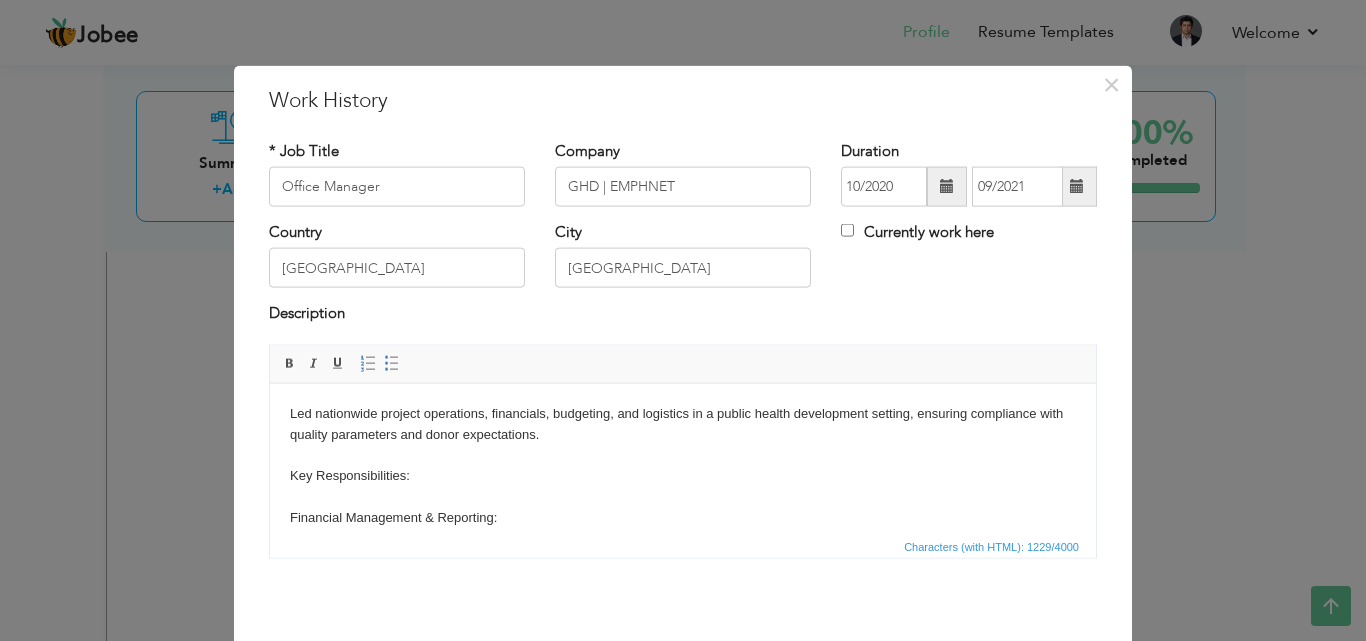 click on "Led nationwide project operations, financials, budgeting, and logistics in a public health development setting, ensuring compliance with quality parameters and donor expectations. Key Responsibilities: Financial Management & Reporting: Managed petty cash, project expenses, and payments. Maintained accurate utilization records, ensured audit-ready documentation, reconciled accounts, and reported to GHD HQ. Budgeting: Developed and monitored project budgets across multiple categories (HR, travel, procurement, etc.), collaborated with stakeholders, and ensured cost efficiency and transparency. Office Setup & Logistics: Led the setup of project offices including site selection, vendor finalization, contract management, and operational readiness. Procurement Management: Handled end-to-end procurement processes—requirement analysis, vendor evaluation, purchase execution, and asset documentation—with a focus on cost, compliance, and quality. Travel Coordination:" at bounding box center (683, 642) 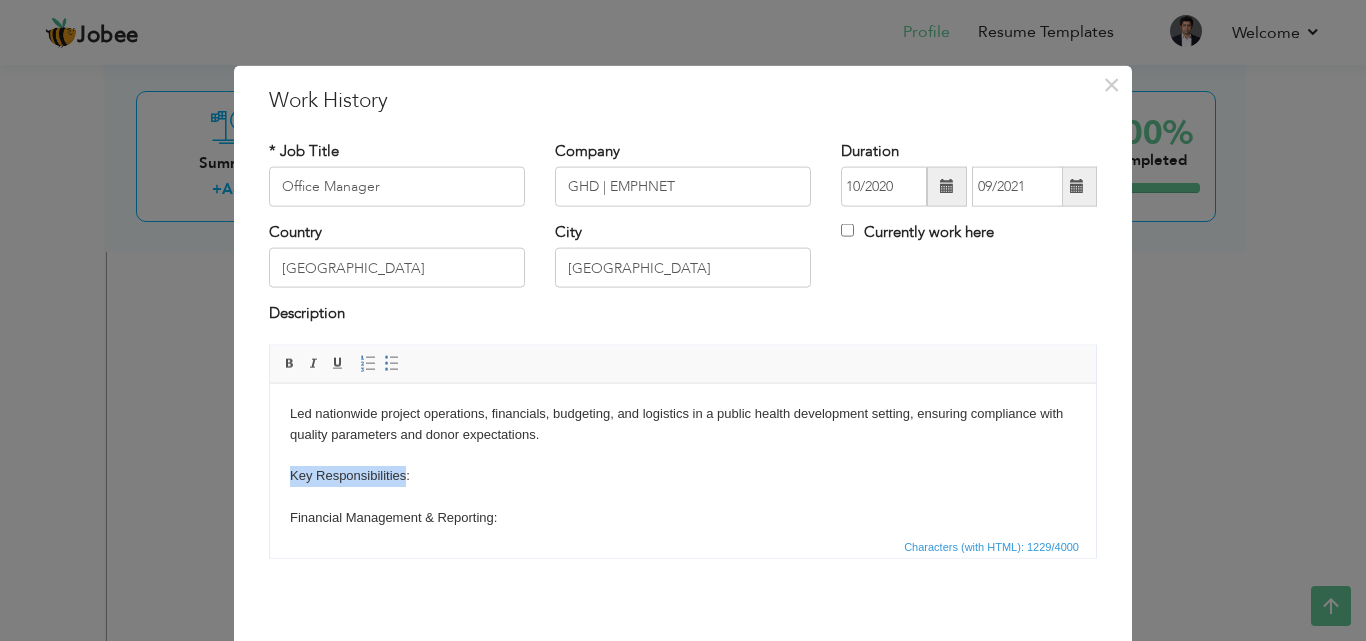scroll, scrollTop: 407, scrollLeft: 0, axis: vertical 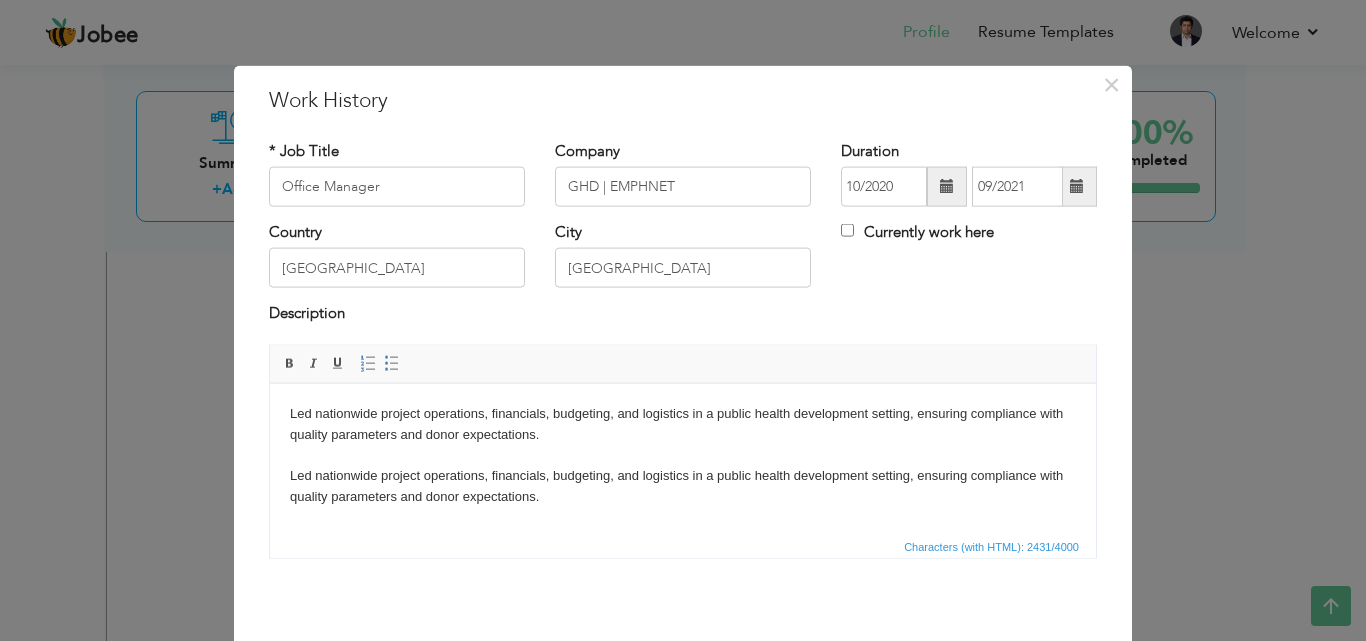 click on "Led nationwide project operations, financials, budgeting, and logistics in a public health development setting, ensuring compliance with quality parameters and donor expectations. Led nationwide project operations, financials, budgeting, and logistics in a public health development setting, ensuring compliance with quality parameters and donor expectations. Key Responsibilities: Financial Management & Reporting: Managed petty cash, project expenses, and payments. Maintained accurate utilization records, ensured audit-ready documentation, reconciled accounts, and reported to GHD HQ. Budgeting: Developed and monitored project budgets across multiple categories (HR, travel, procurement, etc.), collaborated with stakeholders, and ensured cost efficiency and transparency. Office Setup & Logistics: Led the setup of project offices including site selection, vendor finalization, contract management, and operational readiness. Procurement Management: Travel Coordination: : Financial Management & Reporting: Budgeting:" at bounding box center (683, 871) 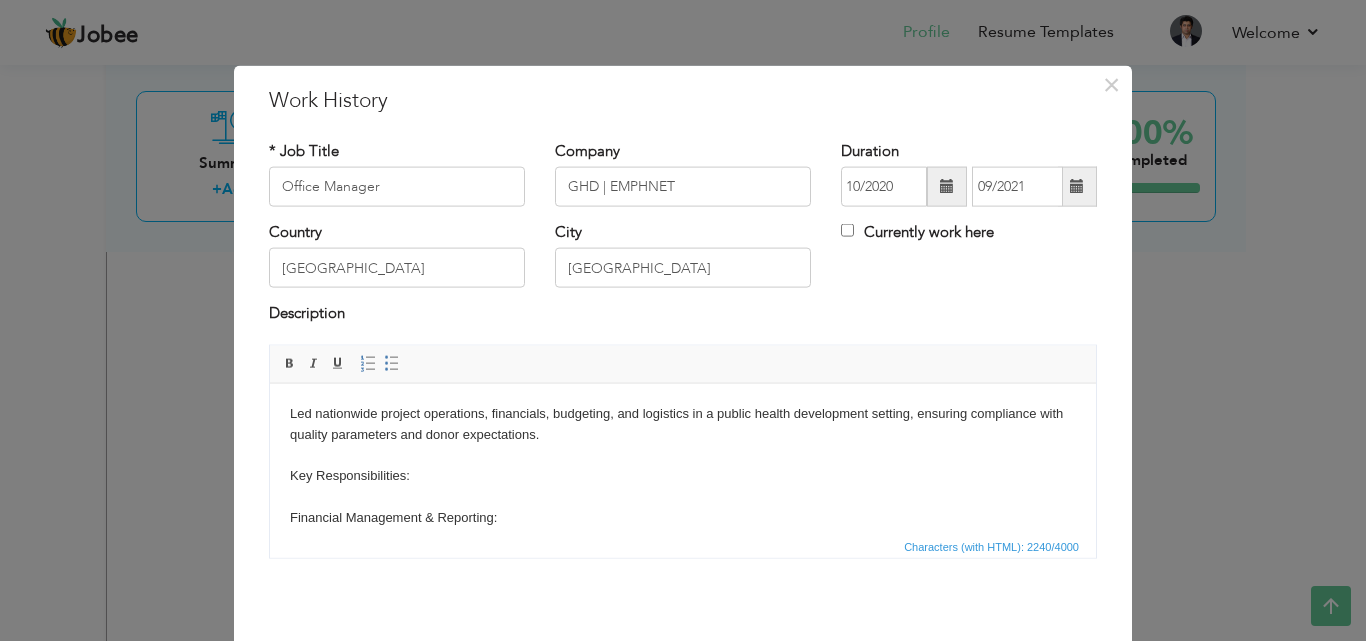 click on "Led nationwide project operations, financials, budgeting, and logistics in a public health development setting, ensuring compliance with quality parameters and donor expectations. Key Responsibilities: Financial Management & Reporting: Managed petty cash, project expenses, and payments. Maintained accurate utilization records, ensured audit-ready documentation, reconciled accounts, and reported to GHD HQ. Budgeting: Developed and monitored project budgets across multiple categories (HR, travel, procurement, etc.), collaborated with stakeholders, and ensured cost efficiency and transparency. Office Setup & Logistics: Led the setup of project offices including site selection, vendor finalization, contract management, and operational readiness. Procurement Management: Handled end-to-end procurement processes—requirement analysis, vendor evaluation, purchase execution, and asset documentation—with a focus on cost, compliance, and quality. Travel Coordination: : Financial Management & Reporting: Budgeting:" at bounding box center [683, 839] 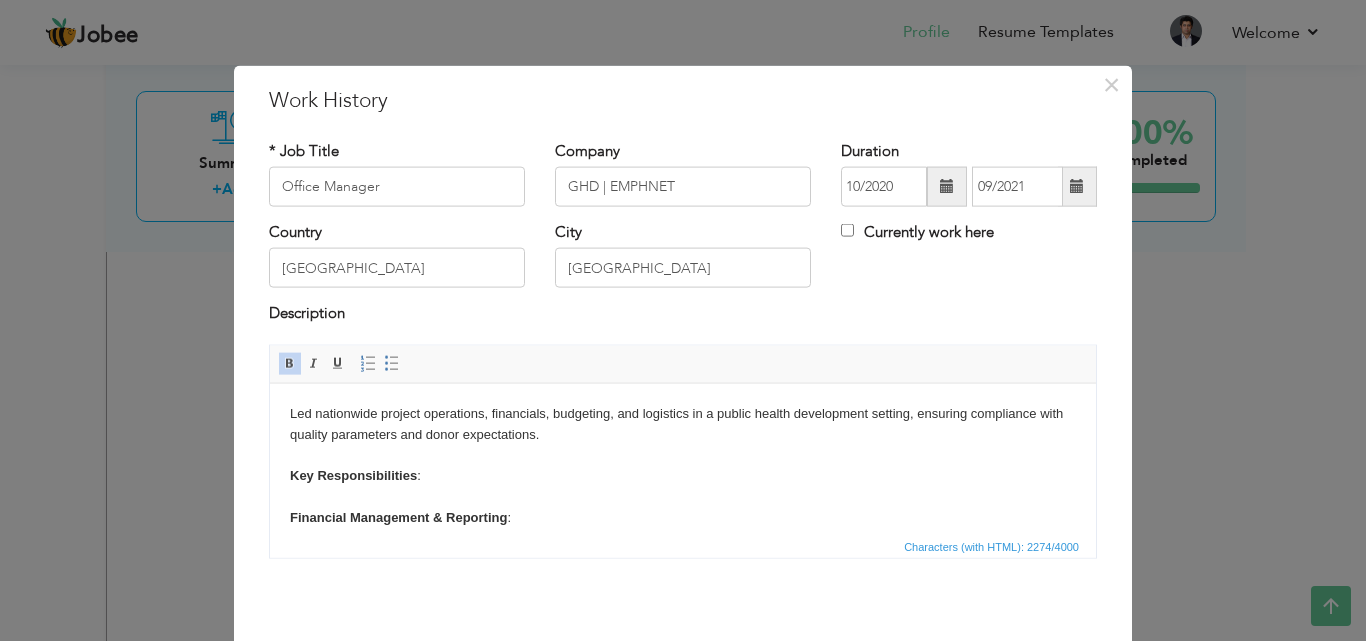 scroll, scrollTop: 250, scrollLeft: 0, axis: vertical 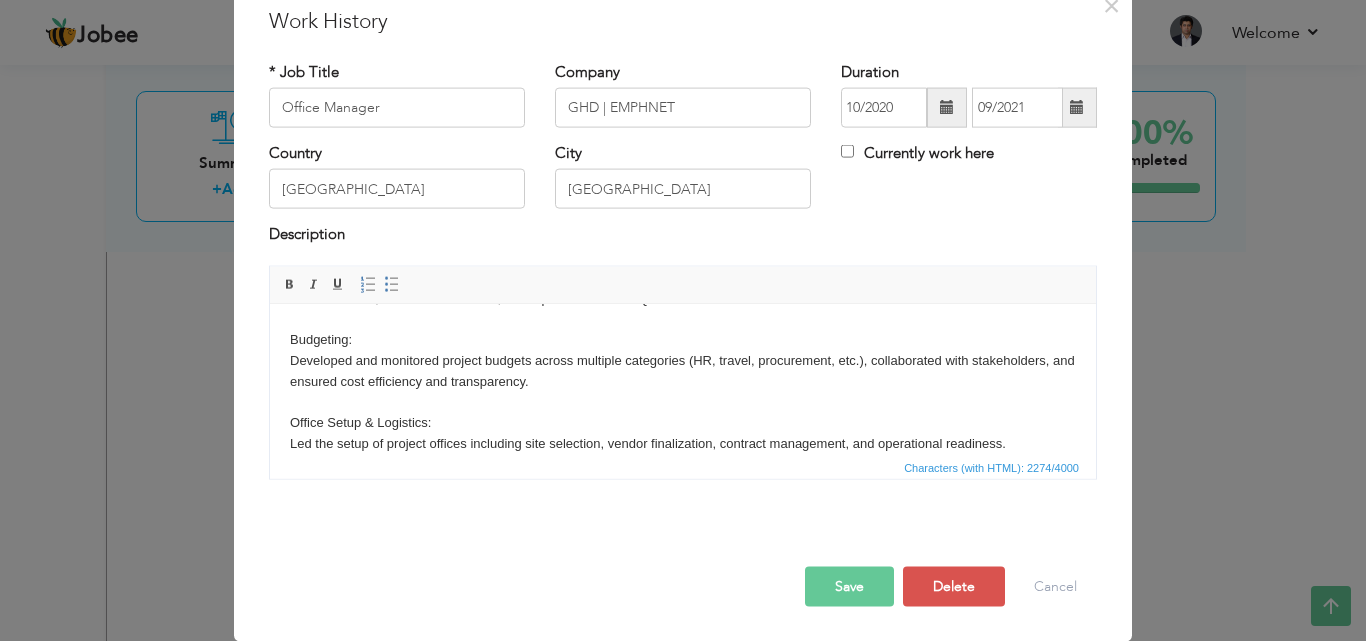 click on "Led nationwide project operations, financials, budgeting, and logistics in a public health development setting, ensuring compliance with quality parameters and donor expectations. Key Responsibilities : Financial Management & Reporting : Managed petty cash, project expenses, and payments. Maintained accurate utilization records, ensured audit-ready documentation, reconciled accounts, and reported to GHD HQ. Budgeting: Developed and monitored project budgets across multiple categories (HR, travel, procurement, etc.), collaborated with stakeholders, and ensured cost efficiency and transparency. Office Setup & Logistics: Led the setup of project offices including site selection, vendor finalization, contract management, and operational readiness. Procurement Management: Handled end-to-end procurement processes—requirement analysis, vendor evaluation, purchase execution, and asset documentation—with a focus on cost, compliance, and quality. Travel Coordination: : Financial Management & Reporting: Budgeting:" at bounding box center [683, 578] 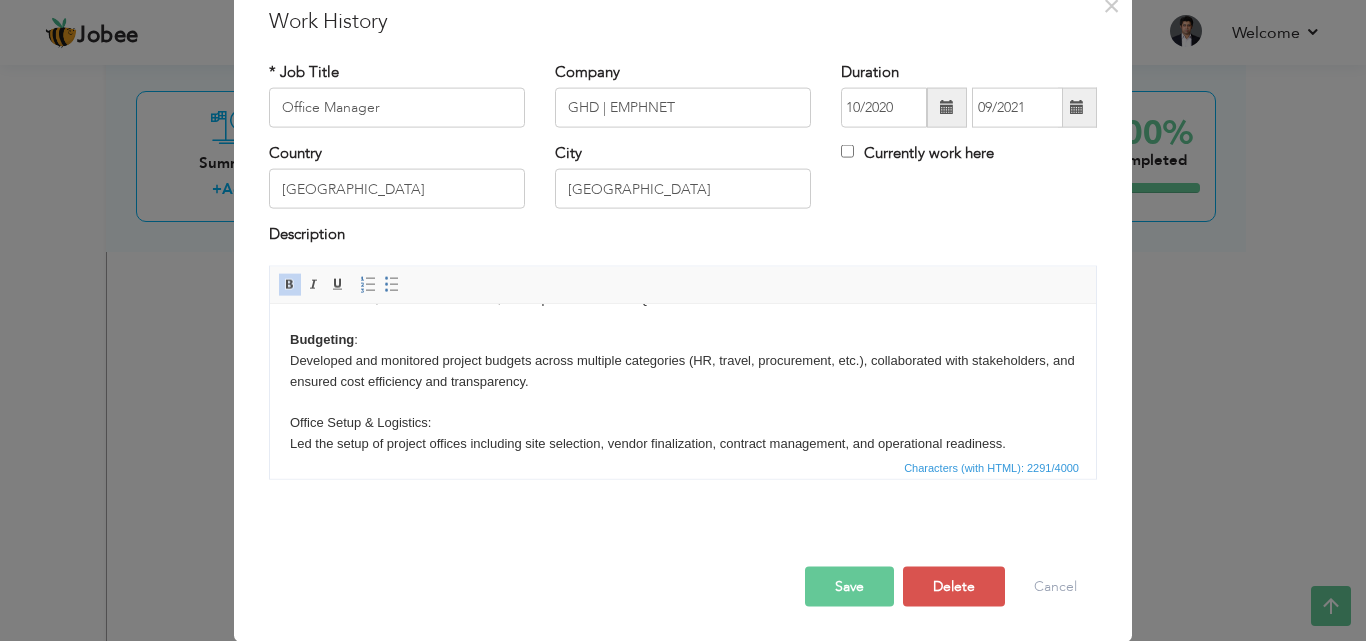 click on "Led nationwide project operations, financials, budgeting, and logistics in a public health development setting, ensuring compliance with quality parameters and donor expectations. Key Responsibilities : Financial Management & Reporting : Managed petty cash, project expenses, and payments. Maintained accurate utilization records, ensured audit-ready documentation, reconciled accounts, and reported to GHD HQ. Budgeting : Developed and monitored project budgets across multiple categories (HR, travel, procurement, etc.), collaborated with stakeholders, and ensured cost efficiency and transparency. Office Setup & Logistics: Led the setup of project offices including site selection, vendor finalization, contract management, and operational readiness. Procurement Management: Handled end-to-end procurement processes—requirement analysis, vendor evaluation, purchase execution, and asset documentation—with a focus on cost, compliance, and quality. Travel Coordination: : Financial Management & Reporting: Budgeting:" at bounding box center [683, 578] 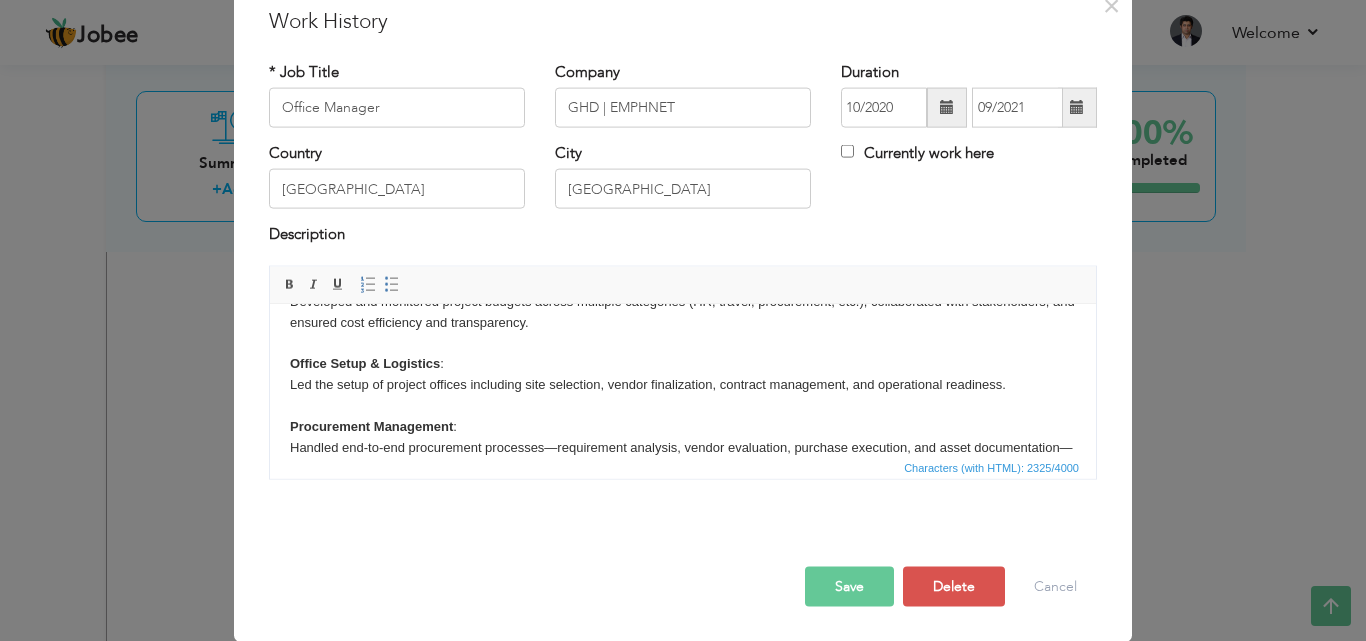 scroll, scrollTop: 479, scrollLeft: 0, axis: vertical 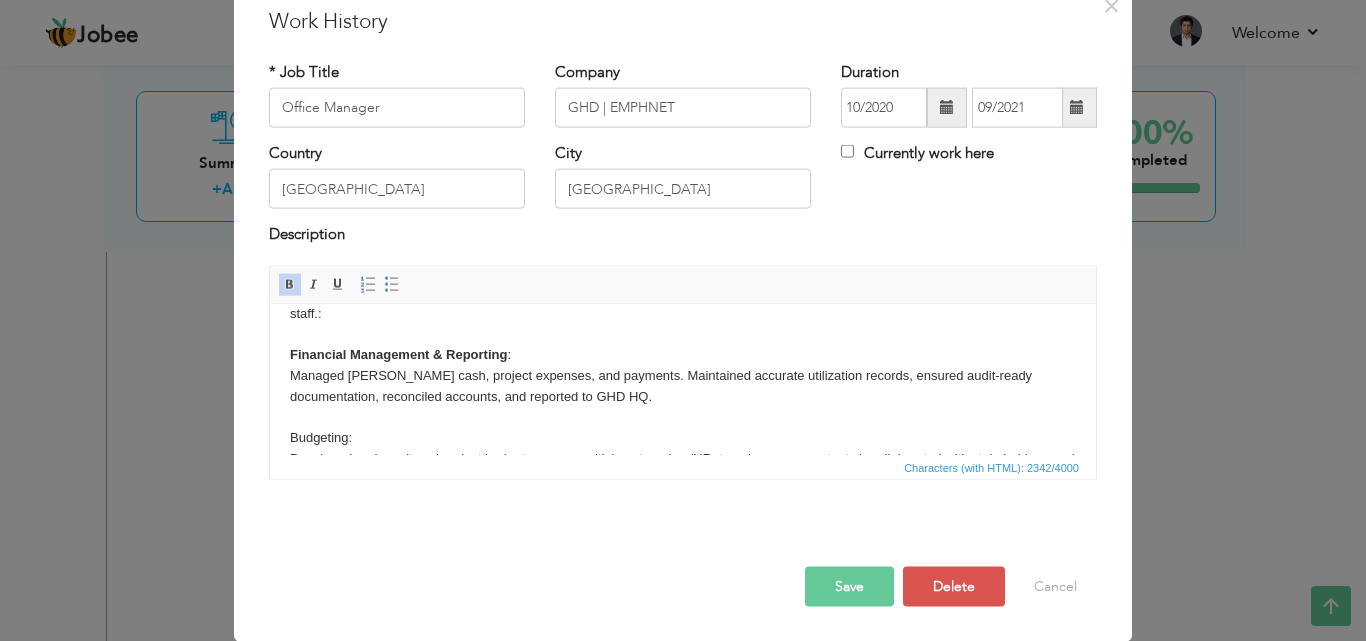 click on "Led nationwide project operations, financials, budgeting, and logistics in a public health development setting, ensuring compliance with quality parameters and donor expectations. Key Responsibilities : Financial Management & Reporting : Managed petty cash, project expenses, and payments. Maintained accurate utilization records, ensured audit-ready documentation, reconciled accounts, and reported to GHD HQ. Budgeting : Developed and monitored project budgets across multiple categories (HR, travel, procurement, etc.), collaborated with stakeholders, and ensured cost efficiency and transparency. Office Setup & Logistics : Led the setup of project offices including site selection, vendor finalization, contract management, and operational readiness. Procurement Management : Handled end-to-end procurement processes—requirement analysis, vendor evaluation, purchase execution, and asset documentation—with a focus on cost, compliance, and quality. Travel Coordination: : Financial Management & Reporting :" at bounding box center [683, 281] 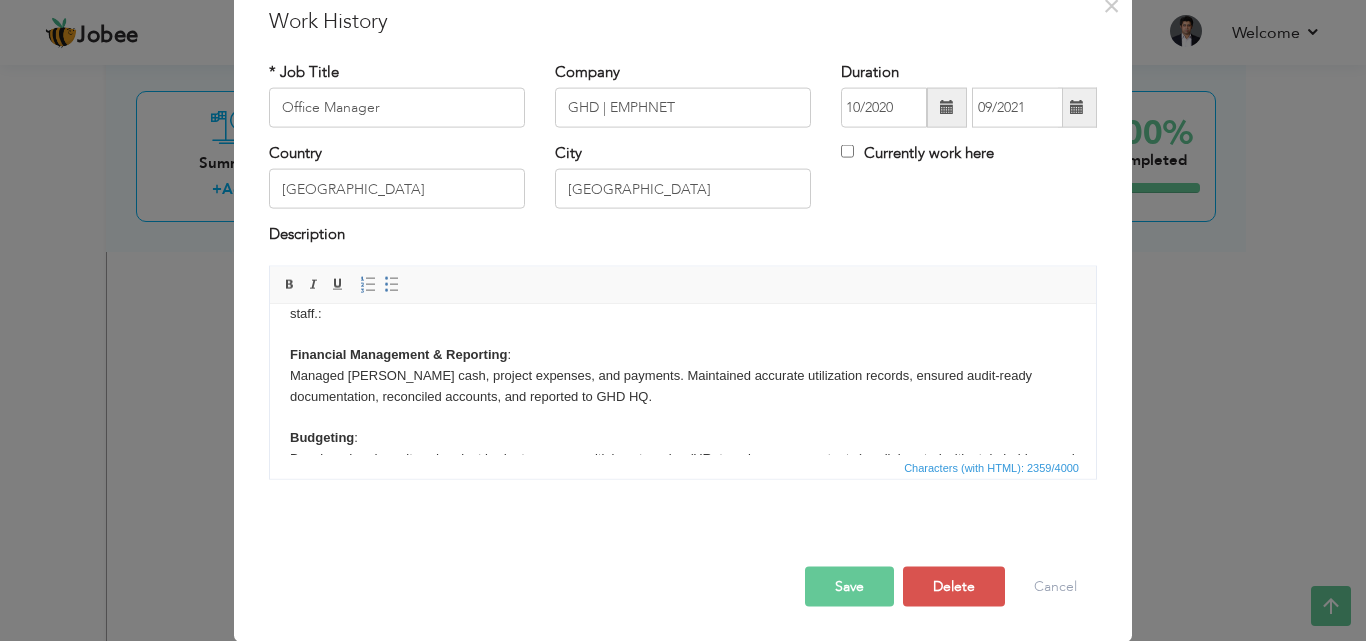 scroll, scrollTop: 491, scrollLeft: 0, axis: vertical 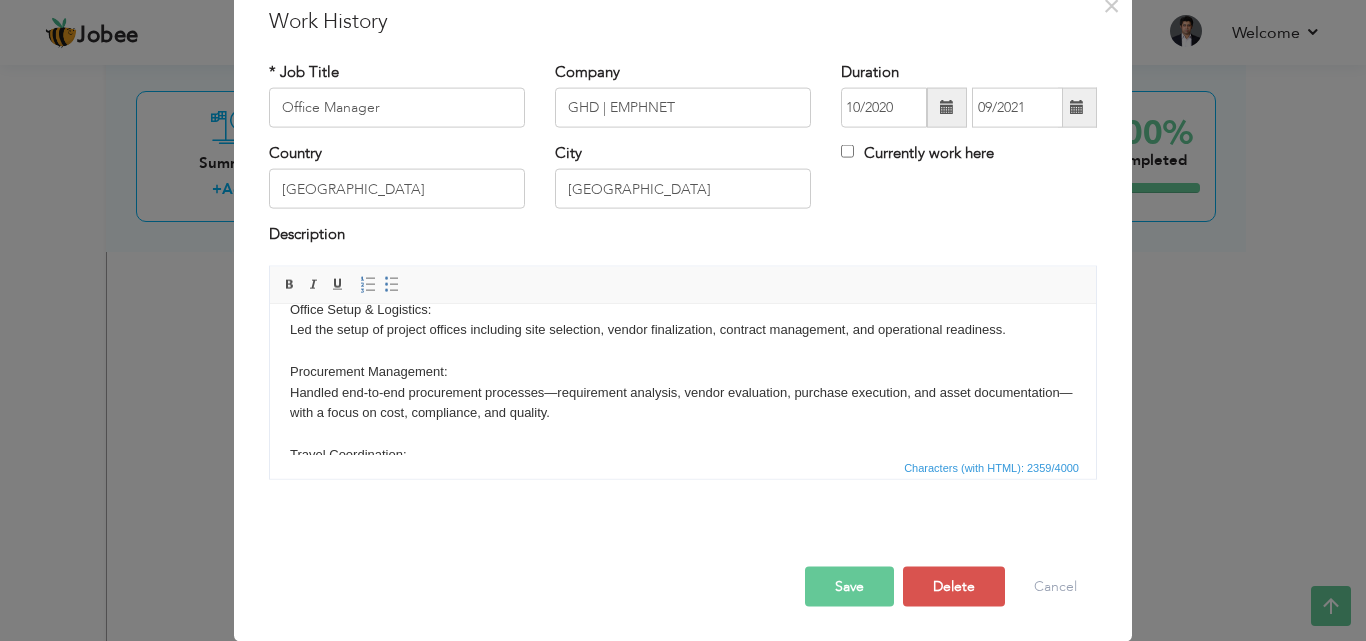 click on "Led nationwide project operations, financials, budgeting, and logistics in a public health development setting, ensuring compliance with quality parameters and donor expectations. Key Responsibilities : Financial Management & Reporting : Managed petty cash, project expenses, and payments. Maintained accurate utilization records, ensured audit-ready documentation, reconciled accounts, and reported to GHD HQ. Budgeting : Developed and monitored project budgets across multiple categories (HR, travel, procurement, etc.), collaborated with stakeholders, and ensured cost efficiency and transparency. Office Setup & Logistics : Led the setup of project offices including site selection, vendor finalization, contract management, and operational readiness. Procurement Management : Handled end-to-end procurement processes—requirement analysis, vendor evaluation, purchase execution, and asset documentation—with a focus on cost, compliance, and quality. Travel Coordination: : Financial Management & Reporting : :" at bounding box center (683, 69) 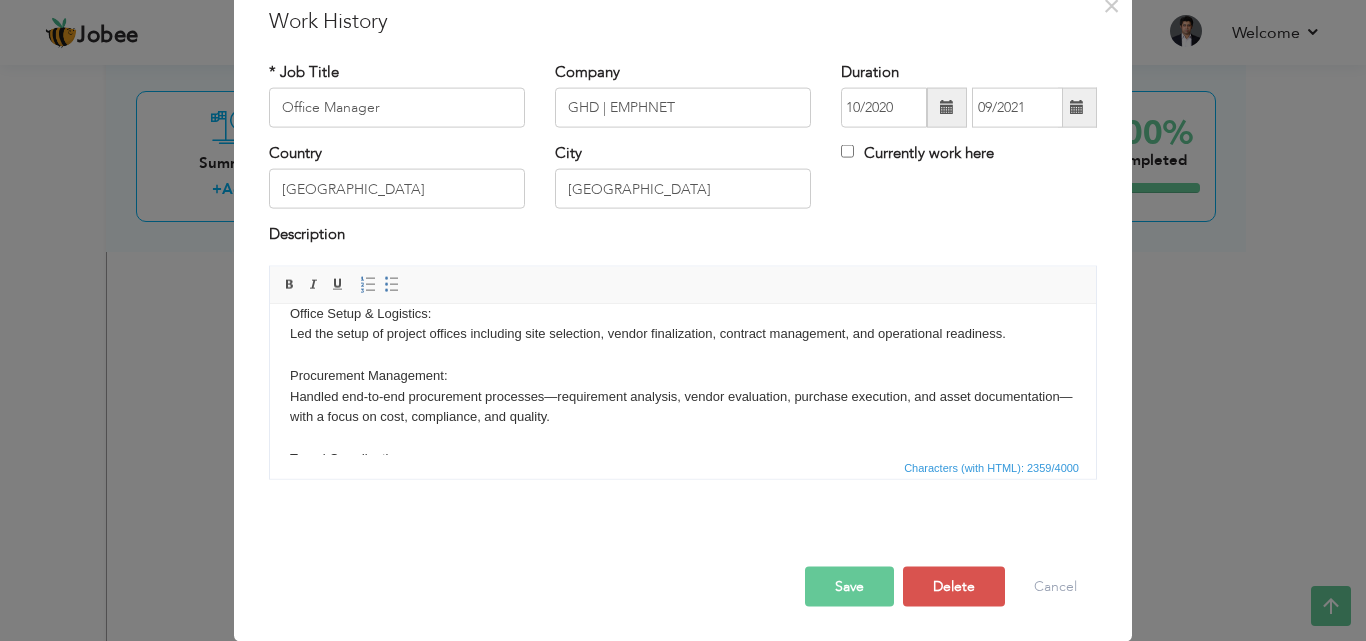 scroll, scrollTop: 666, scrollLeft: 0, axis: vertical 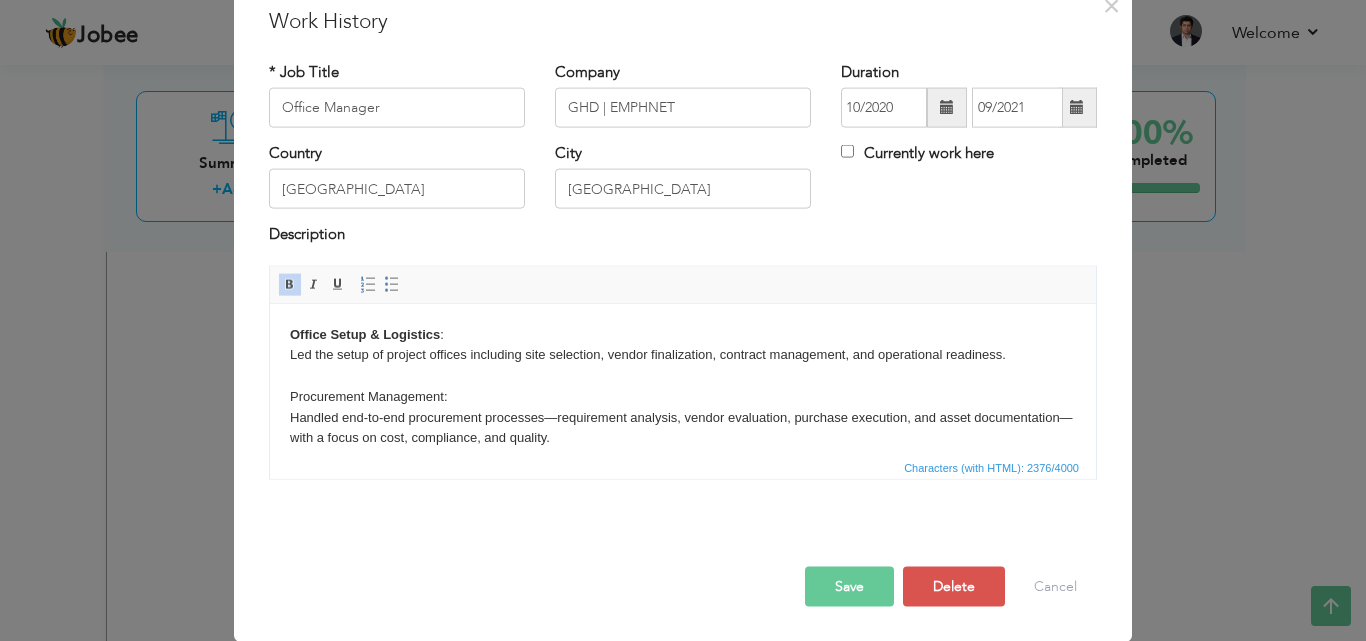click on "Led nationwide project operations, financials, budgeting, and logistics in a public health development setting, ensuring compliance with quality parameters and donor expectations. Key Responsibilities : Financial Management & Reporting : Managed petty cash, project expenses, and payments. Maintained accurate utilization records, ensured audit-ready documentation, reconciled accounts, and reported to GHD HQ. Budgeting : Developed and monitored project budgets across multiple categories (HR, travel, procurement, etc.), collaborated with stakeholders, and ensured cost efficiency and transparency. Office Setup & Logistics : Led the setup of project offices including site selection, vendor finalization, contract management, and operational readiness. Procurement Management : Handled end-to-end procurement processes—requirement analysis, vendor evaluation, purchase execution, and asset documentation—with a focus on cost, compliance, and quality. Travel Coordination: : Financial Management & Reporting : : :" at bounding box center (683, 94) 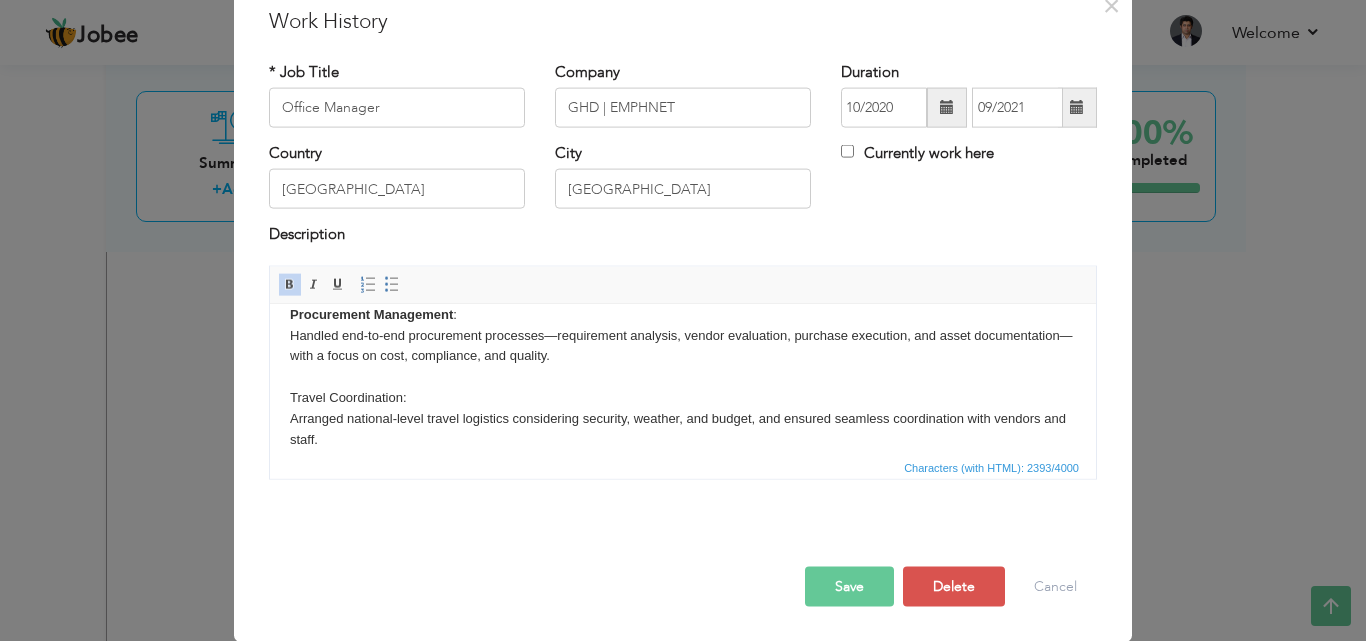 scroll, scrollTop: 763, scrollLeft: 0, axis: vertical 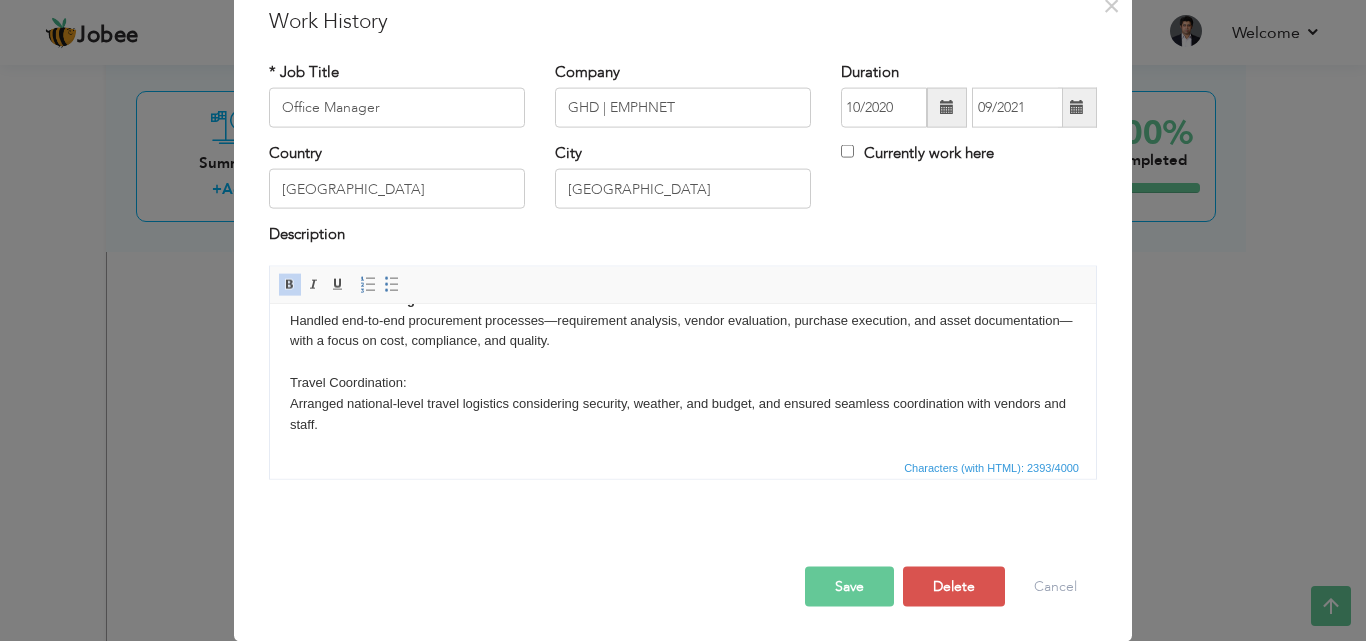click on "Led nationwide project operations, financials, budgeting, and logistics in a public health development setting, ensuring compliance with quality parameters and donor expectations. Key Responsibilities : Financial Management & Reporting : Managed petty cash, project expenses, and payments. Maintained accurate utilization records, ensured audit-ready documentation, reconciled accounts, and reported to GHD HQ. Budgeting : Developed and monitored project budgets across multiple categories (HR, travel, procurement, etc.), collaborated with stakeholders, and ensured cost efficiency and transparency. Office Setup & Logistics : Led the setup of project offices including site selection, vendor finalization, contract management, and operational readiness. Procurement Management : Handled end-to-end procurement processes—requirement analysis, vendor evaluation, purchase execution, and asset documentation—with a focus on cost, compliance, and quality. Travel Coordination: : Financial Management & Reporting : : : :" at bounding box center (683, -3) 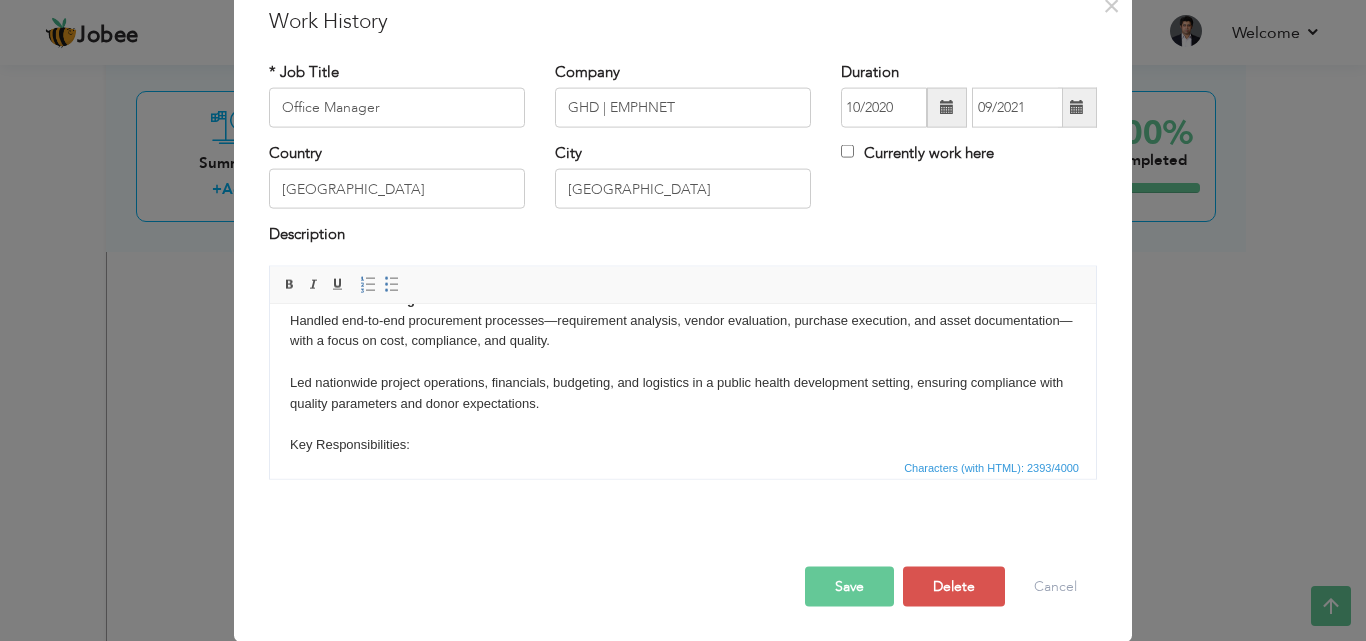 scroll, scrollTop: 1156, scrollLeft: 0, axis: vertical 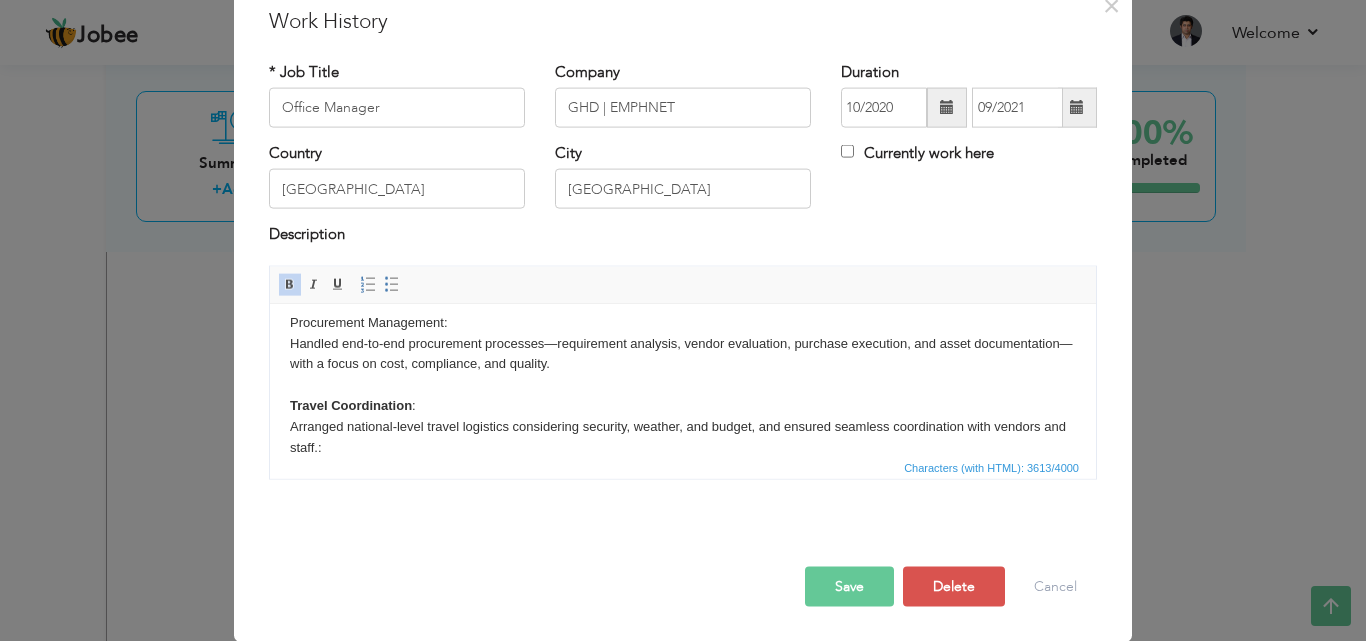 click on "Save" at bounding box center [849, 586] 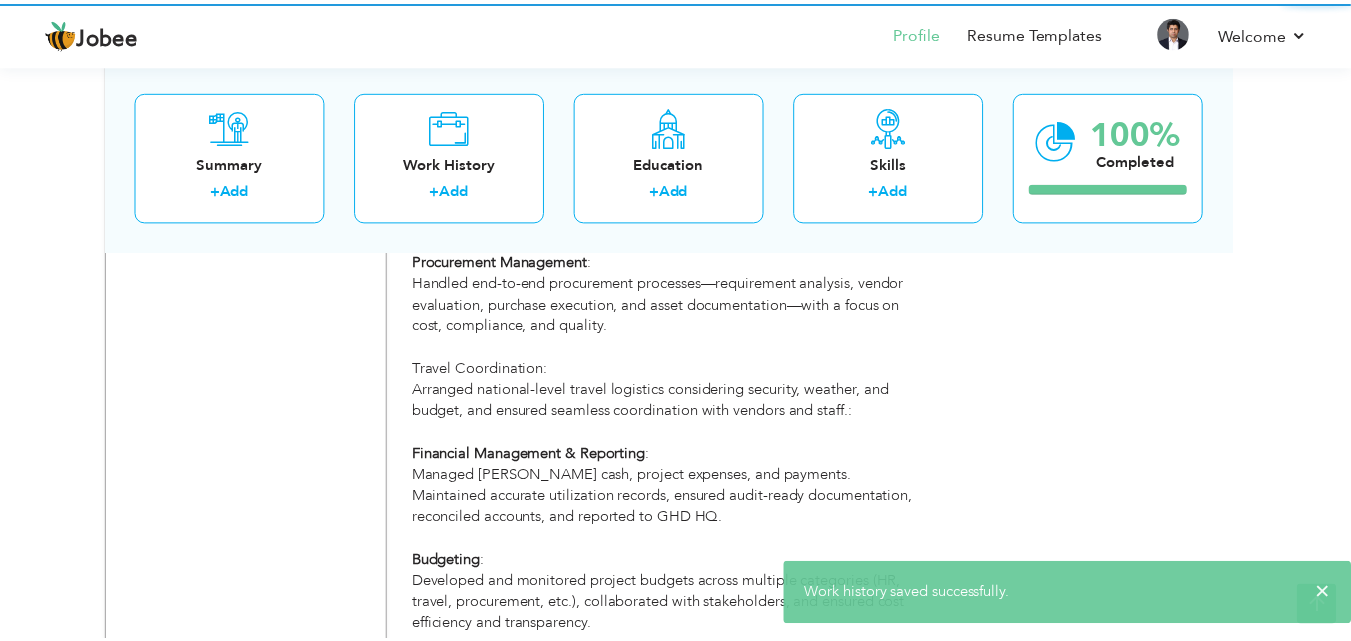 scroll, scrollTop: 0, scrollLeft: 0, axis: both 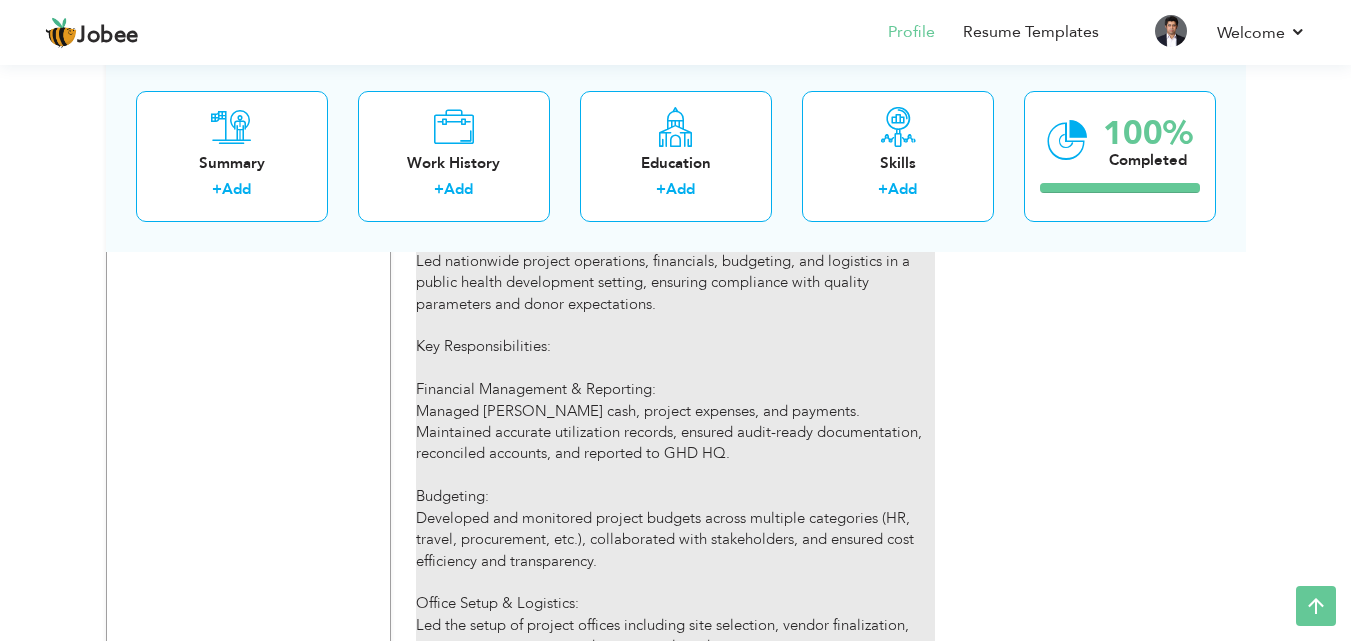 click on "Led nationwide project operations, financials, budgeting, and logistics in a public health development setting, ensuring compliance with quality parameters and donor expectations.
Key Responsibilities :
Financial Management & Reporting :
Managed petty cash, project expenses, and payments. Maintained accurate utilization records, ensured audit-ready documentation, reconciled accounts, and reported to GHD HQ.
Budgeting :
Developed and monitored project budgets across multiple categories (HR, travel, procurement, etc.), collaborated with stakeholders, and ensured cost efficiency and transparency.
Office Setup & Logistics :
Led the setup of project offices including site selection, vendor finalization, contract management, and operational readiness.
Procurement Management :
Handled end-to-end procurement processes—requirement analysis, vendor evaluation, purchase execution, and asset documentation—with a focus on cost, compliance, and quality.
Travel Coordination:
:
:
:" at bounding box center (675, 57) 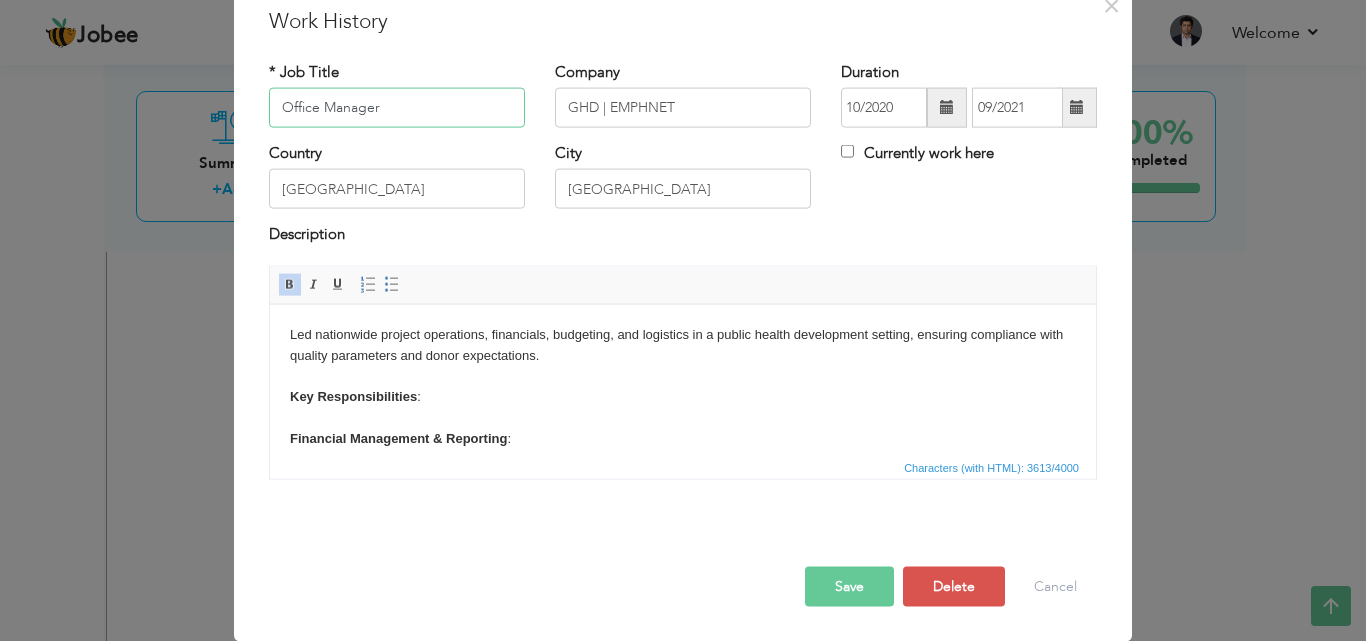 scroll, scrollTop: 0, scrollLeft: 0, axis: both 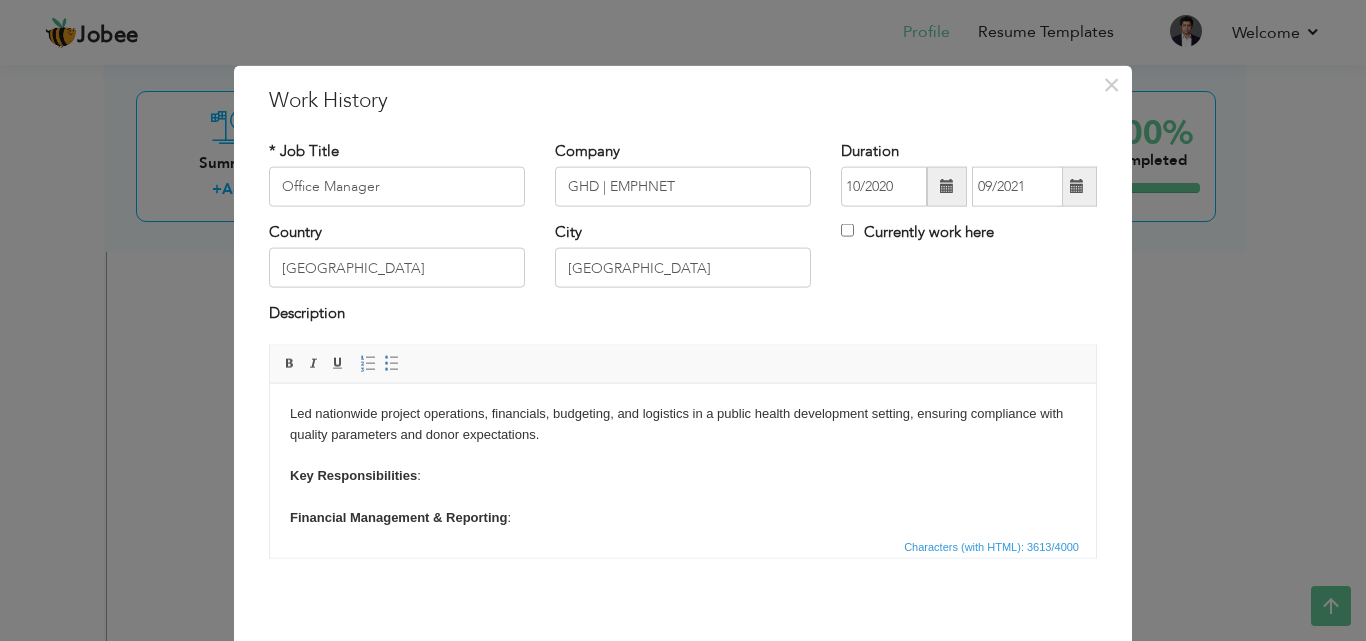 click on "Led nationwide project operations, financials, budgeting, and logistics in a public health development setting, ensuring compliance with quality parameters and donor expectations. Key Responsibilities : Financial Management & Reporting : Managed petty cash, project expenses, and payments. Maintained accurate utilization records, ensured audit-ready documentation, reconciled accounts, and reported to GHD HQ. Budgeting : Developed and monitored project budgets across multiple categories (HR, travel, procurement, etc.), collaborated with stakeholders, and ensured cost efficiency and transparency. Office Setup & Logistics : Led the setup of project offices including site selection, vendor finalization, contract management, and operational readiness. Procurement Management : Handled end-to-end procurement processes—requirement analysis, vendor evaluation, purchase execution, and asset documentation—with a focus on cost, compliance, and quality. Travel Coordination: Financial Management & Reporting : Budgeting" at bounding box center (683, 1068) 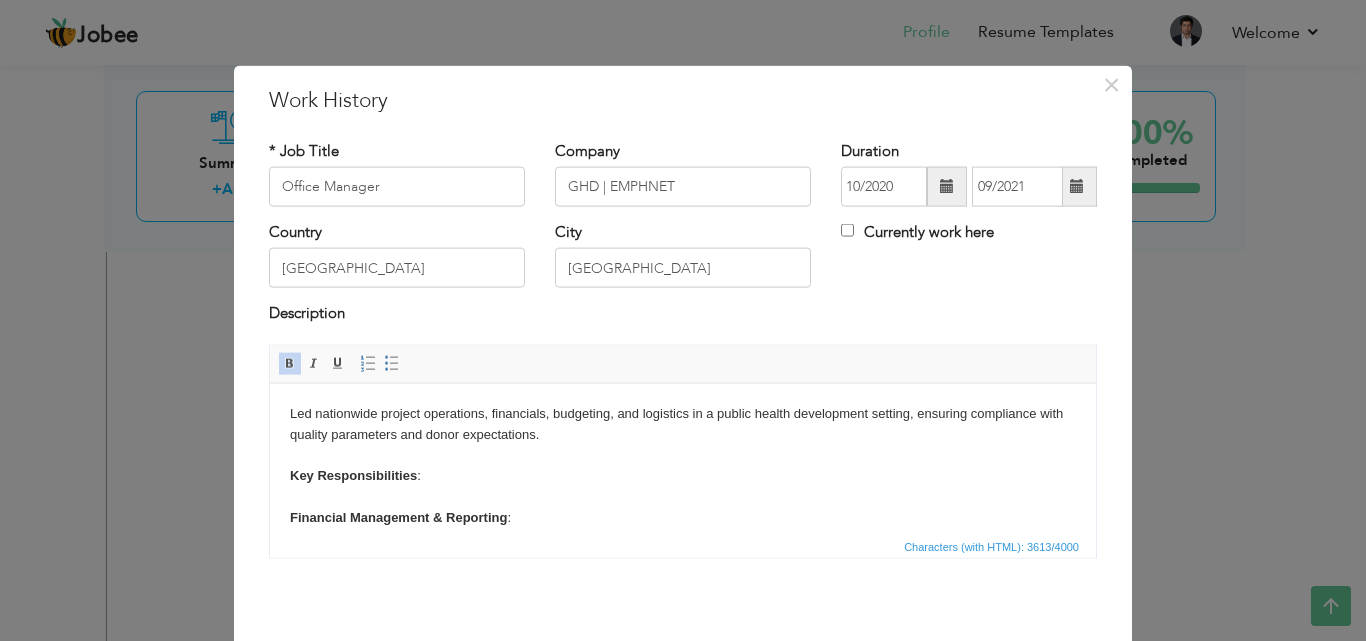 click on "Led nationwide project operations, financials, budgeting, and logistics in a public health development setting, ensuring compliance with quality parameters and donor expectations. Key Responsibilities : Financial Management & Reporting : Managed petty cash, project expenses, and payments. Maintained accurate utilization records, ensured audit-ready documentation, reconciled accounts, and reported to GHD HQ. Budgeting : Developed and monitored project budgets across multiple categories (HR, travel, procurement, etc.), collaborated with stakeholders, and ensured cost efficiency and transparency. Office Setup & Logistics : Led the setup of project offices including site selection, vendor finalization, contract management, and operational readiness. Procurement Management : Handled end-to-end procurement processes—requirement analysis, vendor evaluation, purchase execution, and asset documentation—with a focus on cost, compliance, and quality. Travel Coordination: Financial Management & Reporting : Budgeting" at bounding box center [683, 1068] 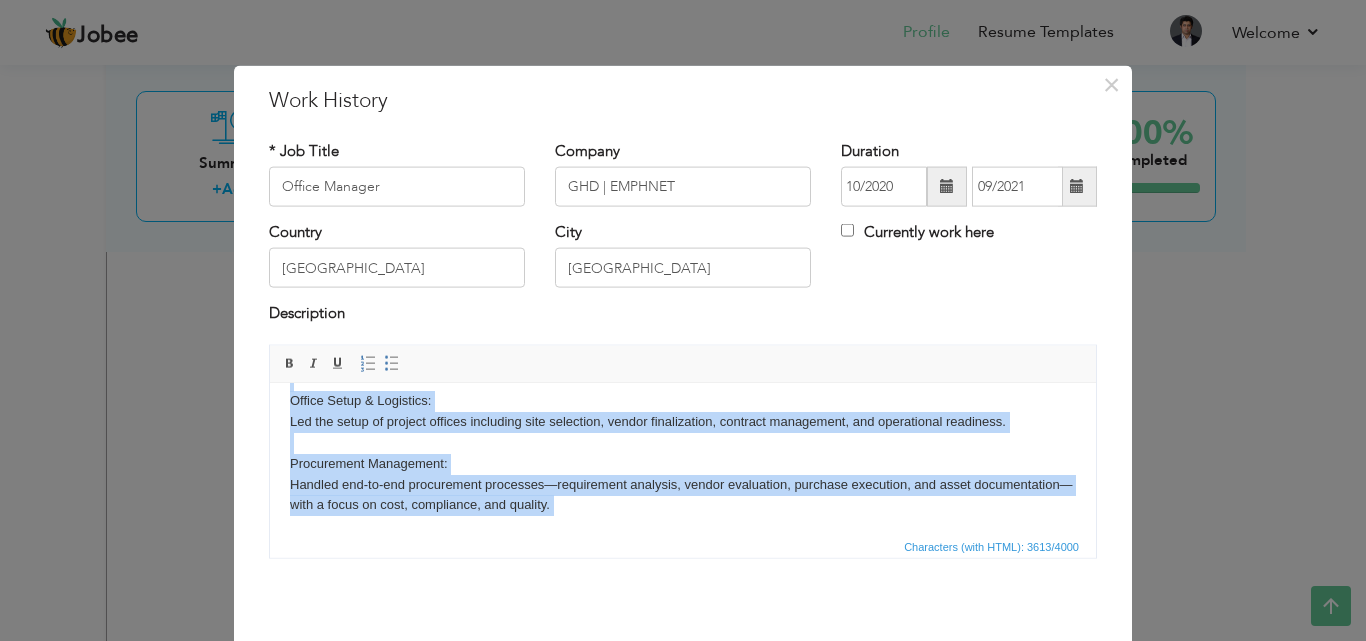 scroll, scrollTop: 1198, scrollLeft: 0, axis: vertical 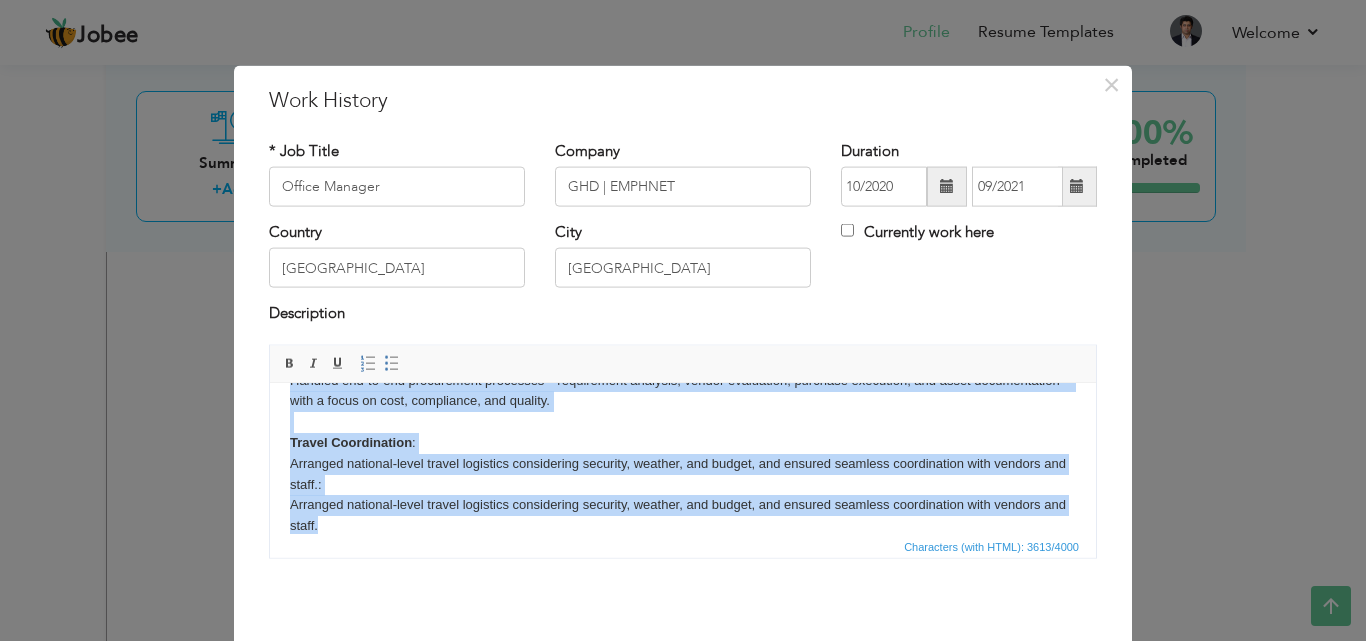 type 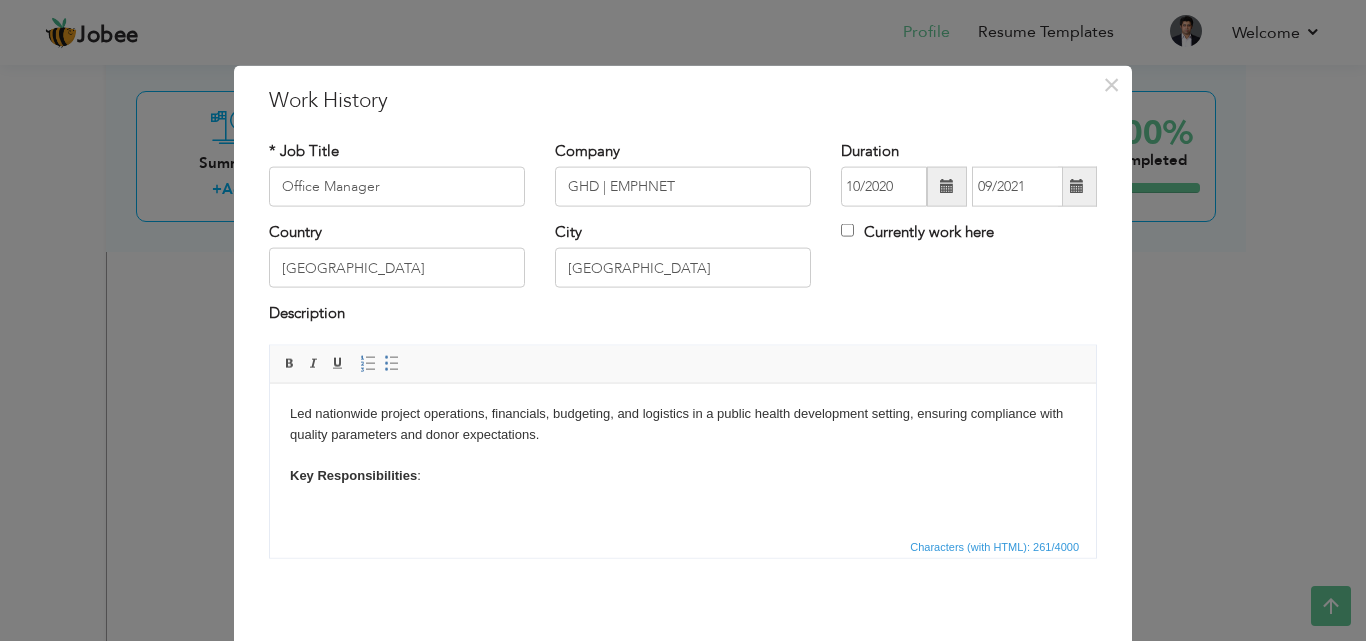 scroll, scrollTop: 4, scrollLeft: 0, axis: vertical 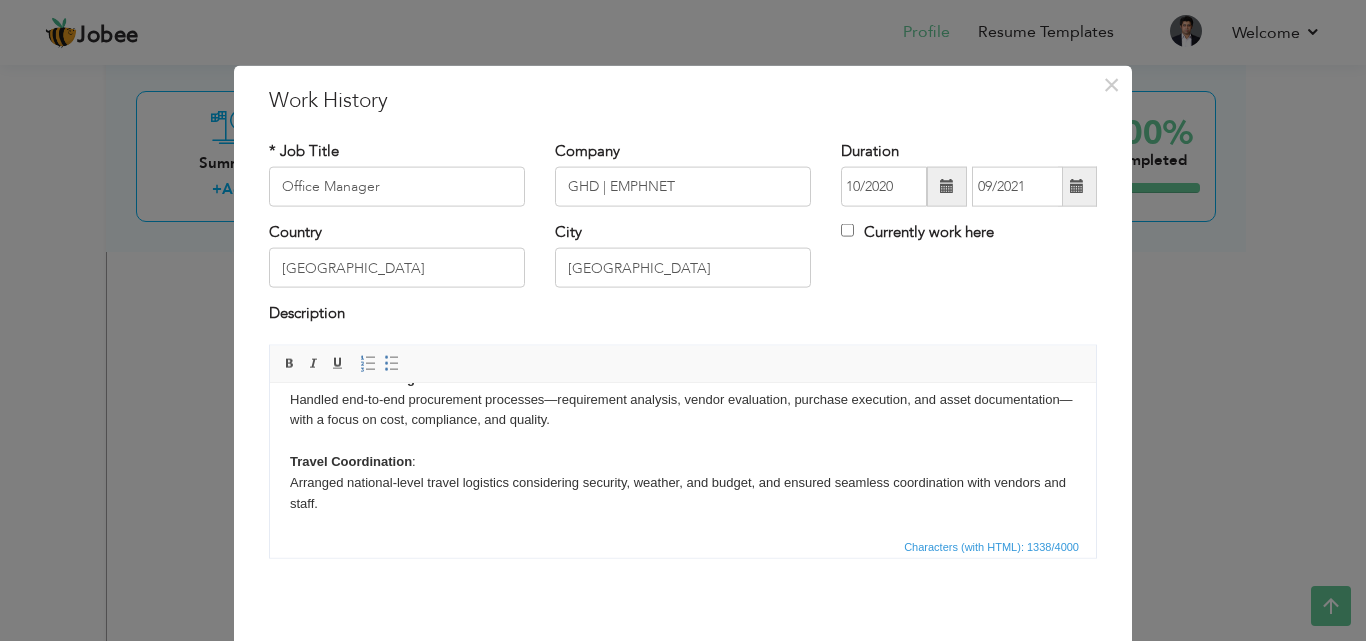 drag, startPoint x: 1089, startPoint y: 424, endPoint x: 1362, endPoint y: 899, distance: 547.8631 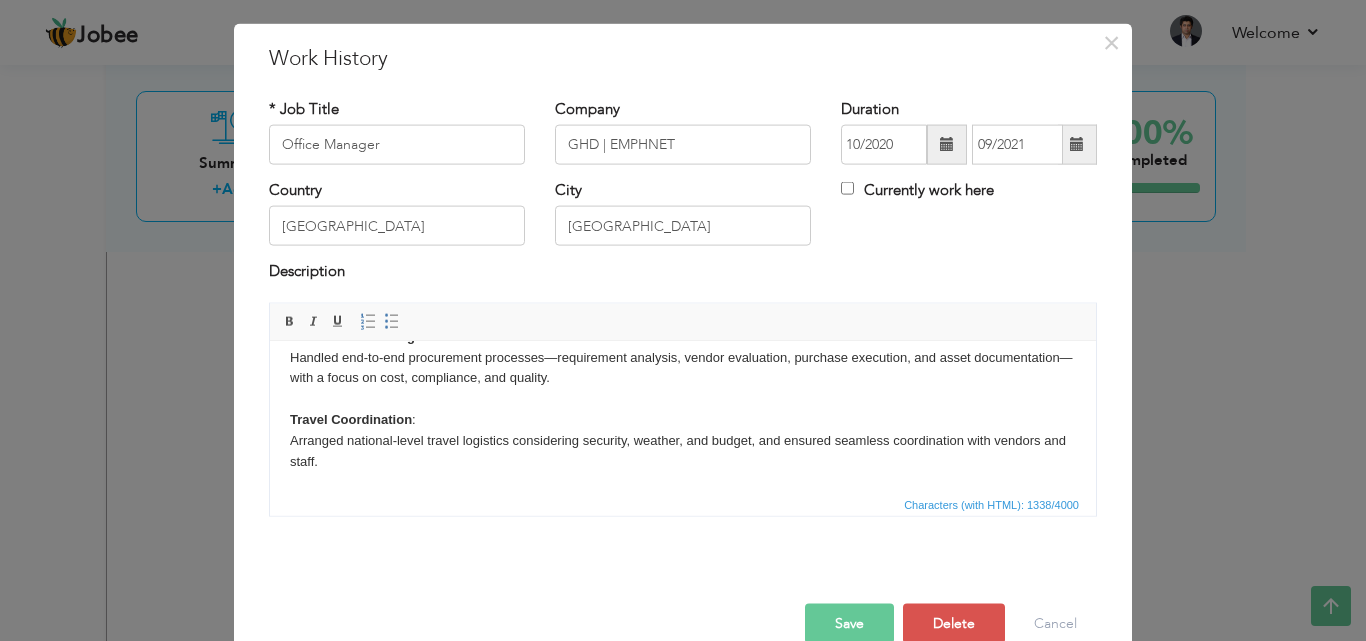 scroll, scrollTop: 79, scrollLeft: 0, axis: vertical 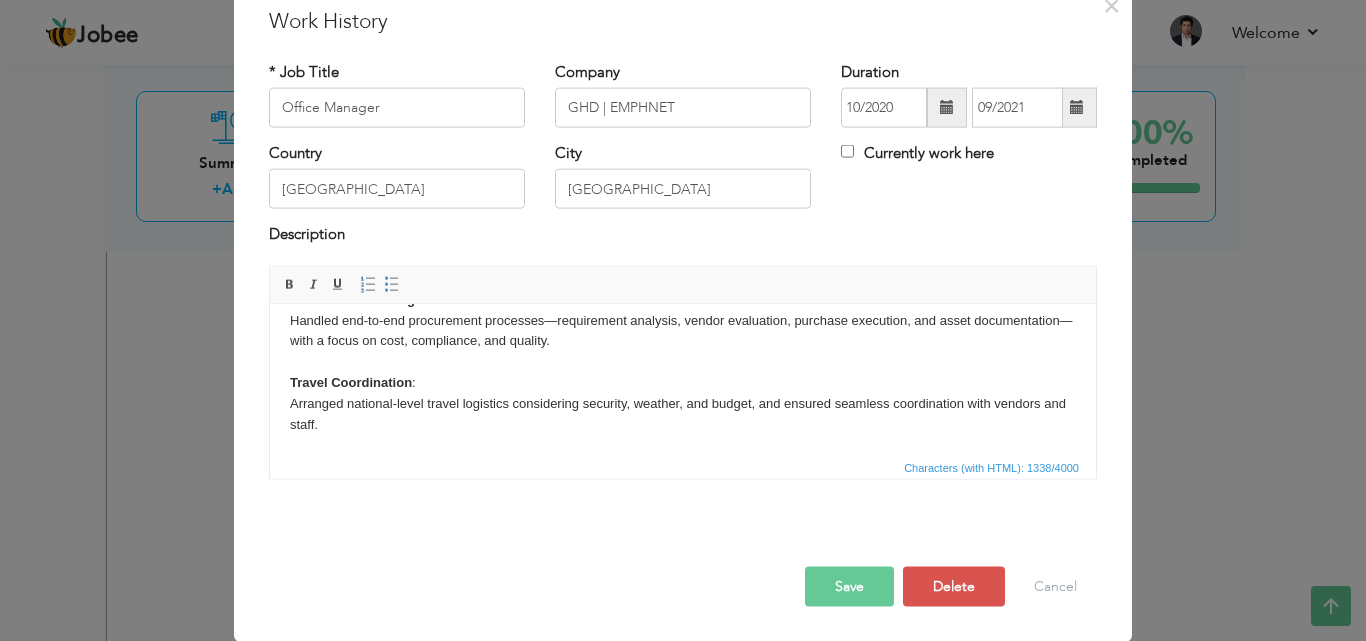 click on "Save" at bounding box center [849, 586] 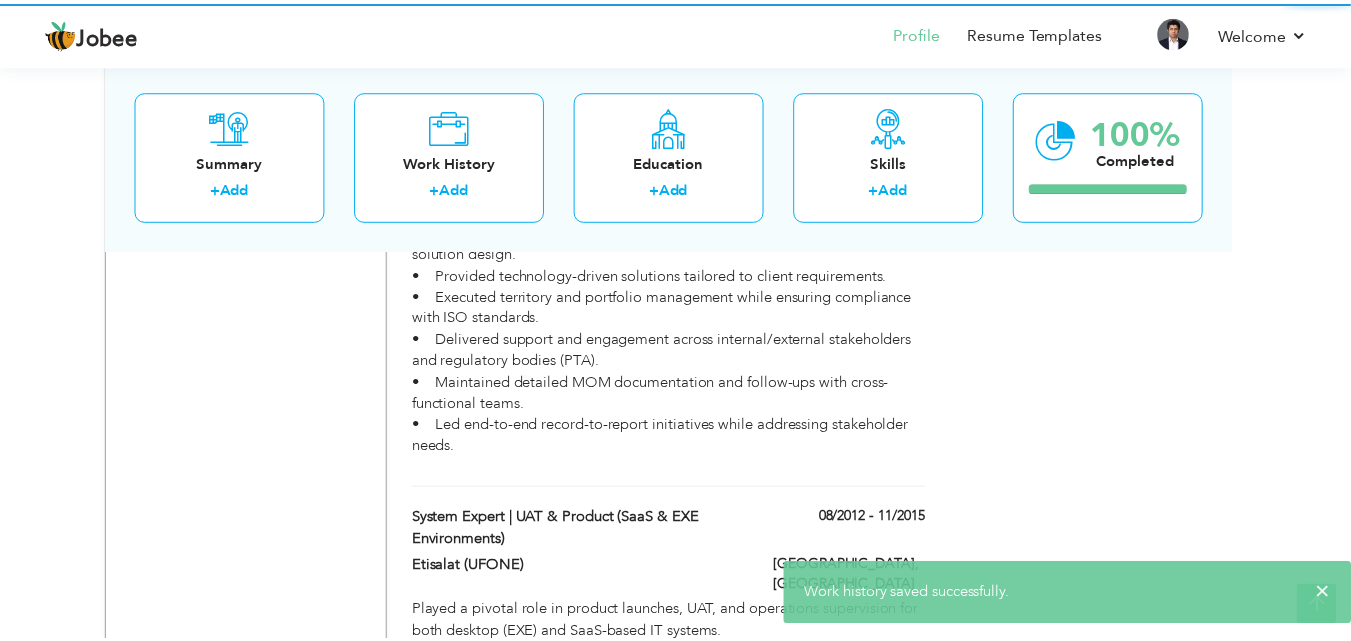 scroll, scrollTop: 0, scrollLeft: 0, axis: both 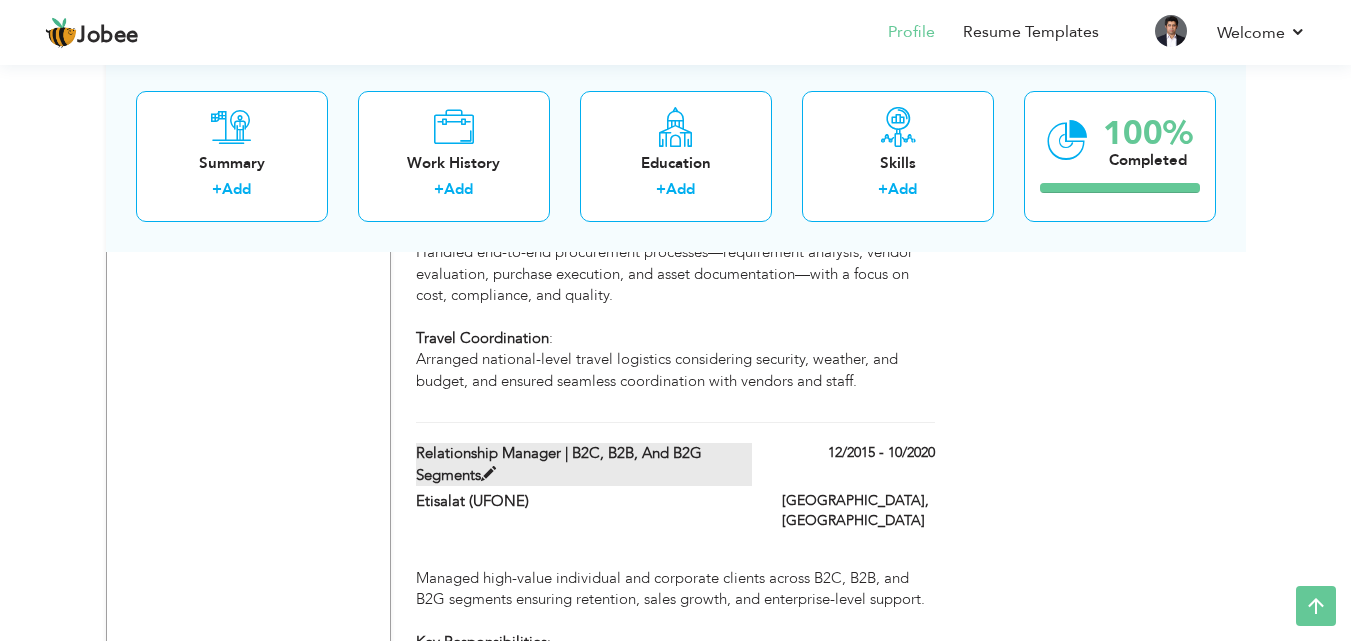 click on "Relationship Manager | B2C, B2B, and B2G segments" at bounding box center [584, 464] 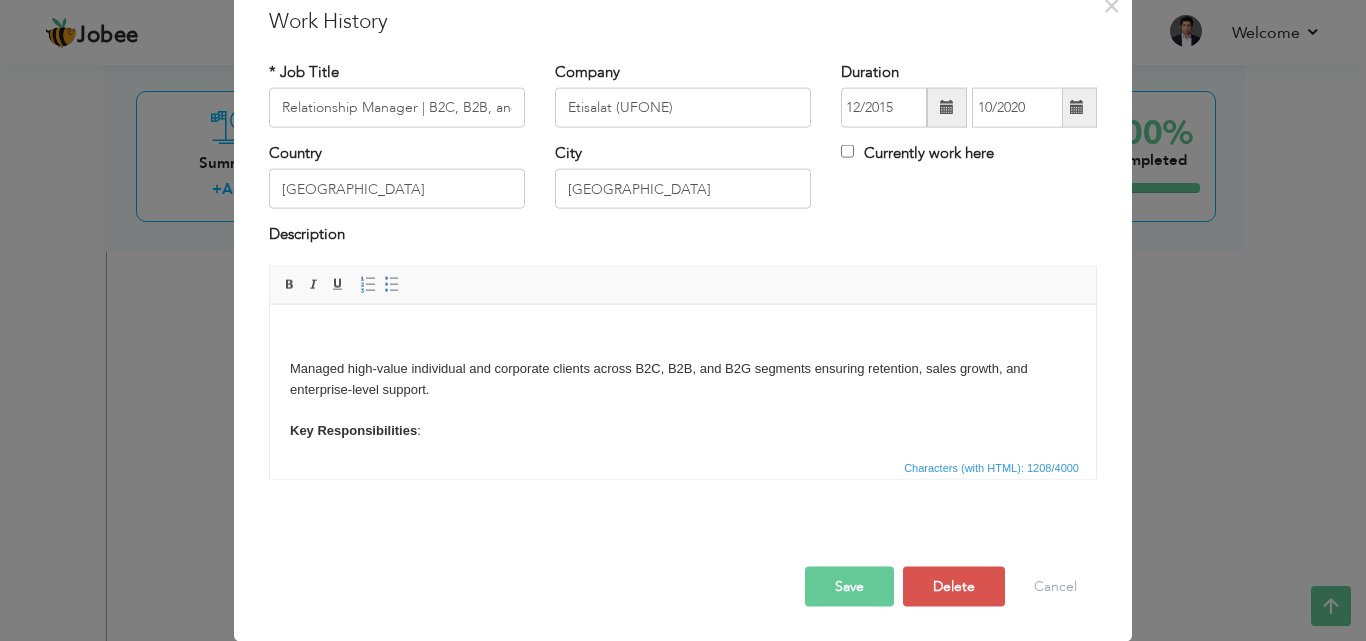 scroll, scrollTop: 0, scrollLeft: 0, axis: both 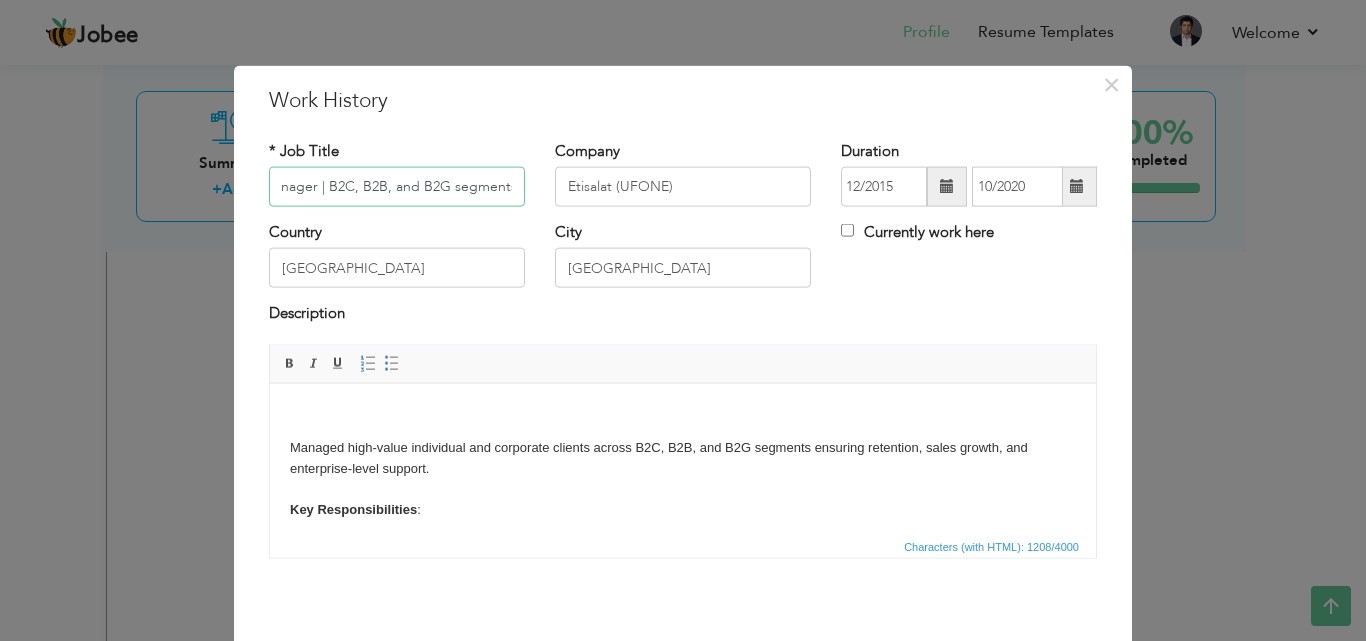 click on "Relationship Manager | B2C, B2B, and B2G segments" at bounding box center [397, 187] 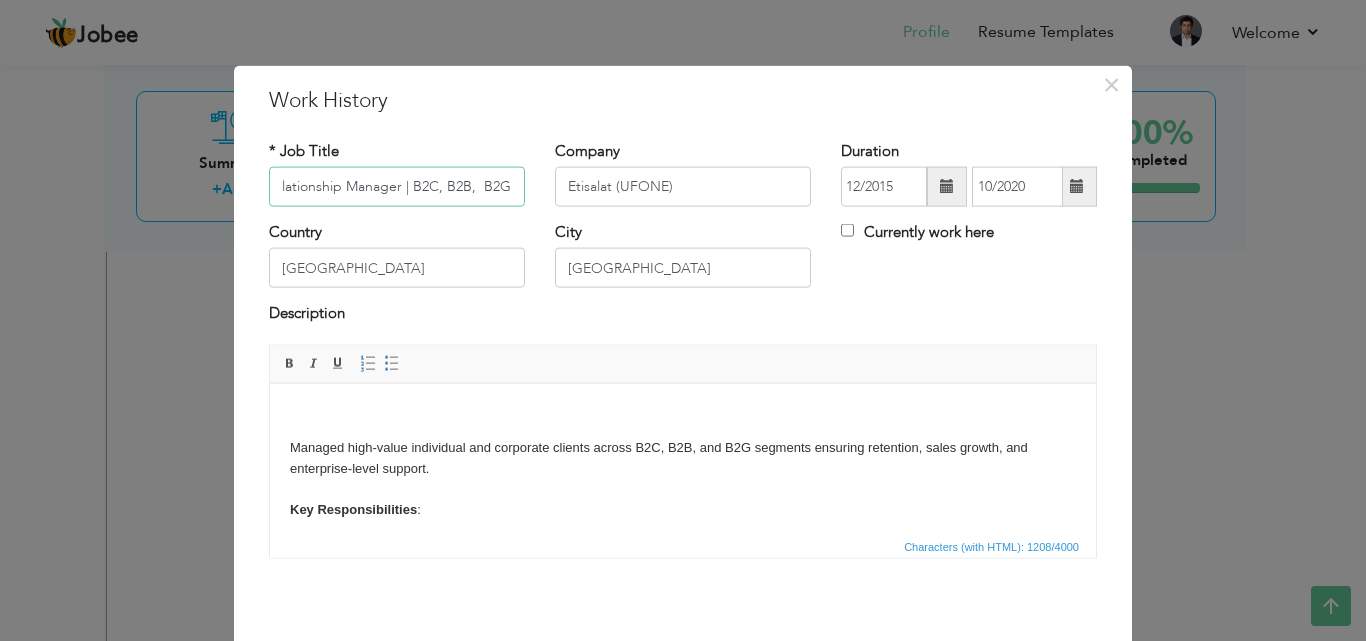 scroll, scrollTop: 0, scrollLeft: 144, axis: horizontal 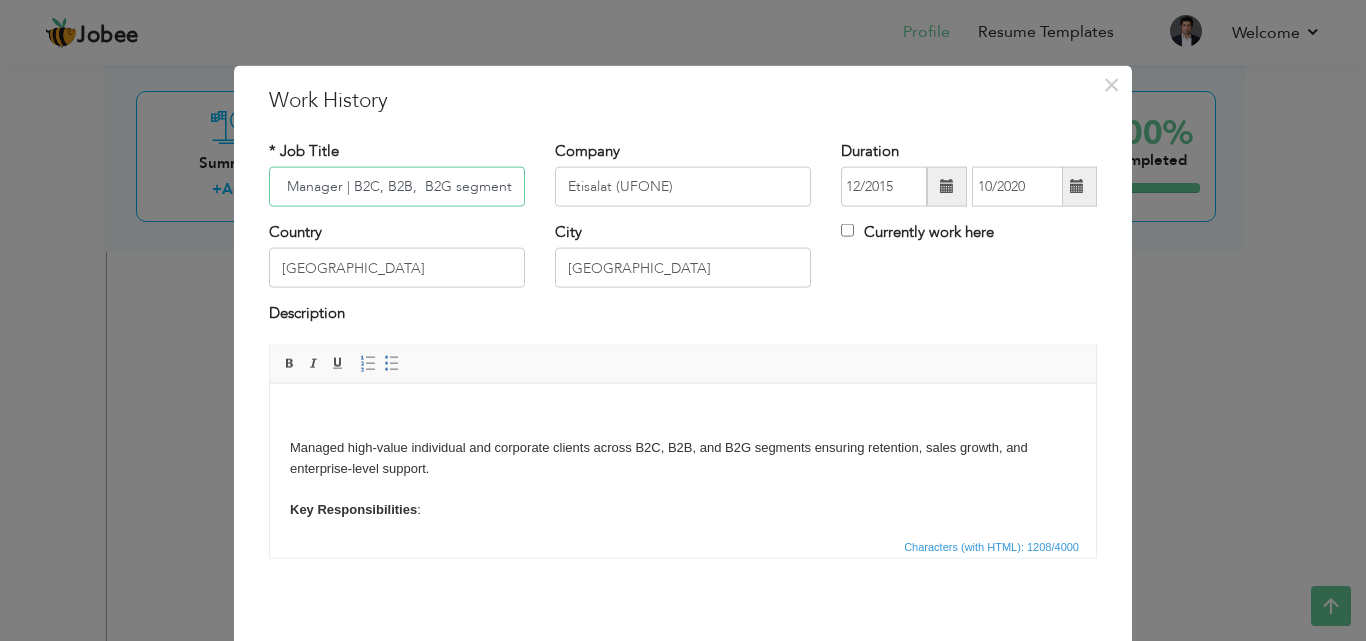 type on "Corporate Relationship Manager | B2C, B2B,  B2G segments" 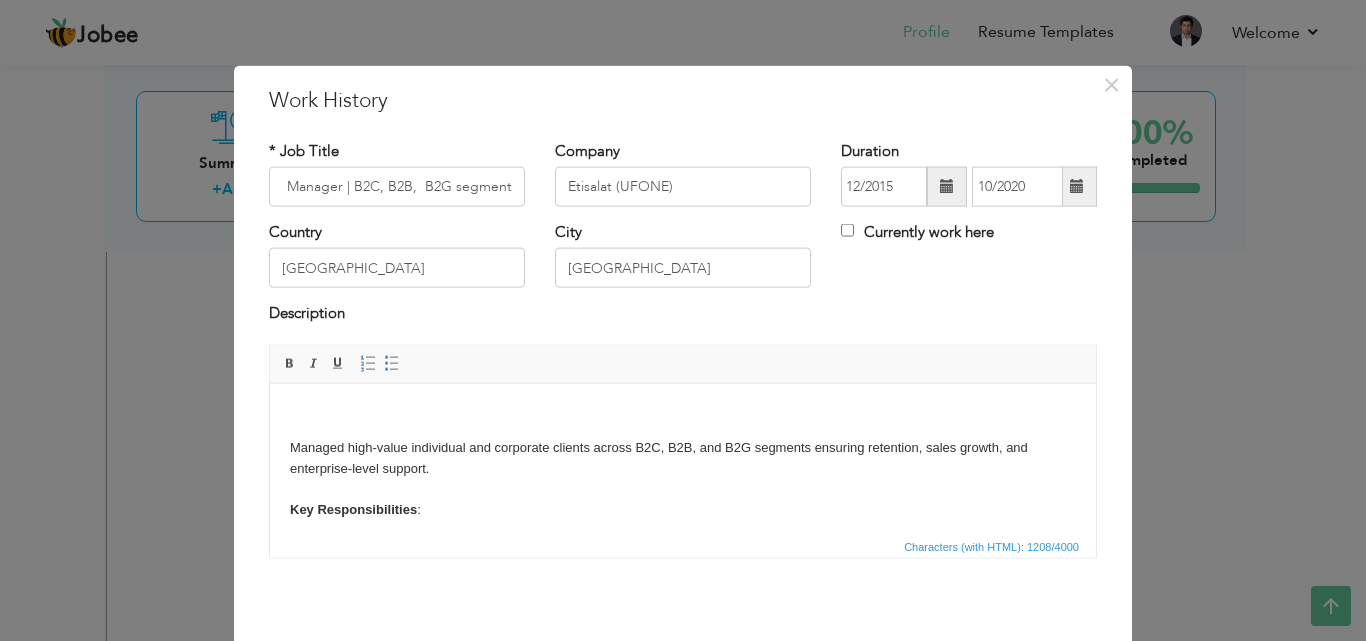 scroll, scrollTop: 0, scrollLeft: 0, axis: both 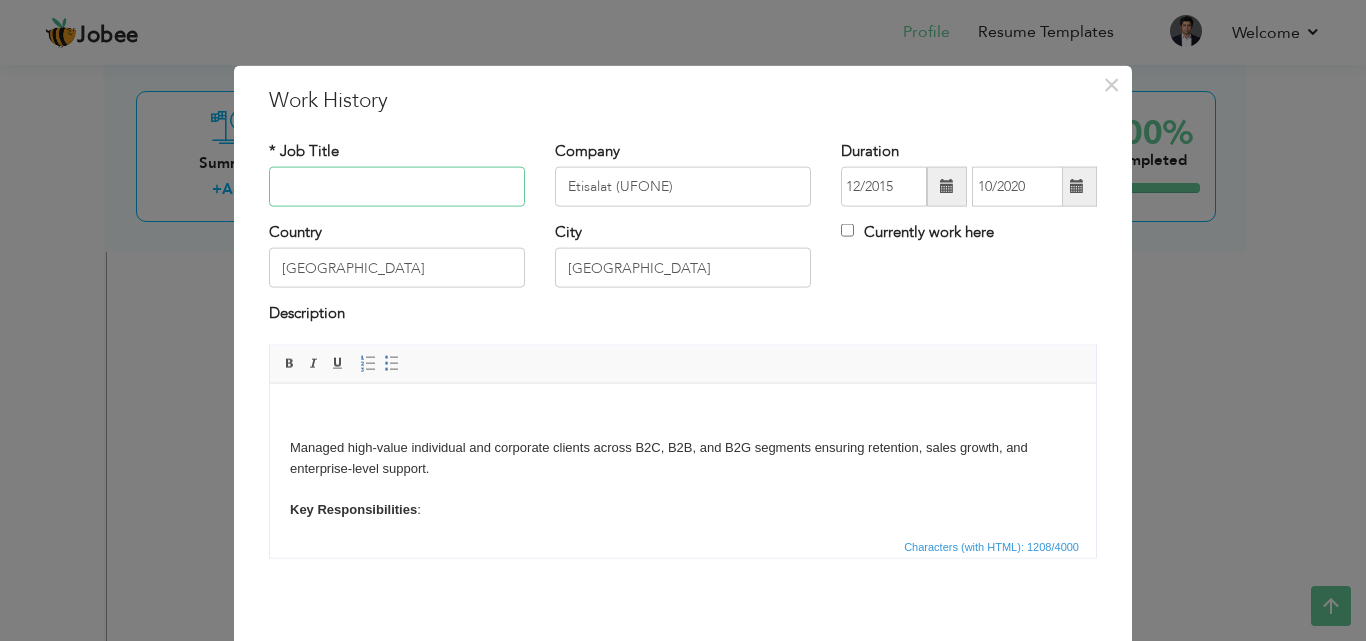 paste on "Corporate Relationship Manager | B2C, B2B, & B2G segments" 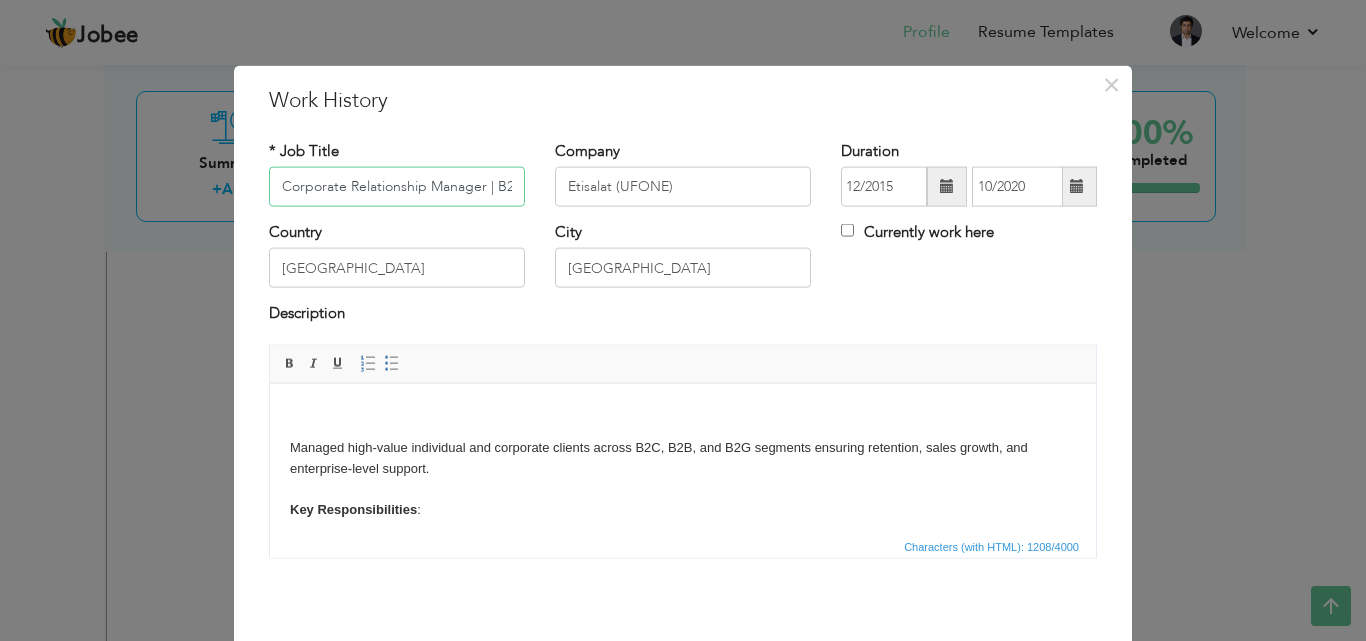 scroll, scrollTop: 0, scrollLeft: 154, axis: horizontal 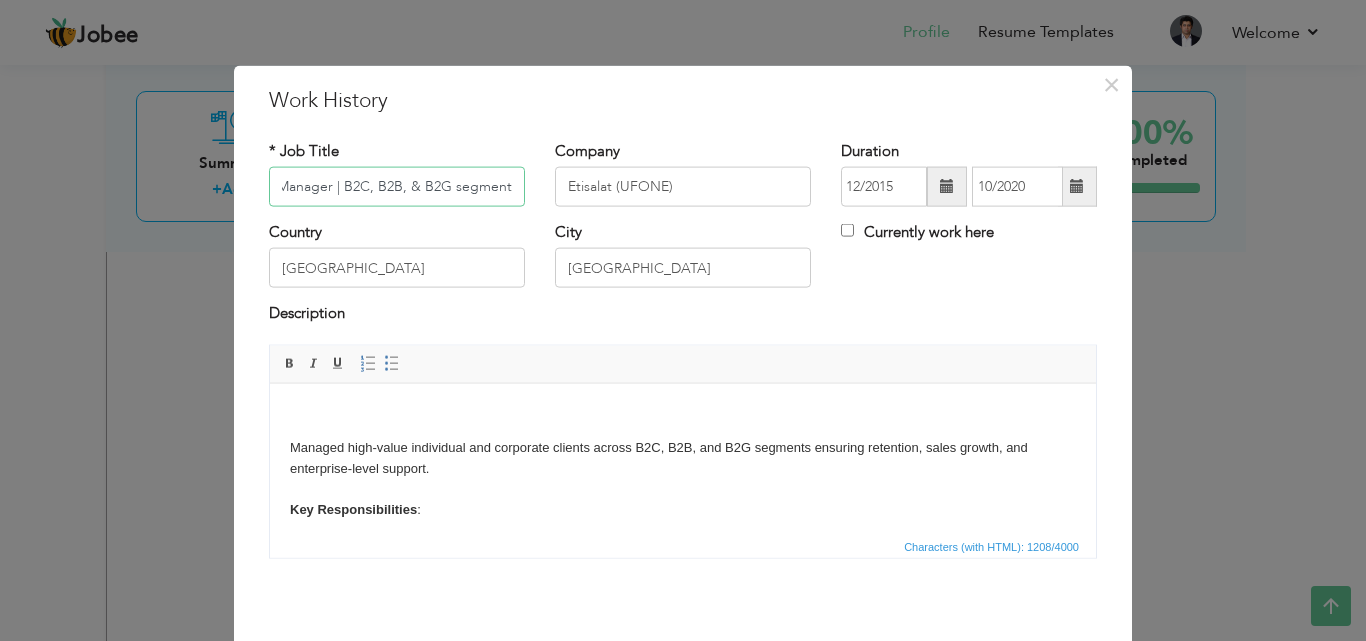 type on "Corporate Relationship Manager | B2C, B2B, & B2G segments" 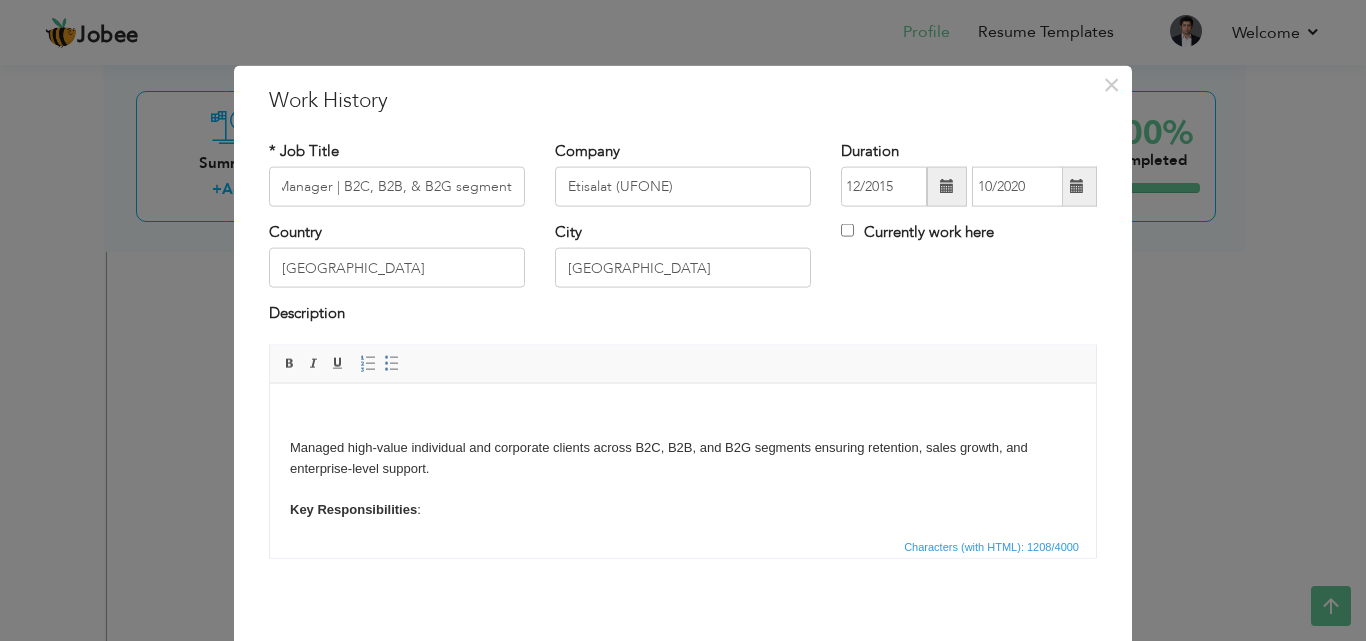 scroll, scrollTop: 0, scrollLeft: 0, axis: both 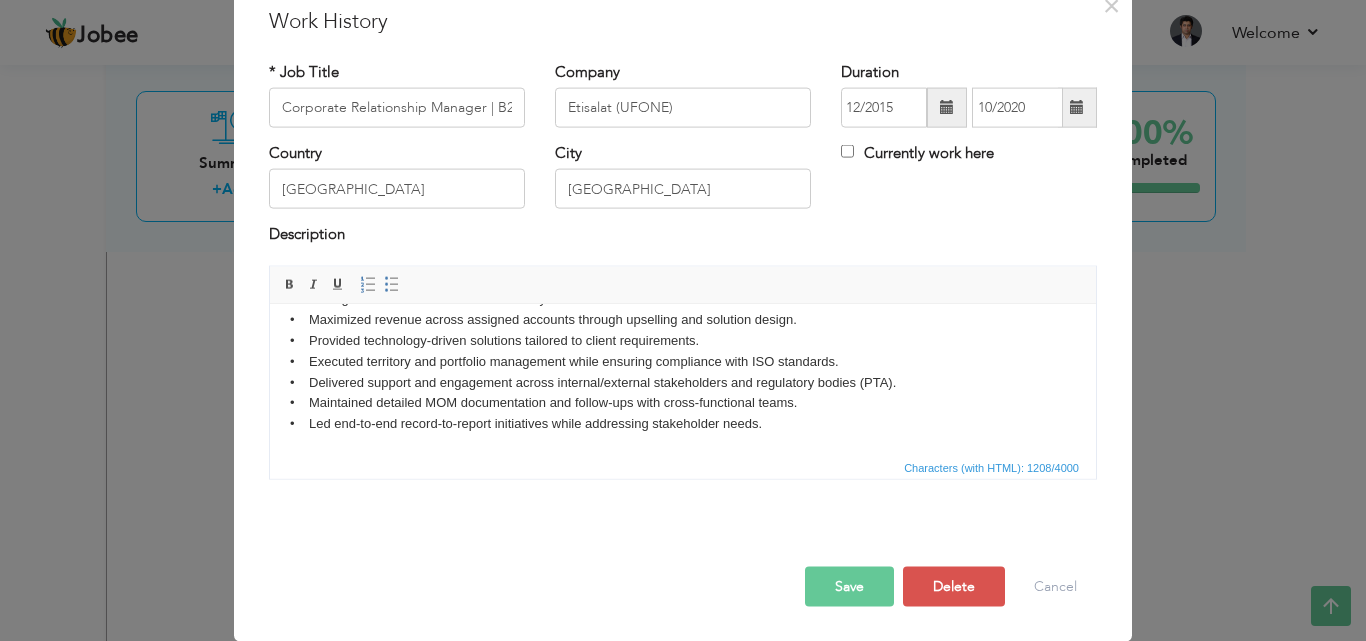 drag, startPoint x: 1087, startPoint y: 344, endPoint x: 1364, endPoint y: 746, distance: 488.1936 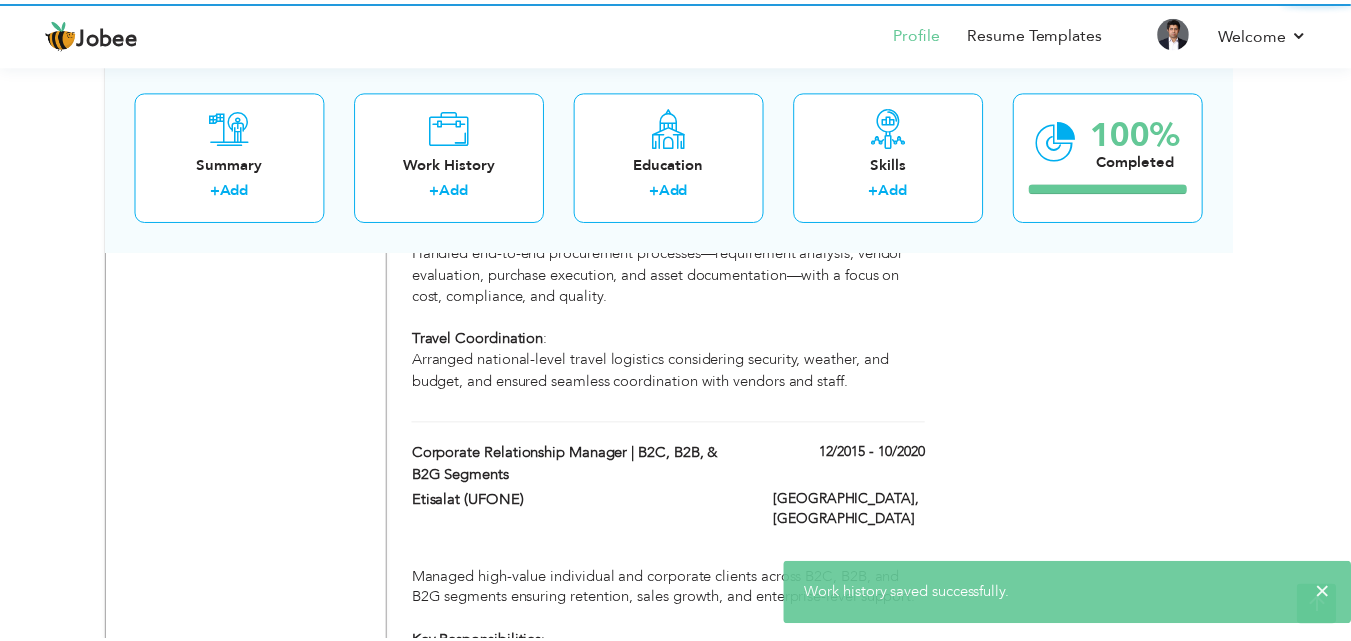 scroll, scrollTop: 0, scrollLeft: 0, axis: both 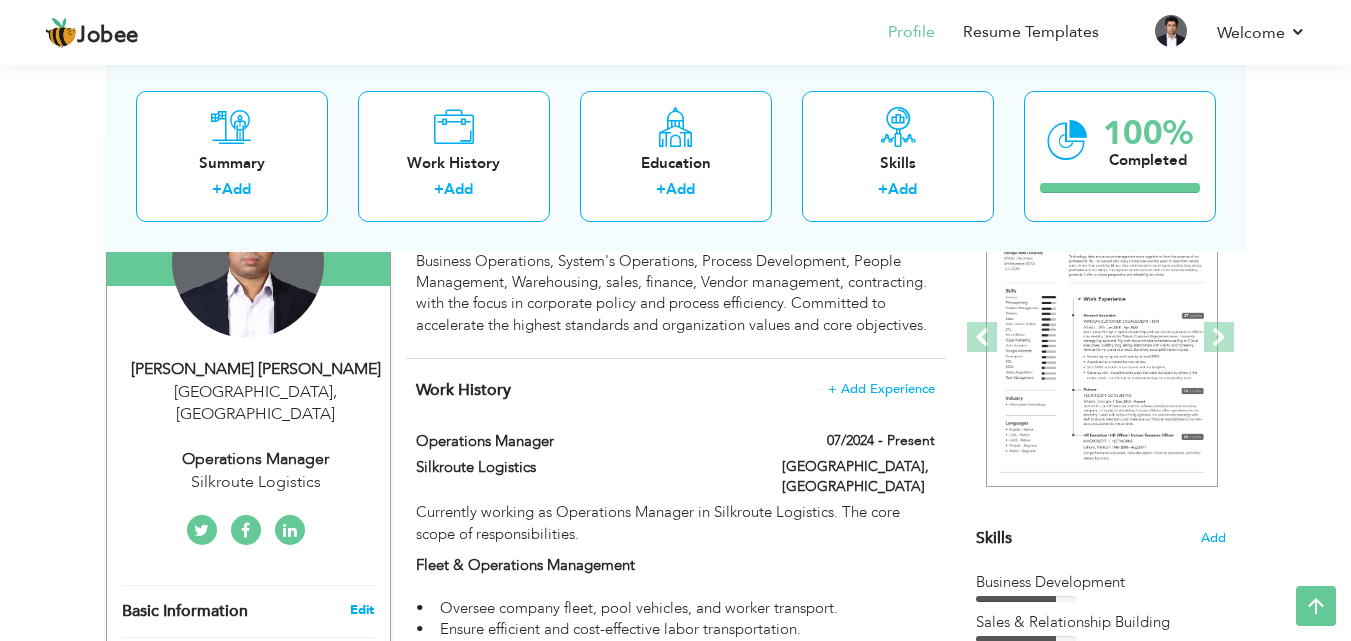 click on "Edit" at bounding box center [362, 610] 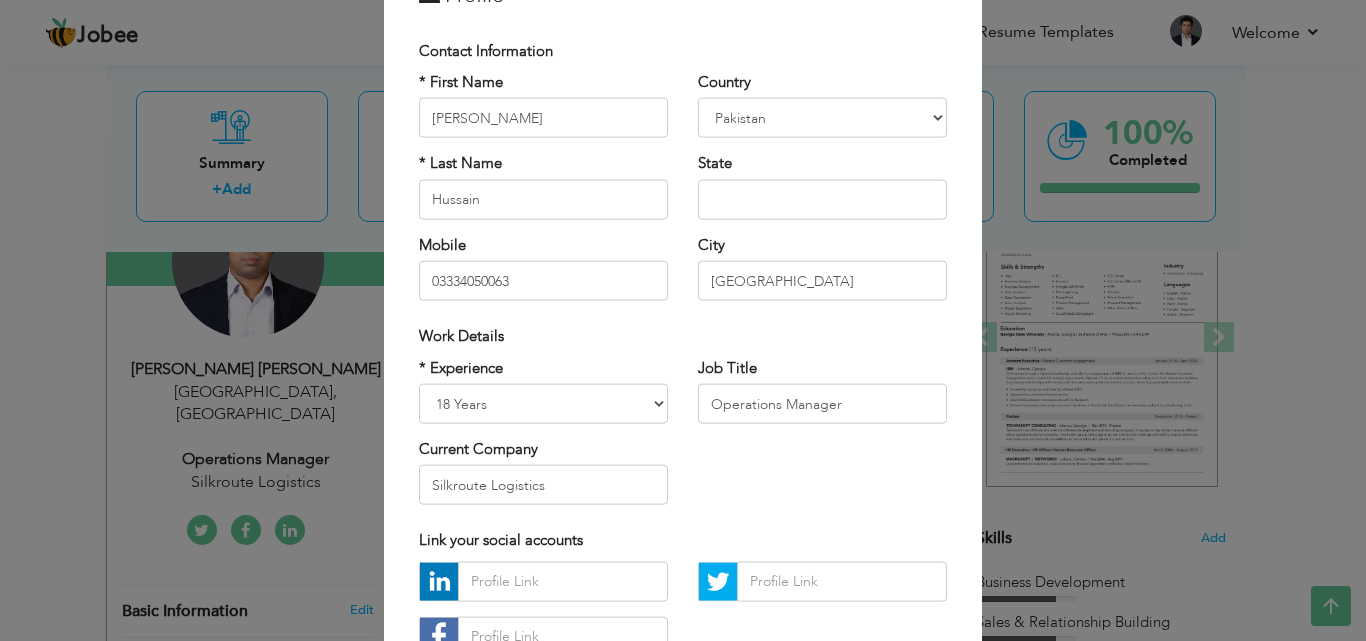 scroll, scrollTop: 146, scrollLeft: 0, axis: vertical 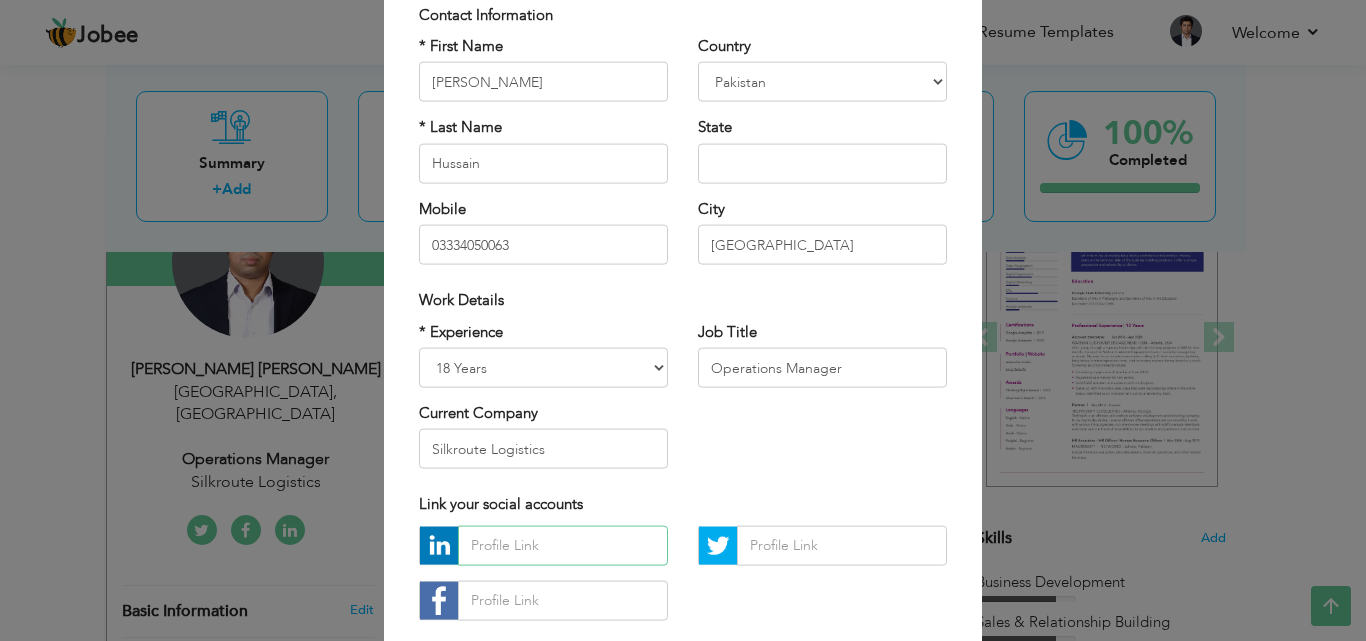 click at bounding box center (563, 545) 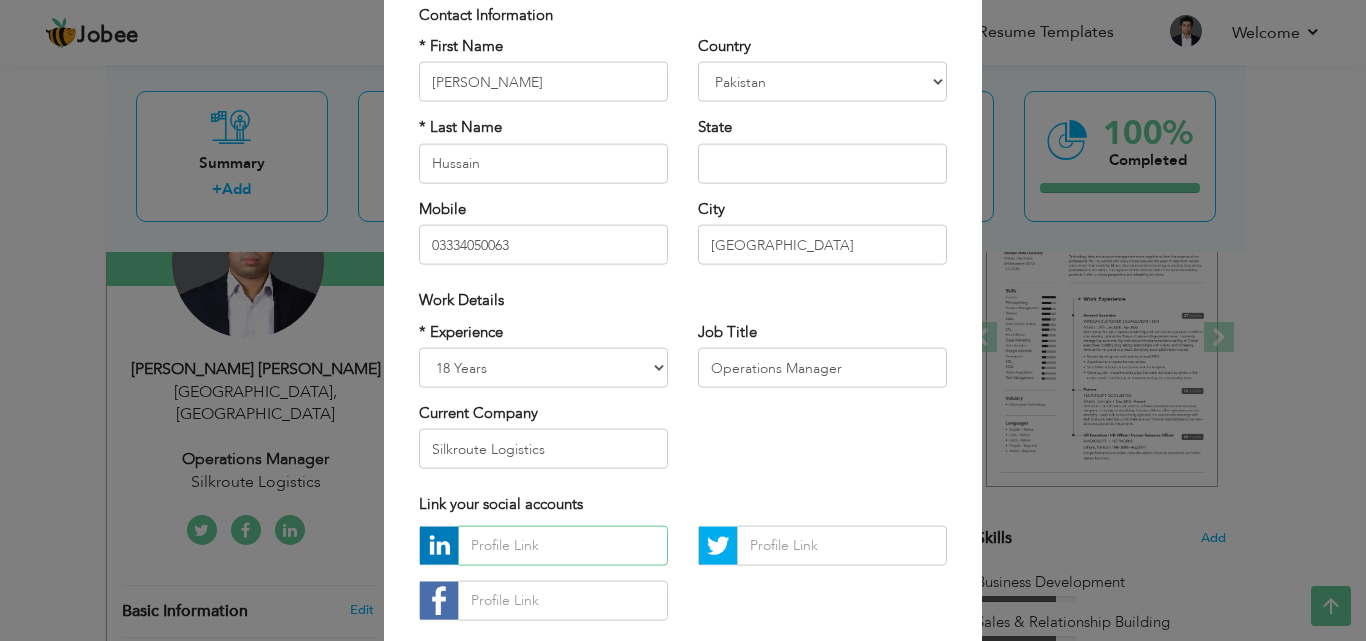 click at bounding box center (563, 545) 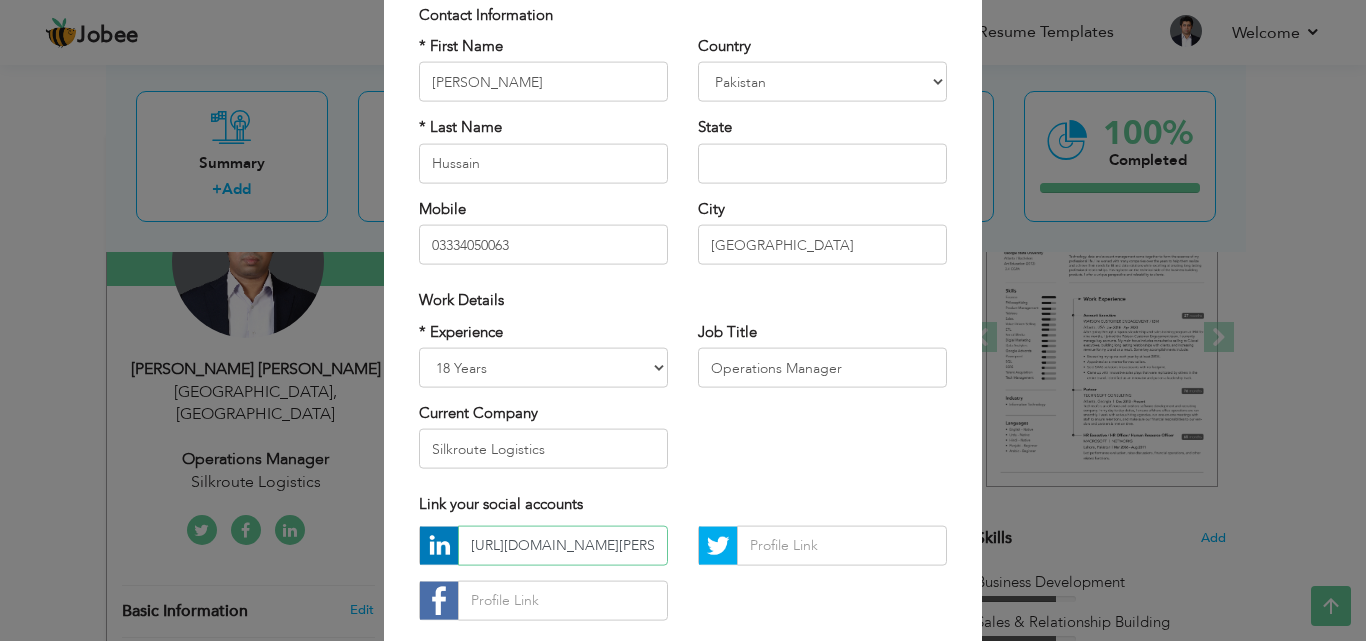 scroll, scrollTop: 0, scrollLeft: 140, axis: horizontal 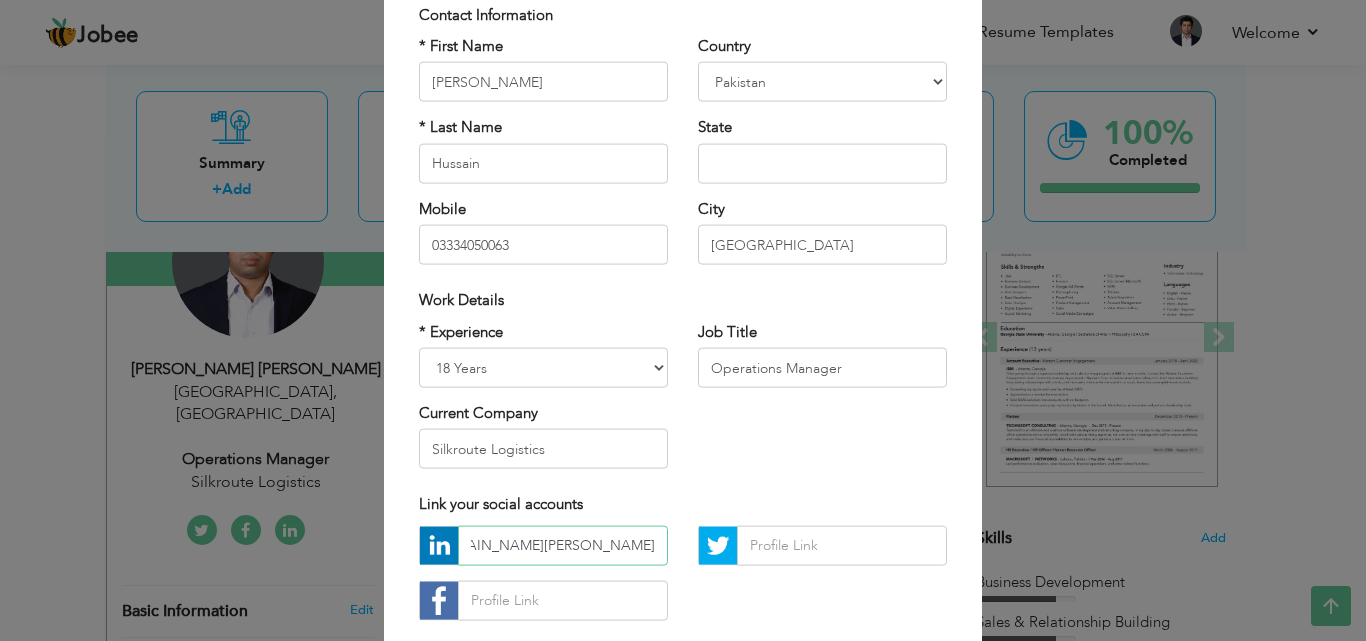 type on "https://www.linkedin.com/in/abdul-basit-349039214/" 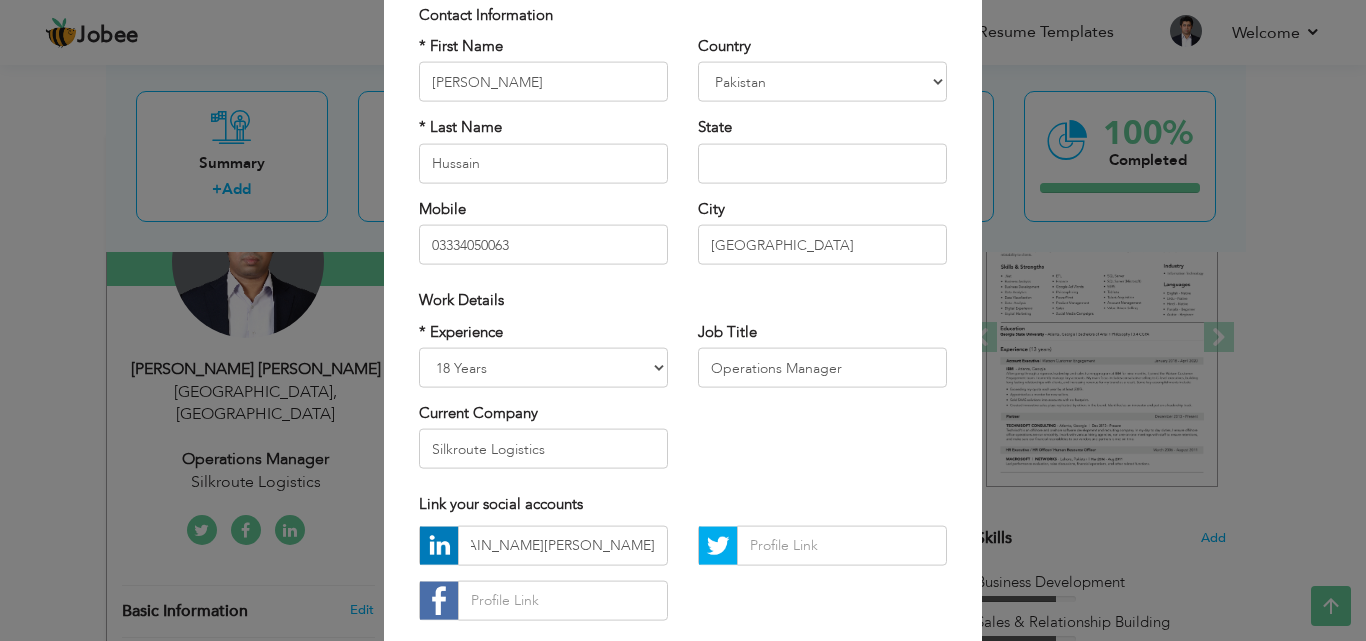 scroll, scrollTop: 0, scrollLeft: 0, axis: both 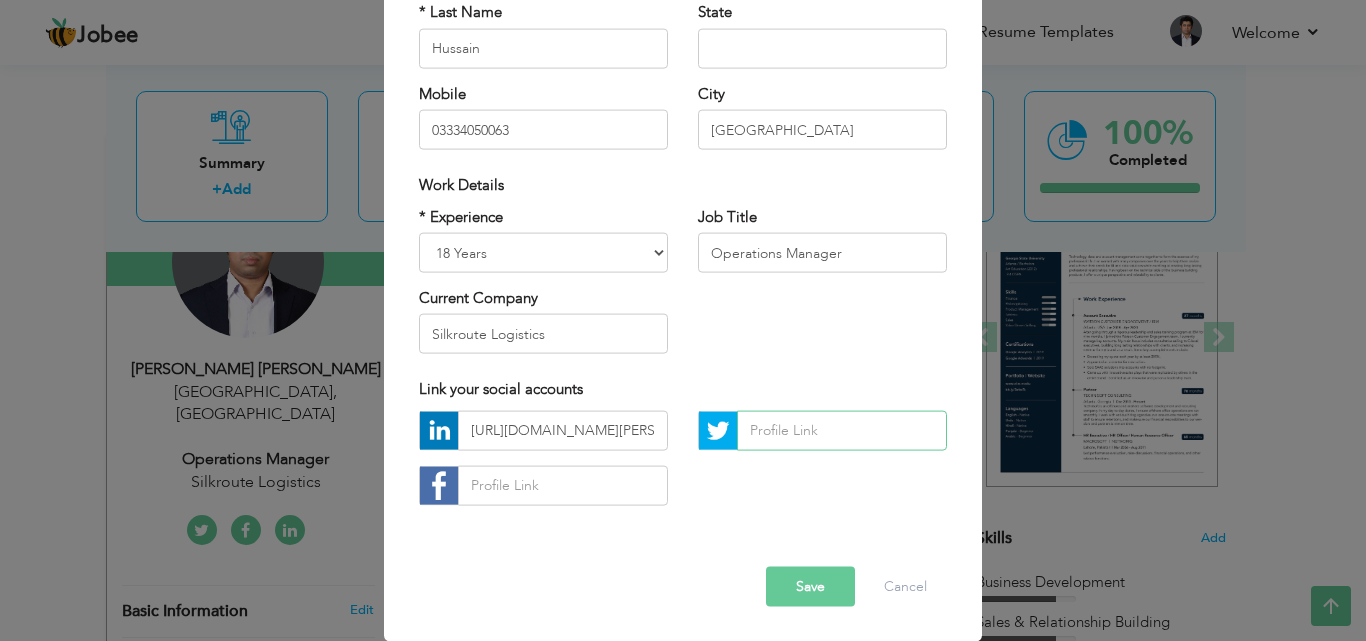 click at bounding box center [842, 430] 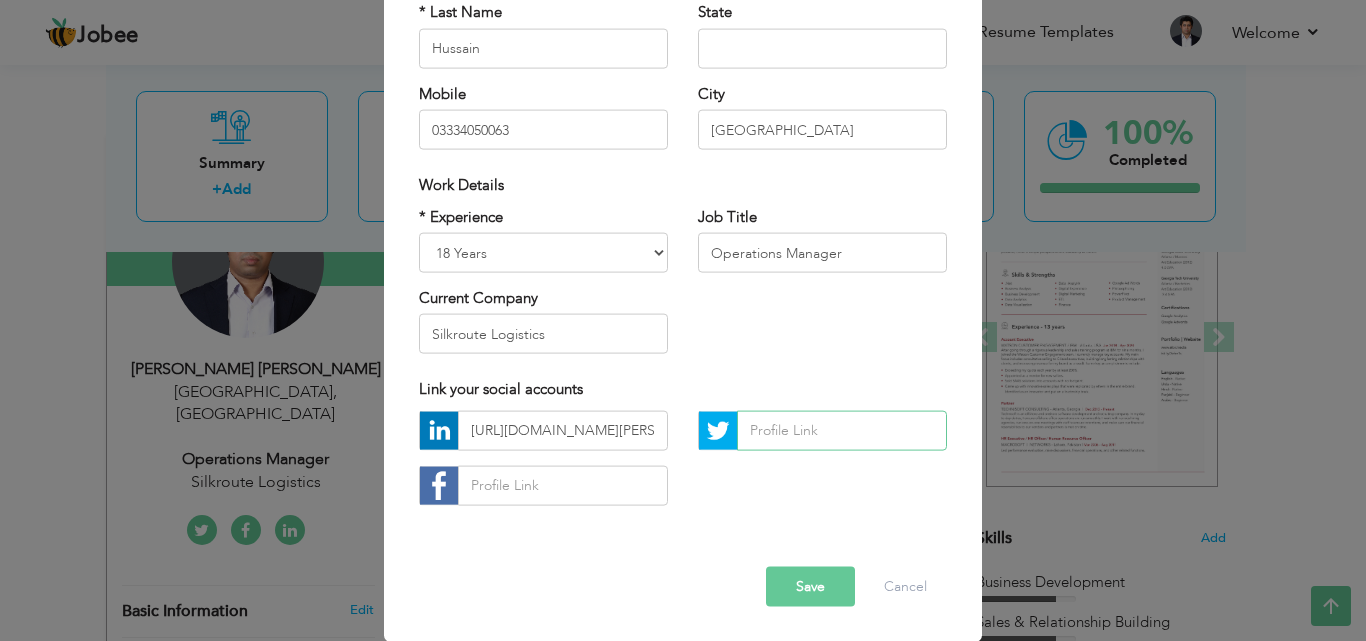 paste on "https://x.com/AbdulBasitwrote" 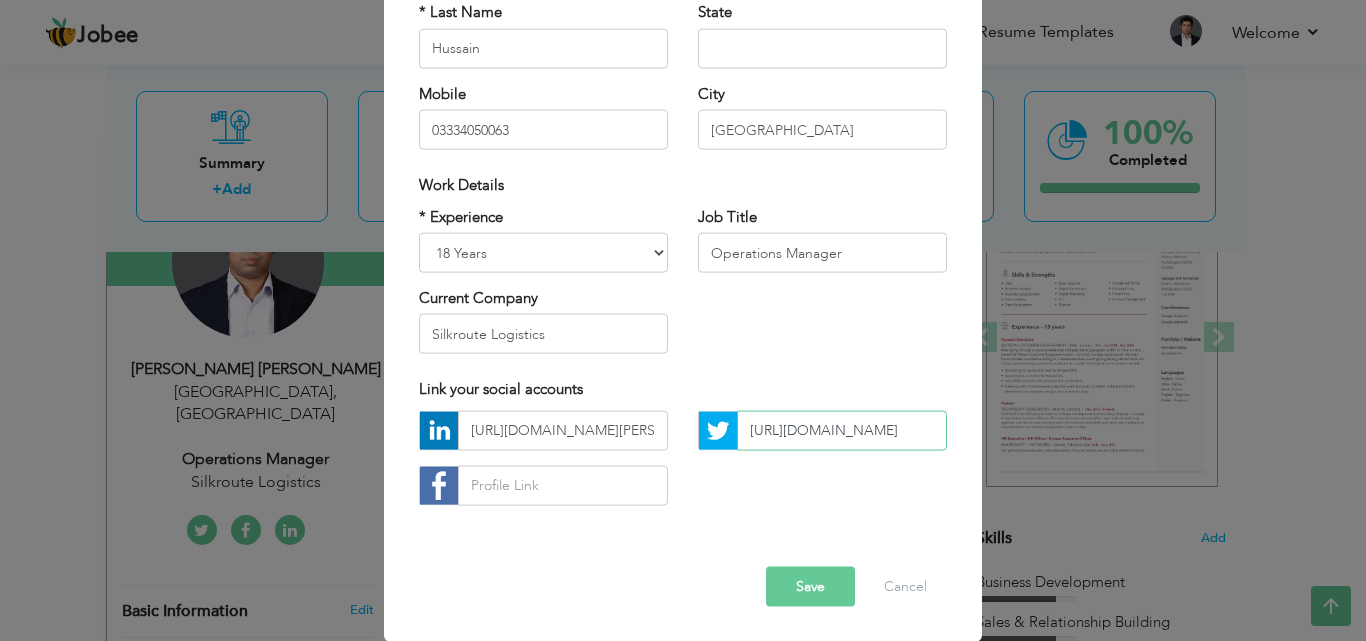 scroll, scrollTop: 0, scrollLeft: 7, axis: horizontal 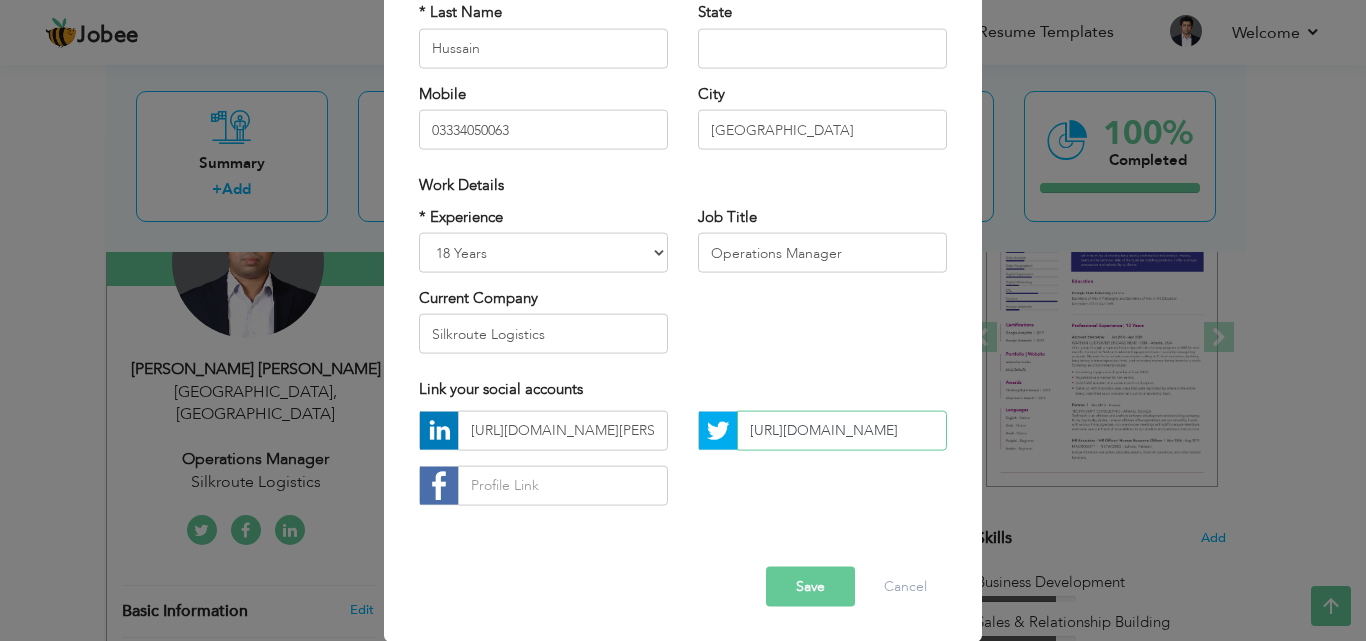 type on "https://x.com/AbdulBasitwrote" 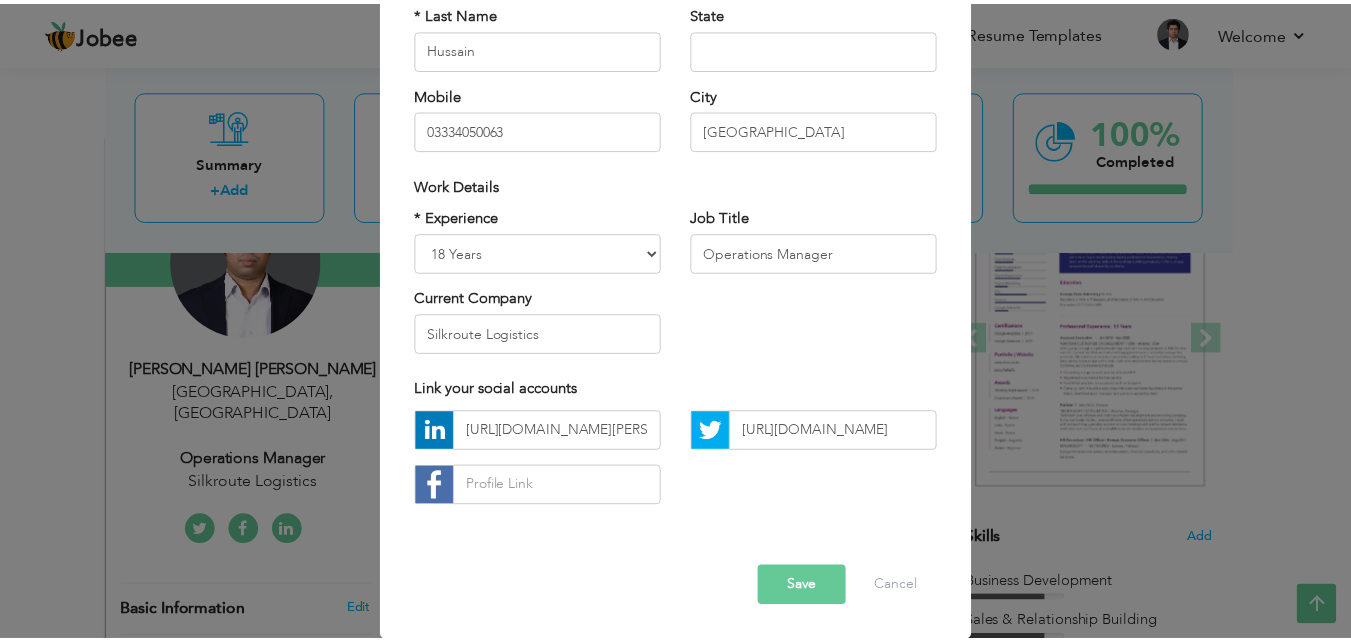 scroll, scrollTop: 0, scrollLeft: 0, axis: both 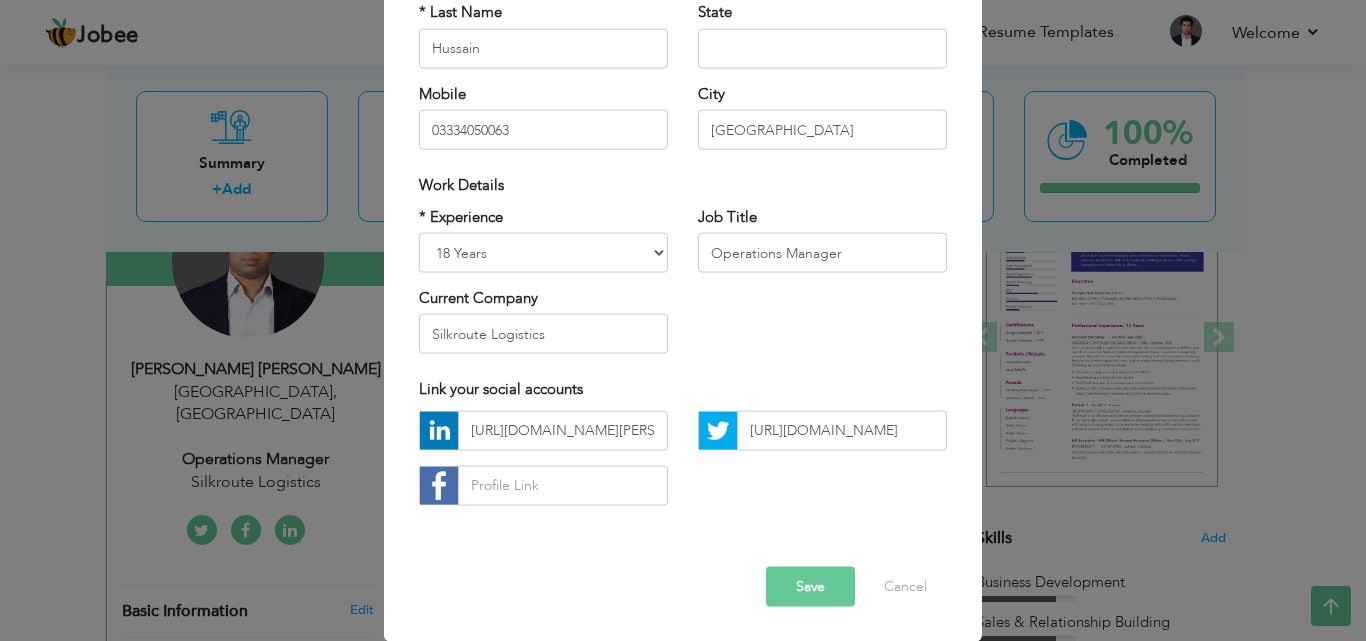 click on "Save" at bounding box center [810, 586] 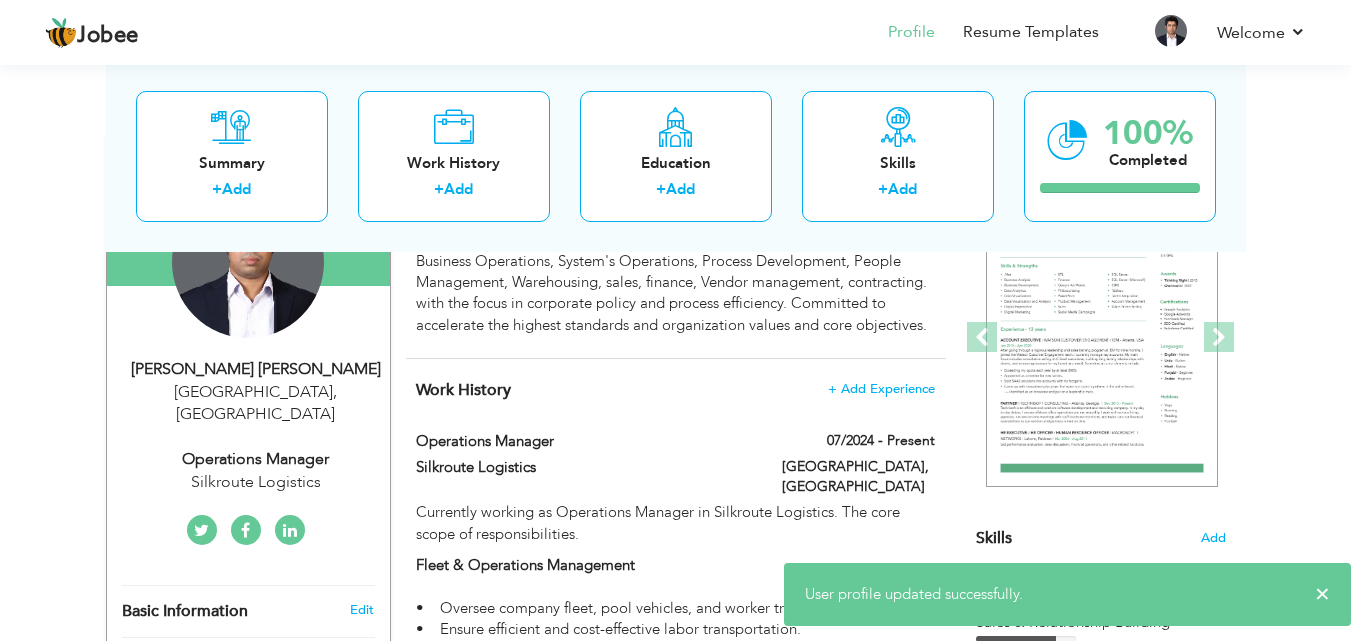 click on "View Resume
Export PDF
Profile
Summary
Public Link
Experience
Education
Awards
Work Histroy
Projects
Certifications
Skills
Preferred Job City" at bounding box center (675, 4769) 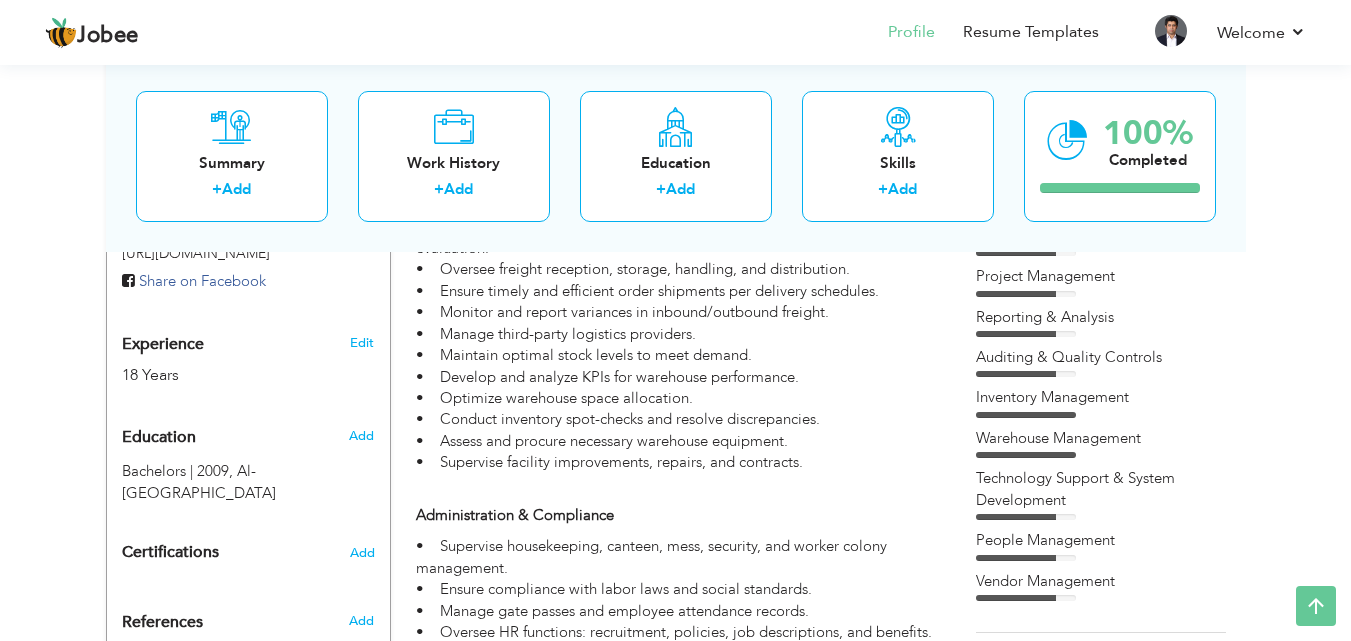 scroll, scrollTop: 802, scrollLeft: 0, axis: vertical 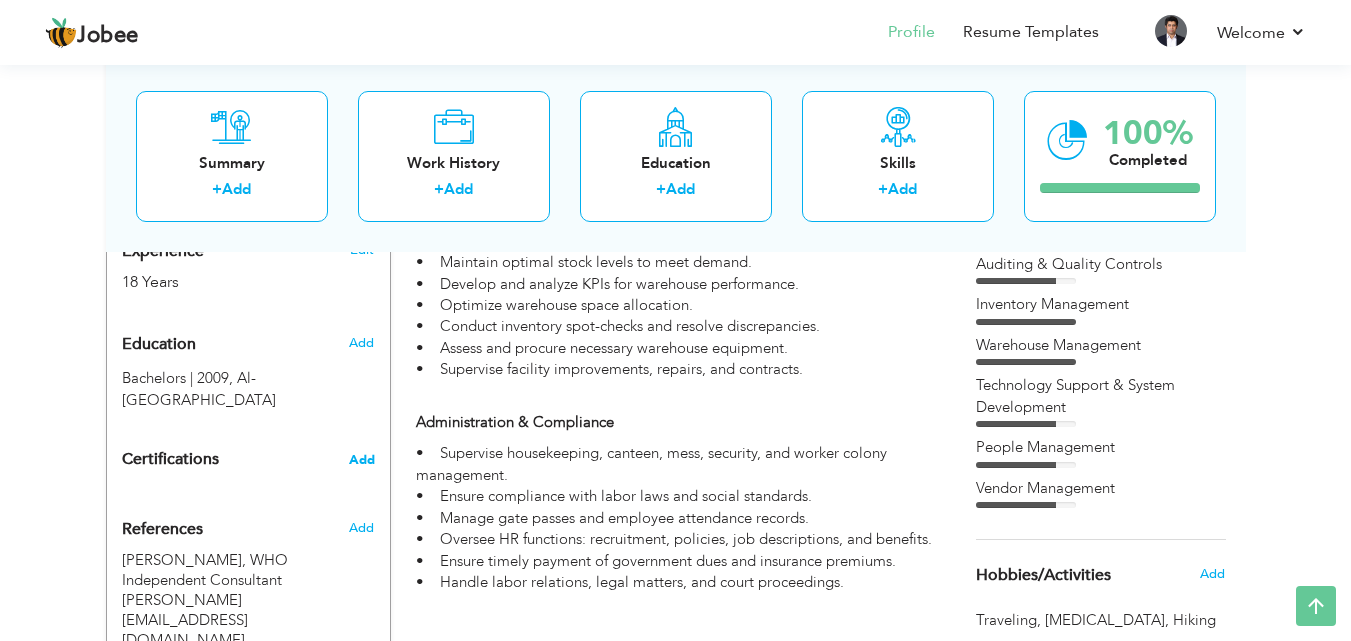 click on "Add" at bounding box center (362, 460) 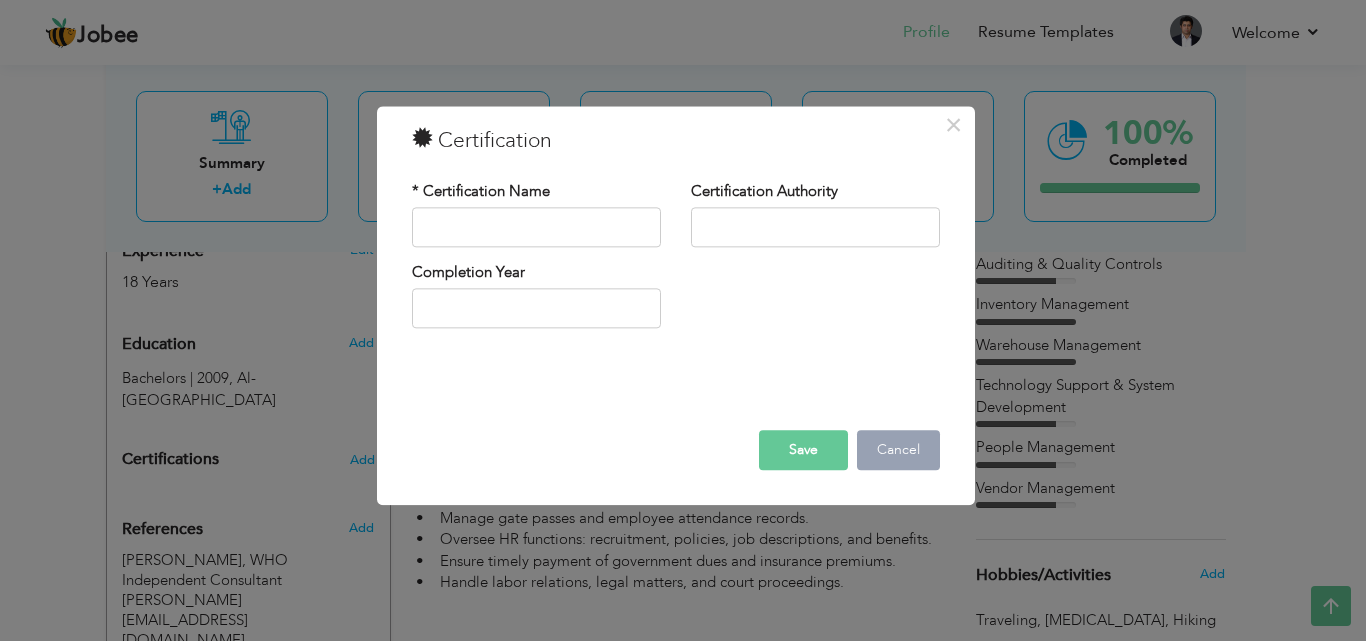 click on "Cancel" at bounding box center (898, 450) 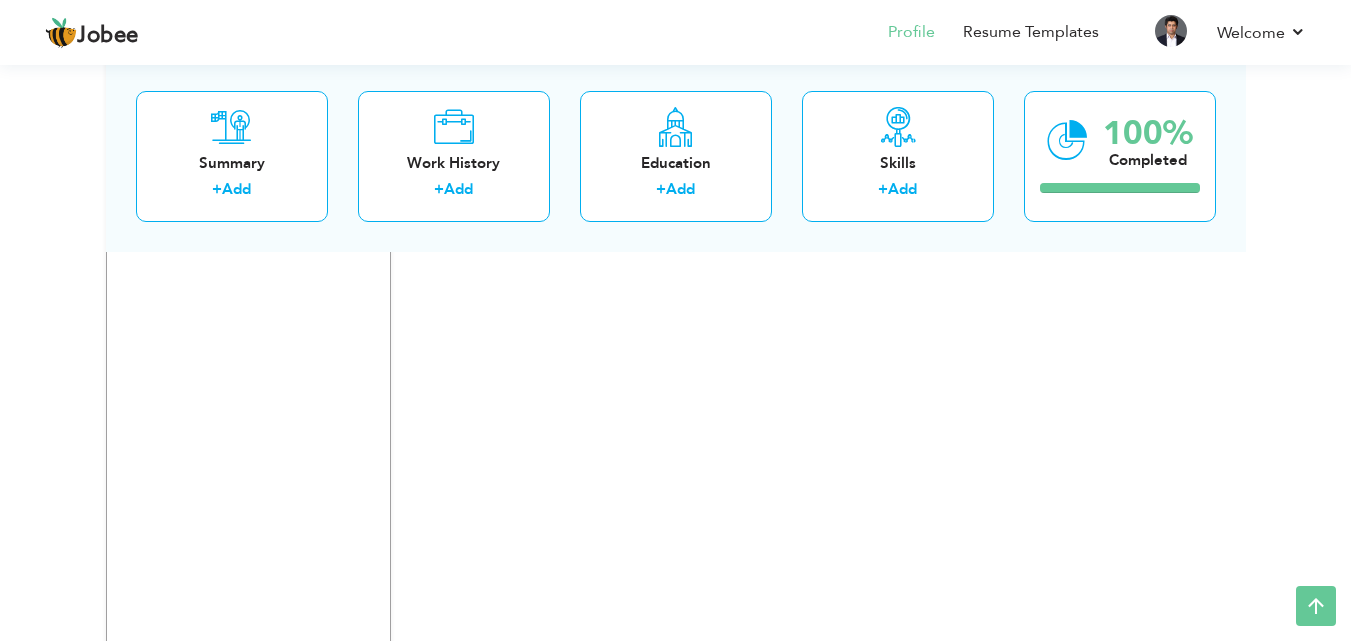 scroll, scrollTop: 9202, scrollLeft: 0, axis: vertical 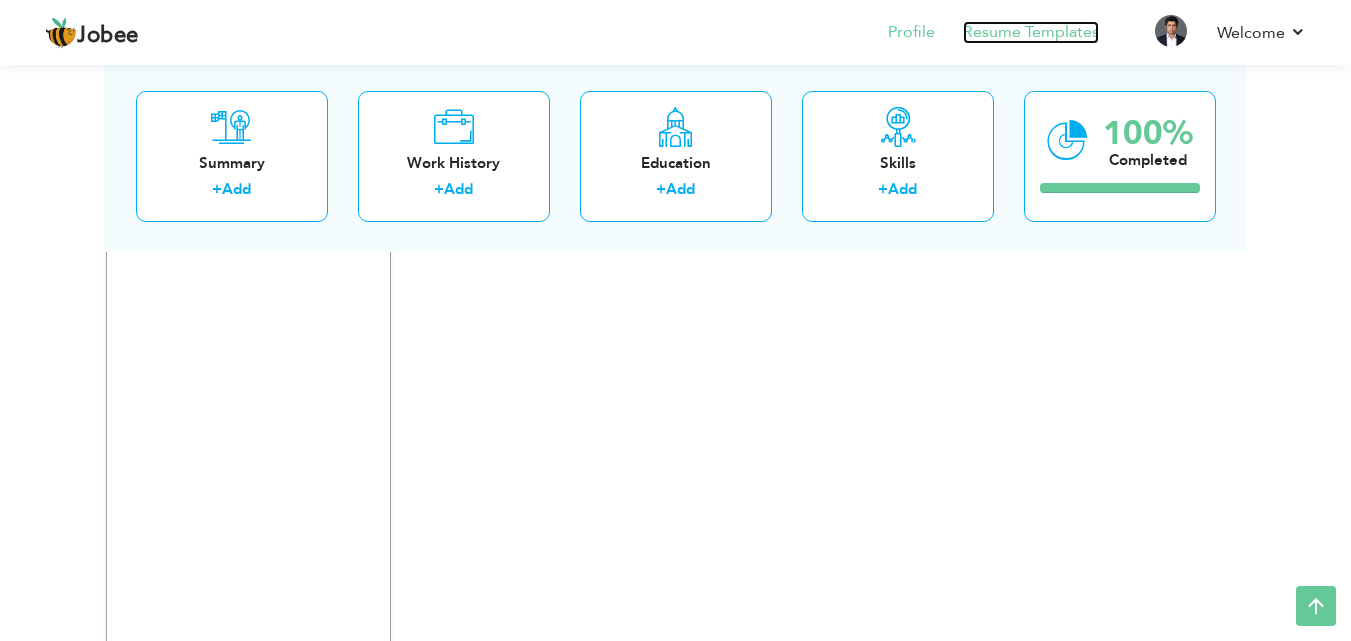 click on "Resume Templates" at bounding box center (1031, 32) 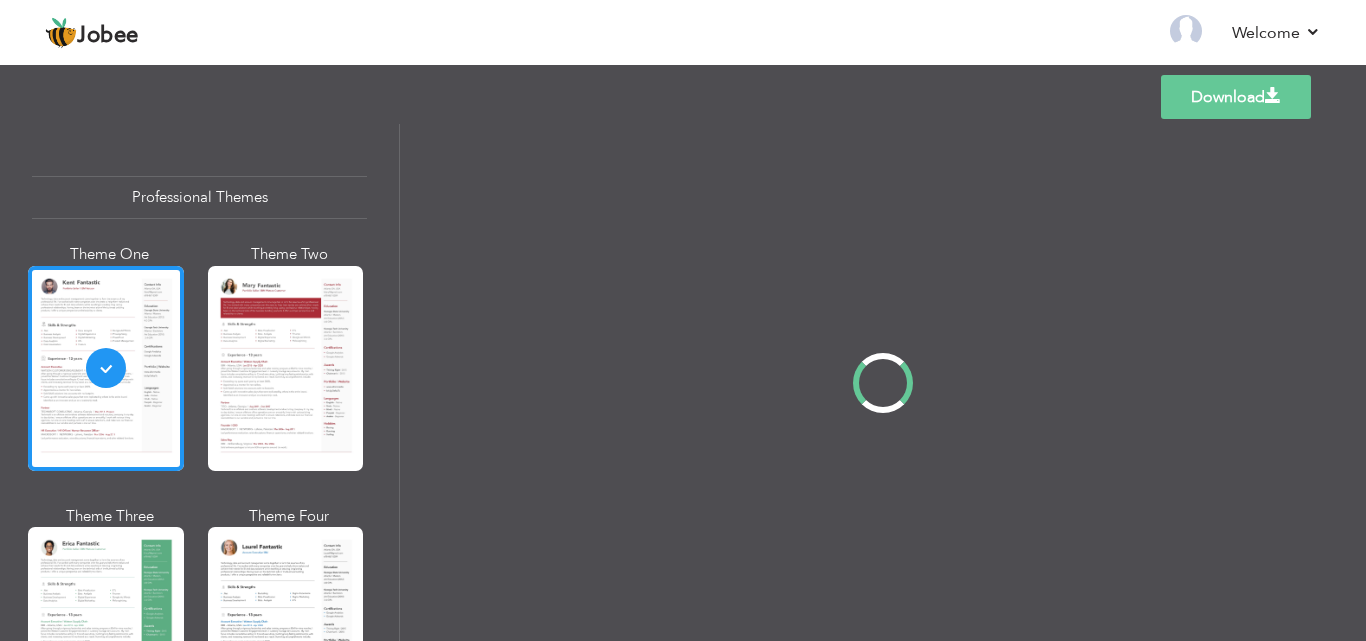 scroll, scrollTop: 0, scrollLeft: 0, axis: both 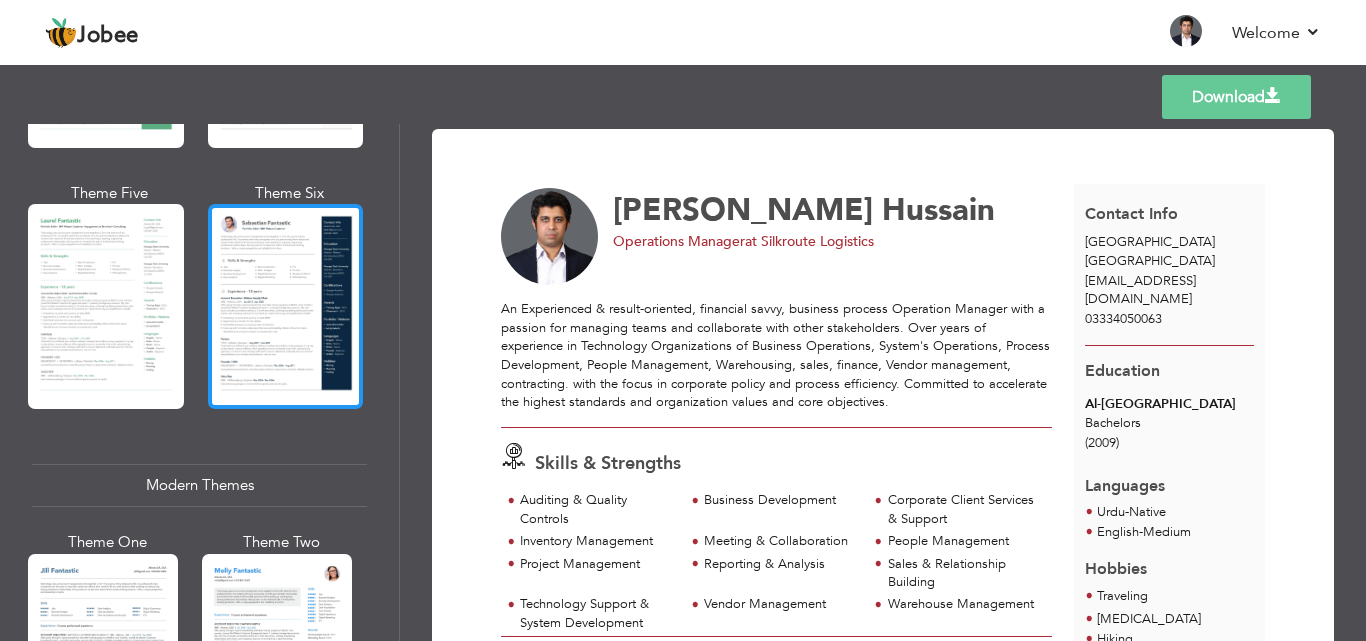 click at bounding box center [286, 306] 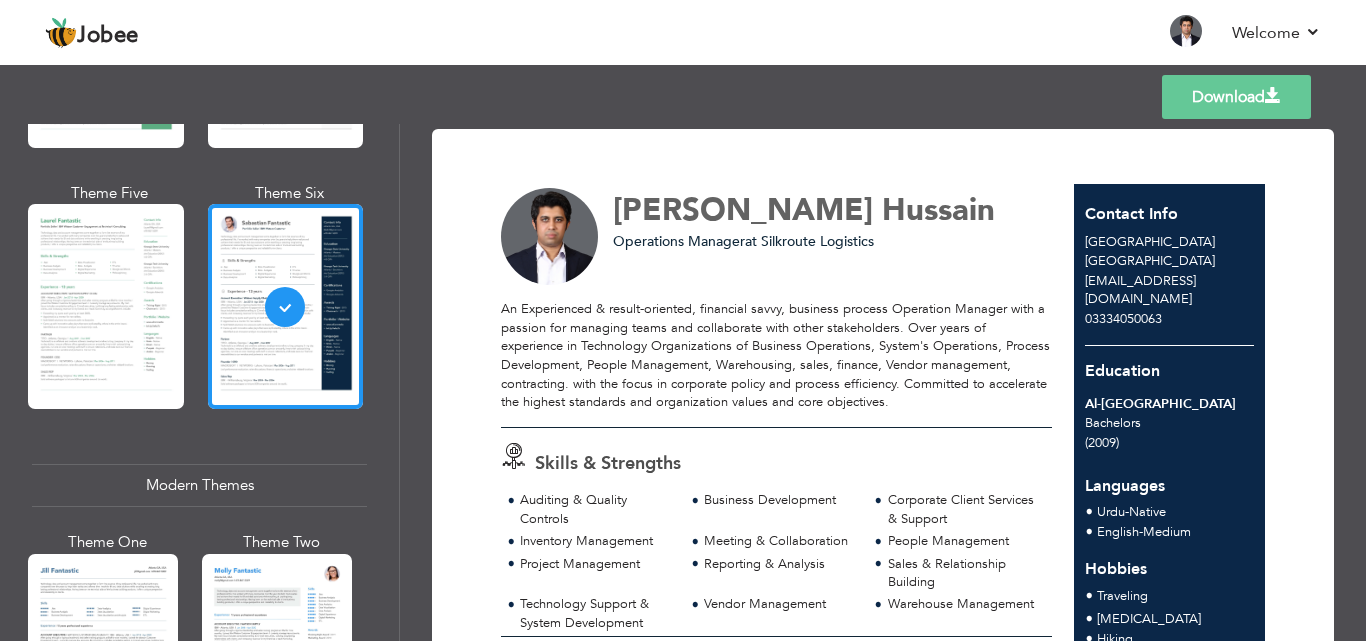 scroll, scrollTop: 1036, scrollLeft: 0, axis: vertical 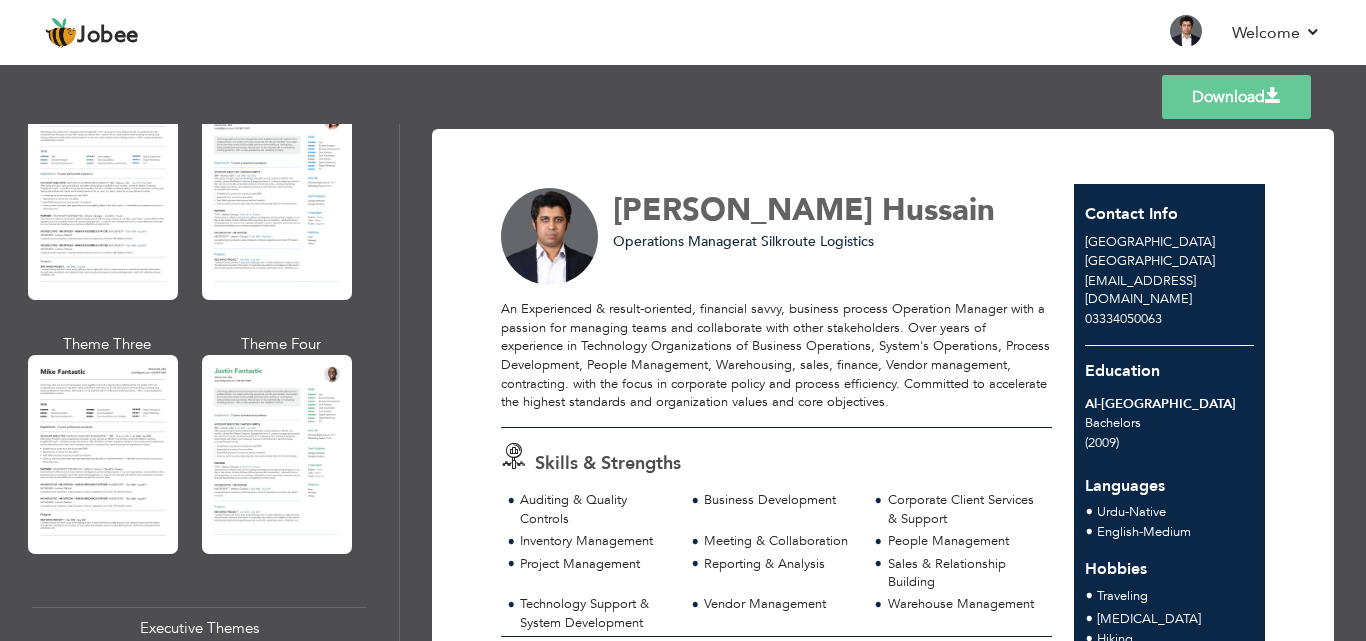click on "Skills & Strengths" at bounding box center (782, 460) 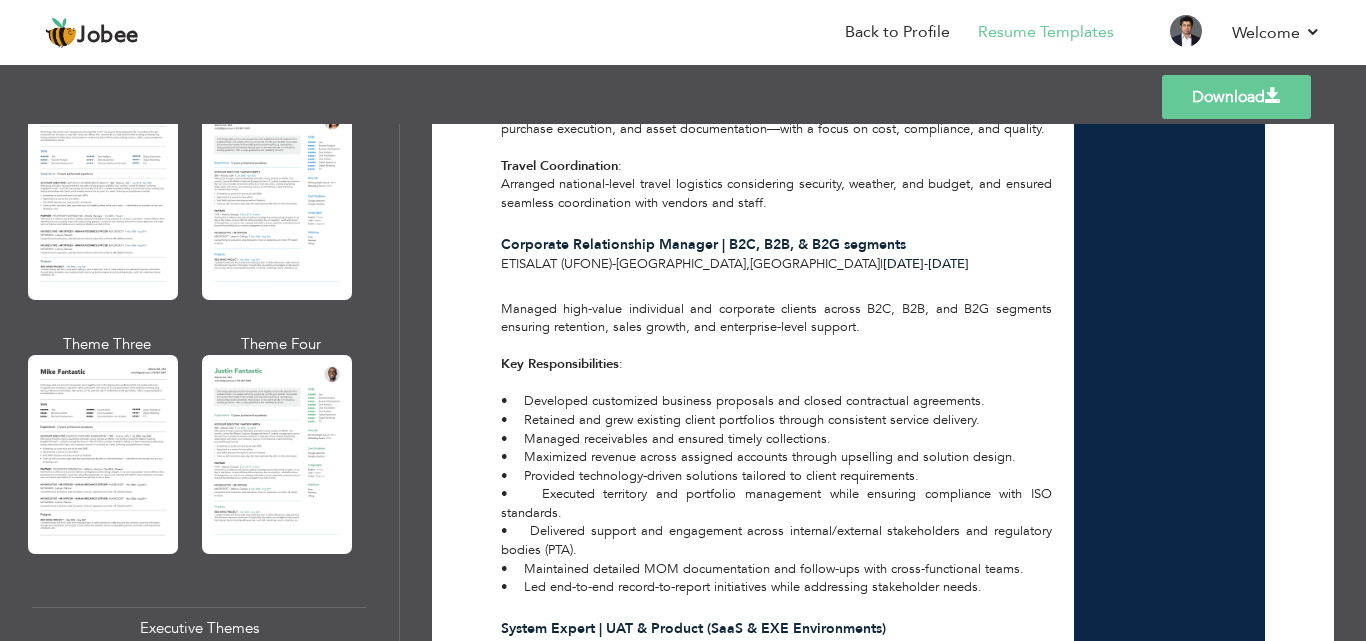 scroll, scrollTop: 1996, scrollLeft: 0, axis: vertical 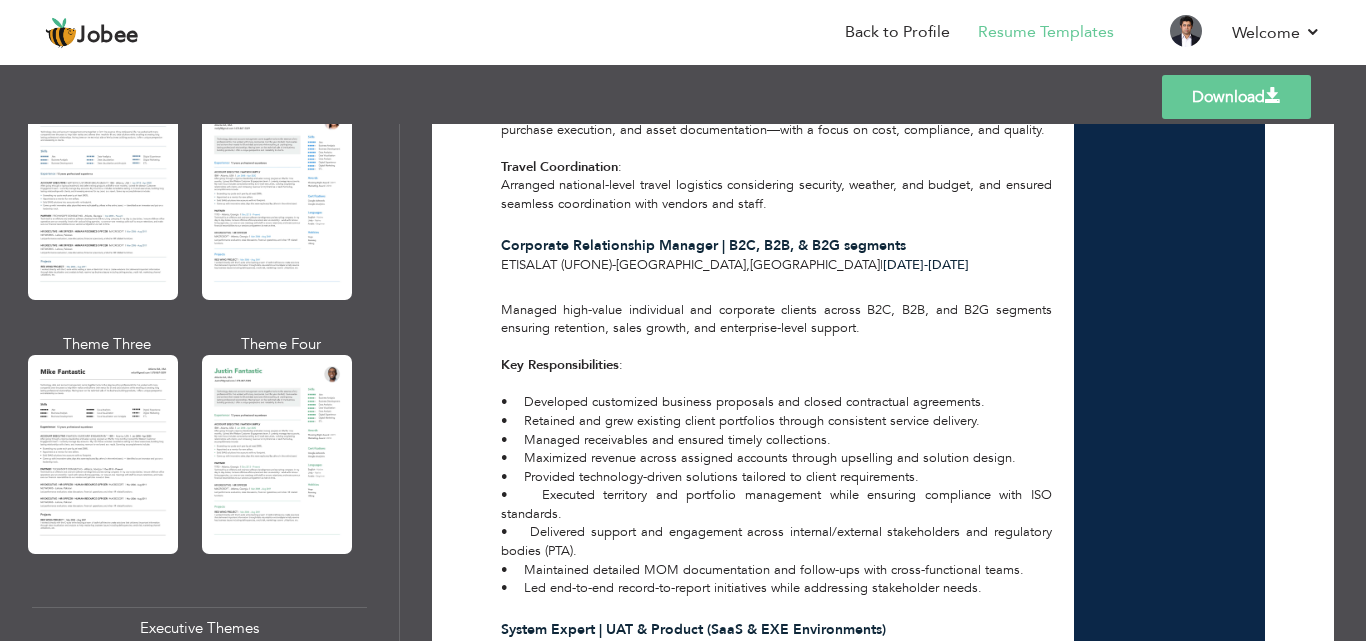 click on "Managed high-value individual and corporate clients across B2C, B2B, and B2G segments ensuring retention, sales growth, and enterprise-level support.
Key Responsibilities :
•    Developed customized business proposals and closed contractual agreements.
•    Retained and grew existing client portfolios through consistent service delivery.
•    Managed receivables and ensured timely collections.
•    Maximized revenue across assigned accounts through upselling and solution design.
•    Provided technology-driven solutions tailored to client requirements.
•    Executed territory and portfolio management while ensuring compliance with ISO standards.
•    Delivered support and engagement across internal/external stakeholders and regulatory bodies (PTA).
•    Maintained detailed MOM documentation and follow-ups with cross-functional teams.
•    Led end-to-end record-to-report initiatives while addressing stakeholder needs." at bounding box center [776, 449] 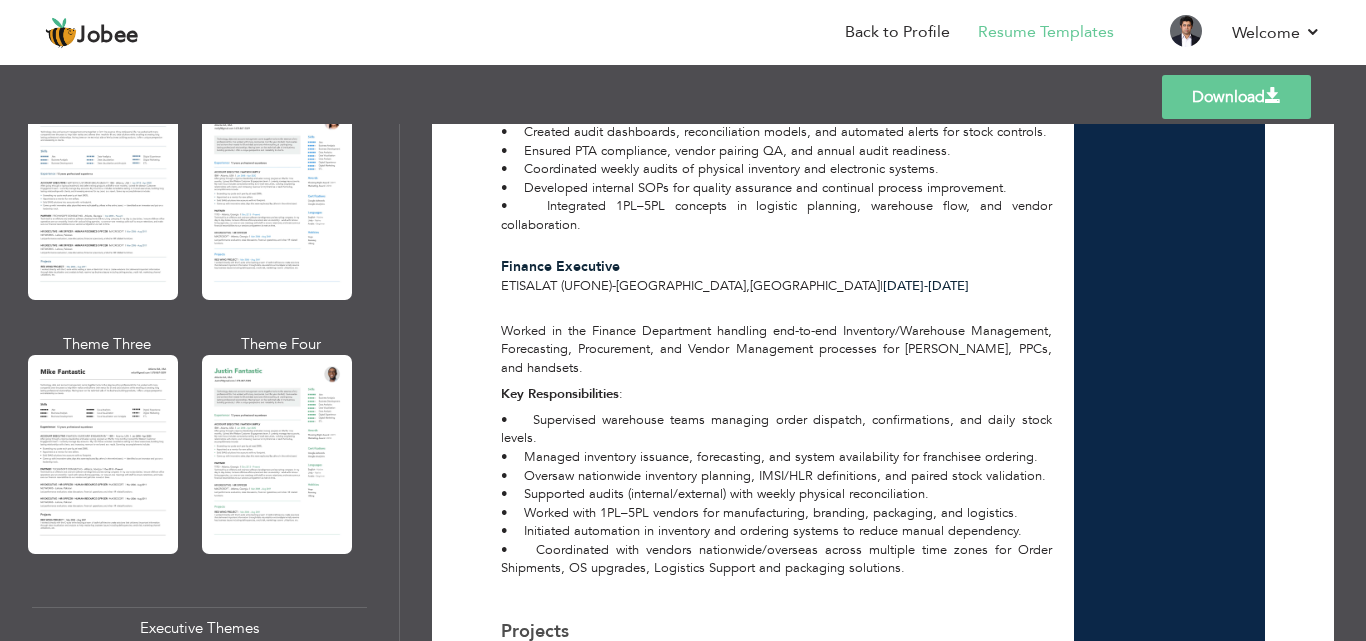 scroll, scrollTop: 2826, scrollLeft: 0, axis: vertical 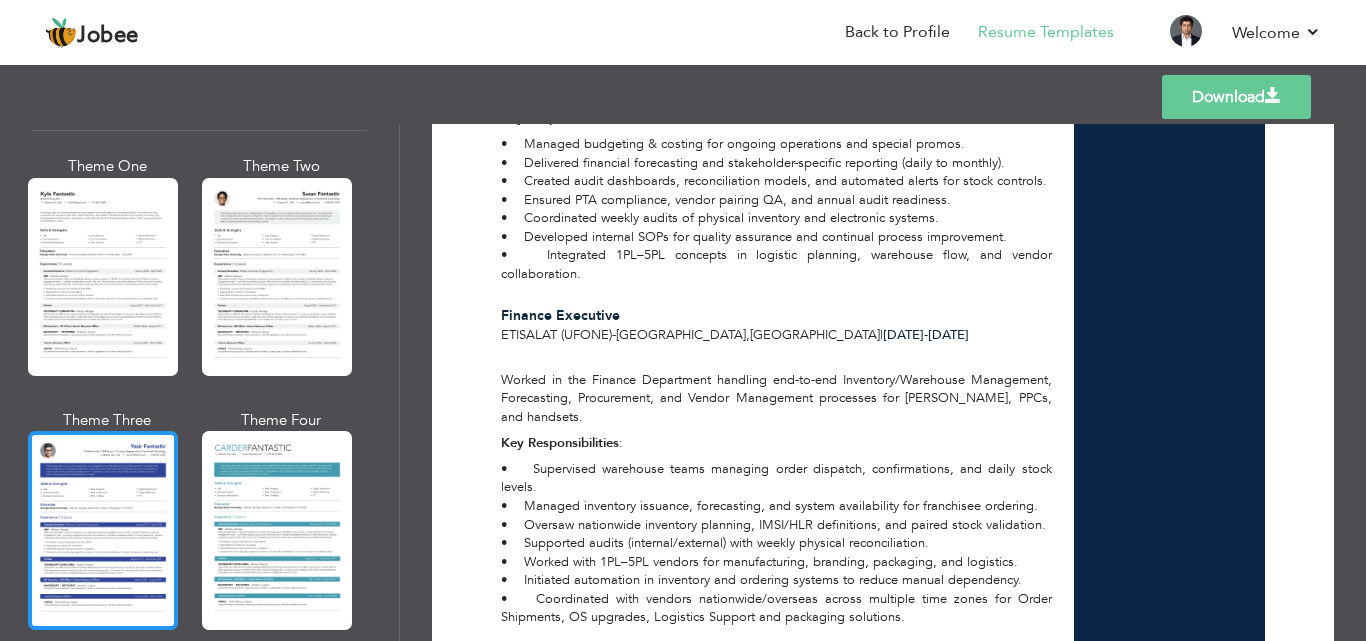 click at bounding box center [103, 530] 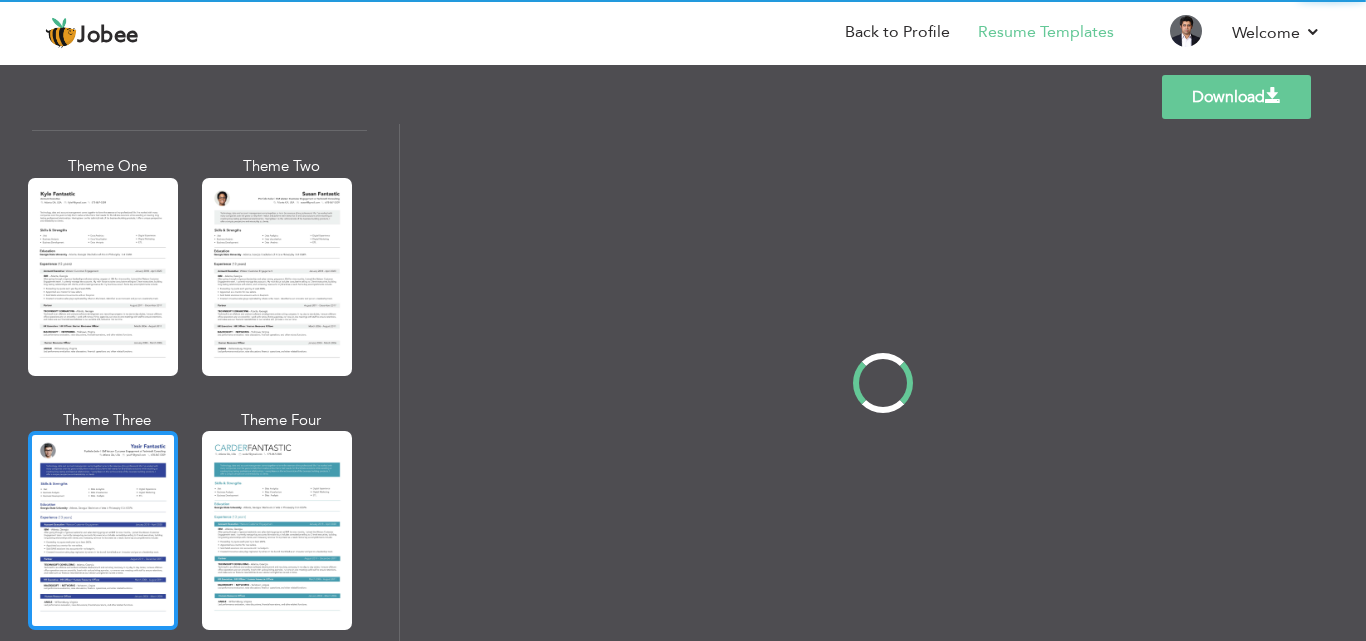 scroll, scrollTop: 0, scrollLeft: 0, axis: both 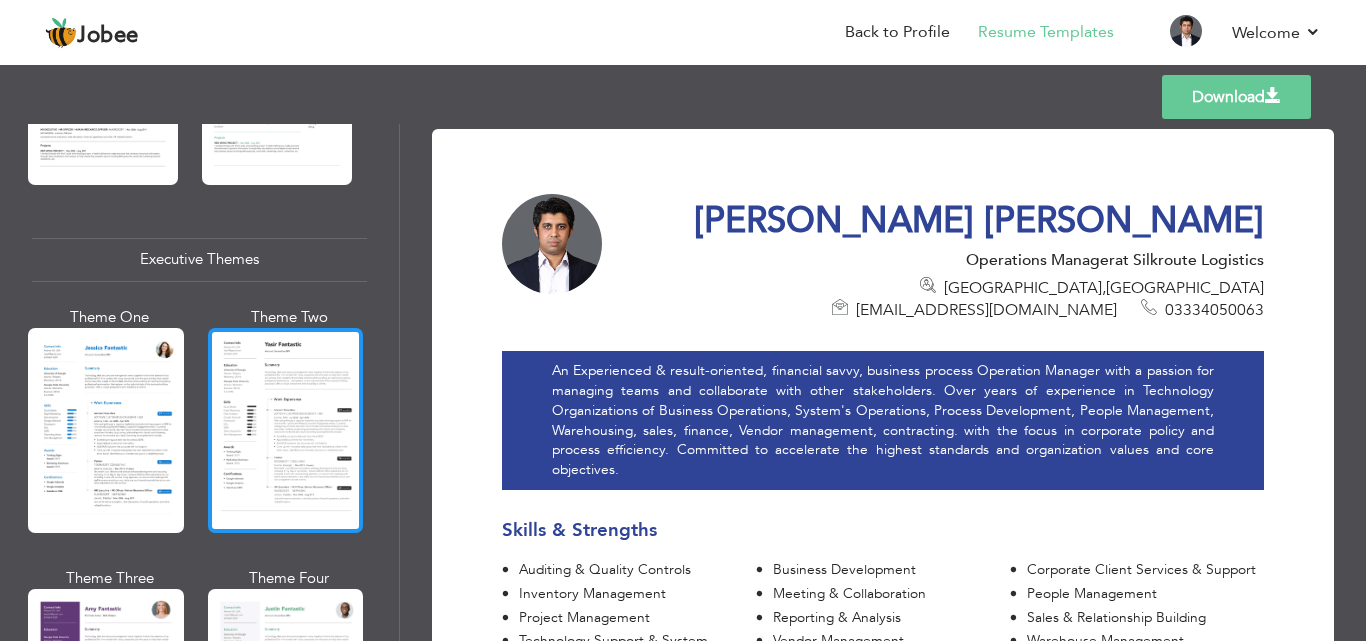 click at bounding box center [286, 430] 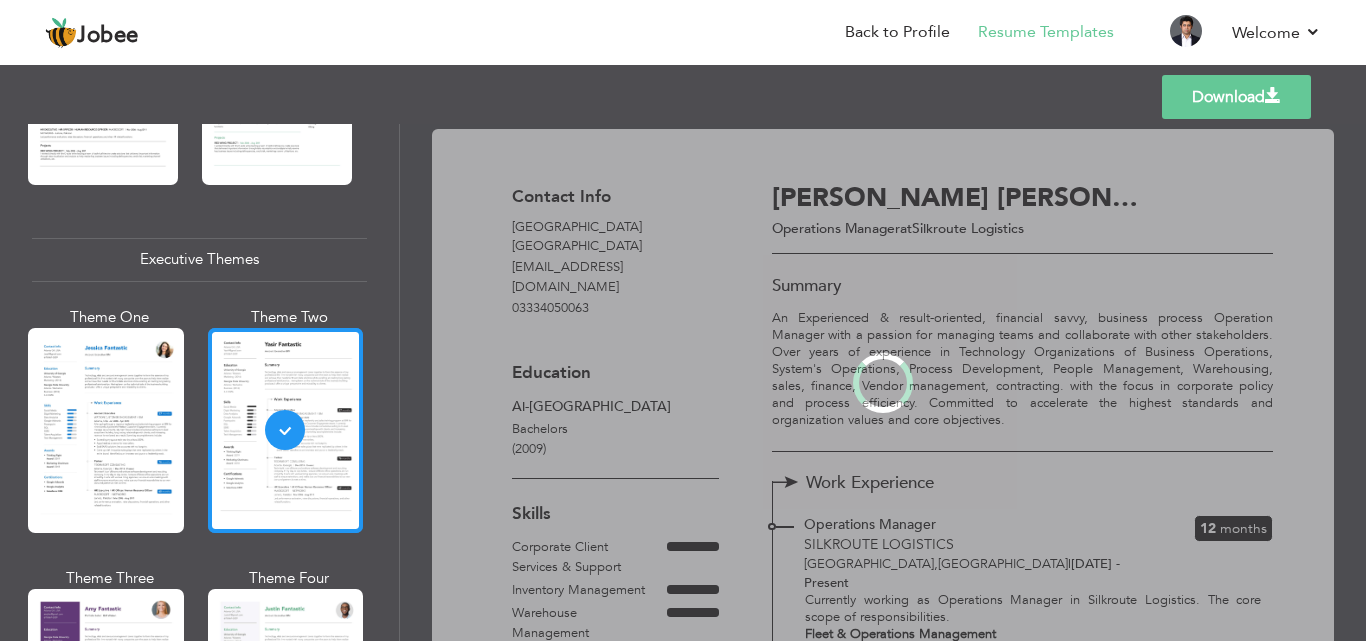 scroll, scrollTop: 1405, scrollLeft: 0, axis: vertical 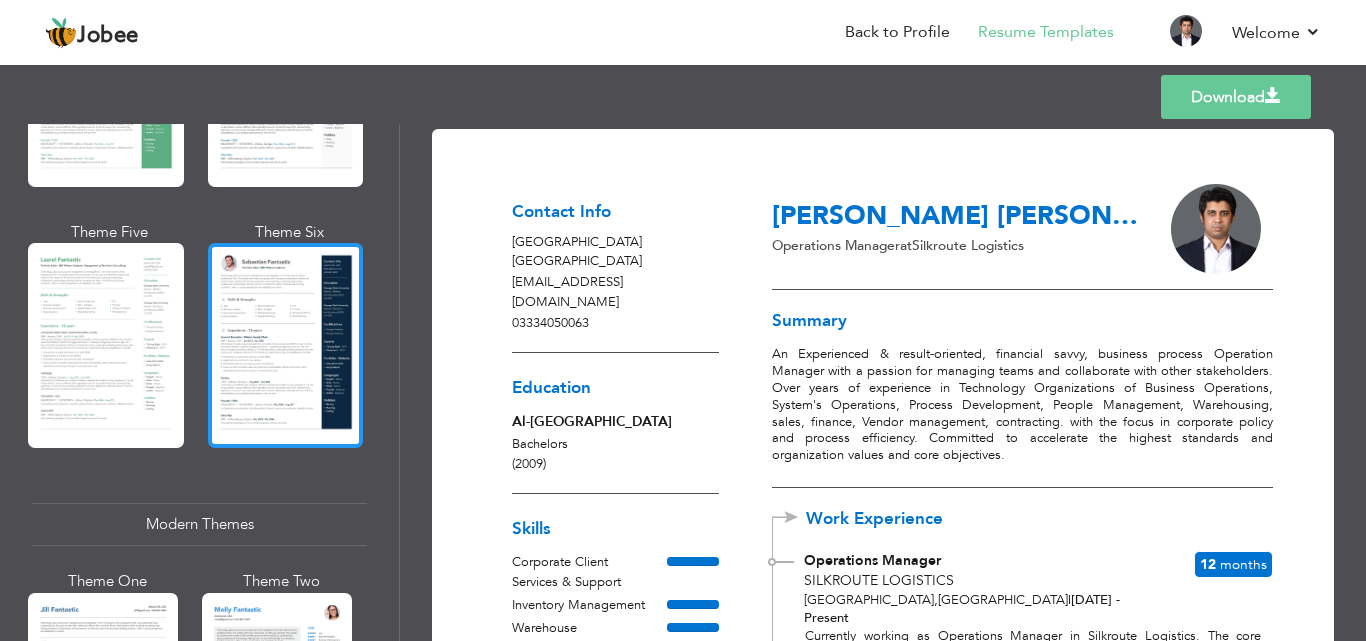 click at bounding box center [286, 345] 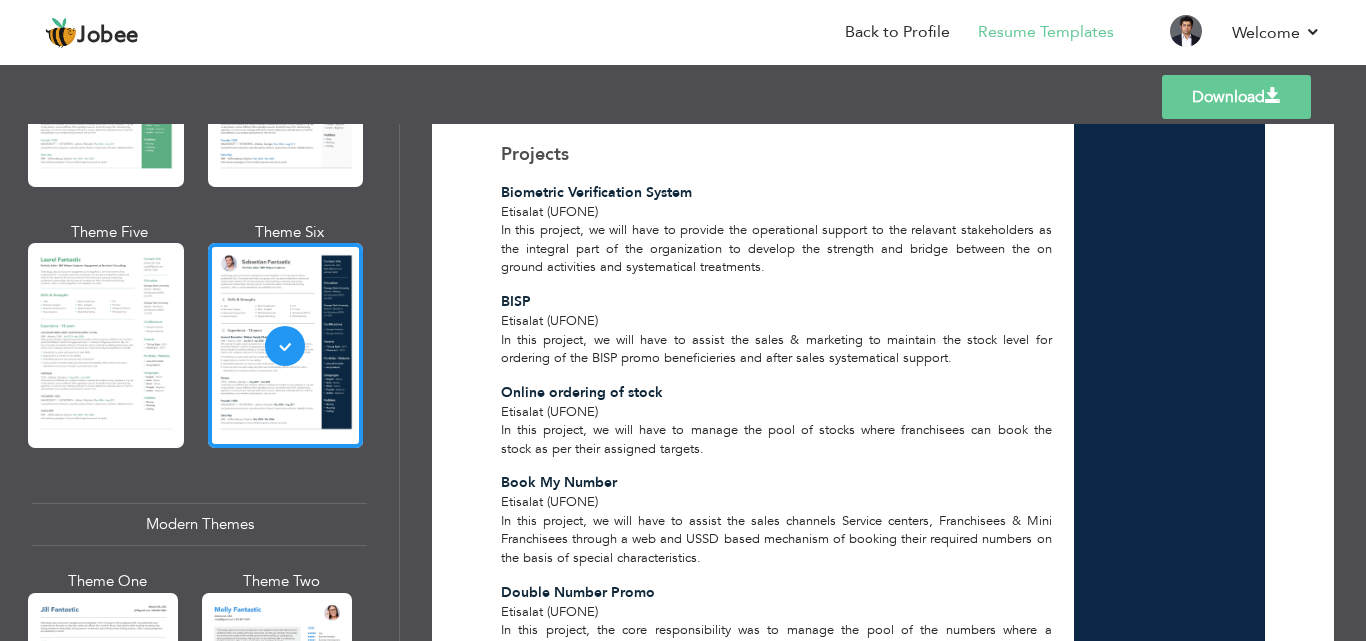 scroll, scrollTop: 3410, scrollLeft: 0, axis: vertical 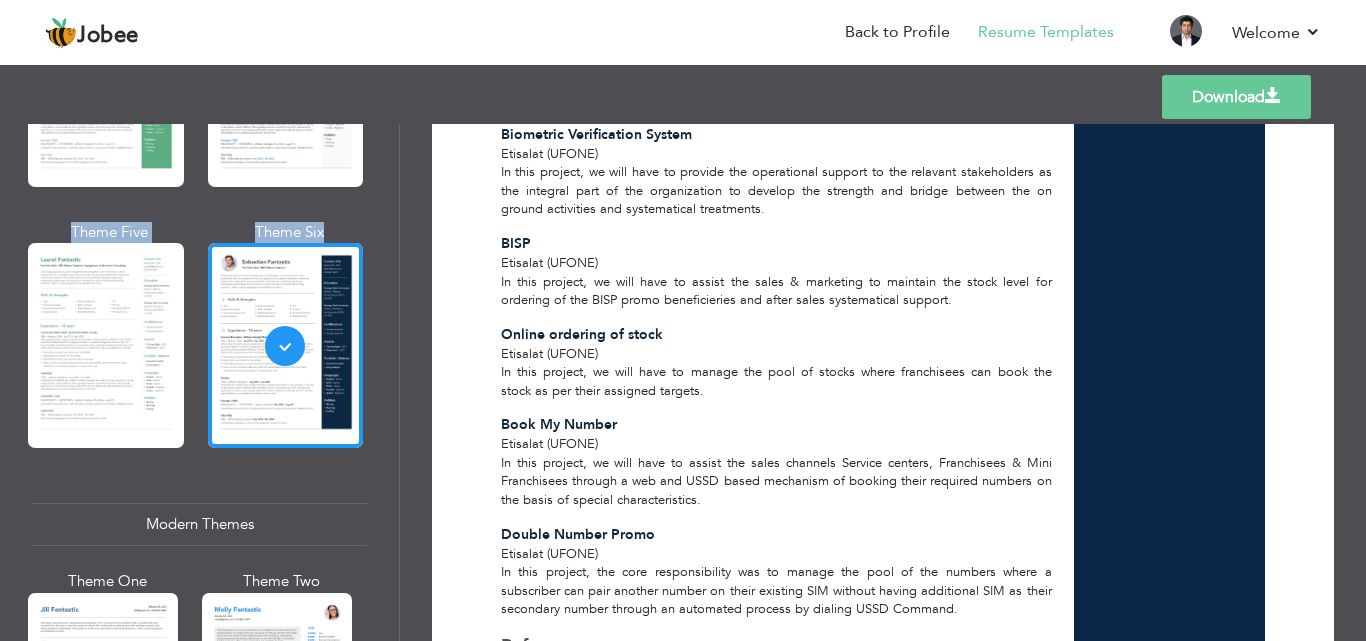 drag, startPoint x: 391, startPoint y: 233, endPoint x: 391, endPoint y: 194, distance: 39 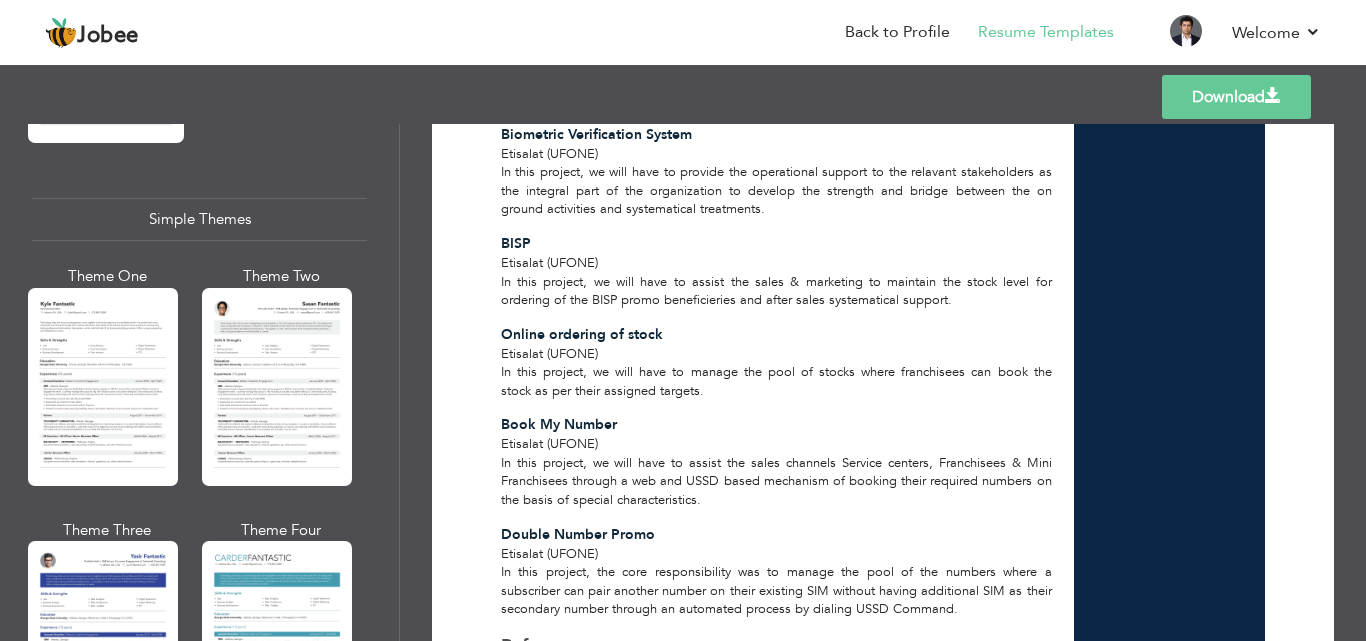scroll, scrollTop: 3560, scrollLeft: 0, axis: vertical 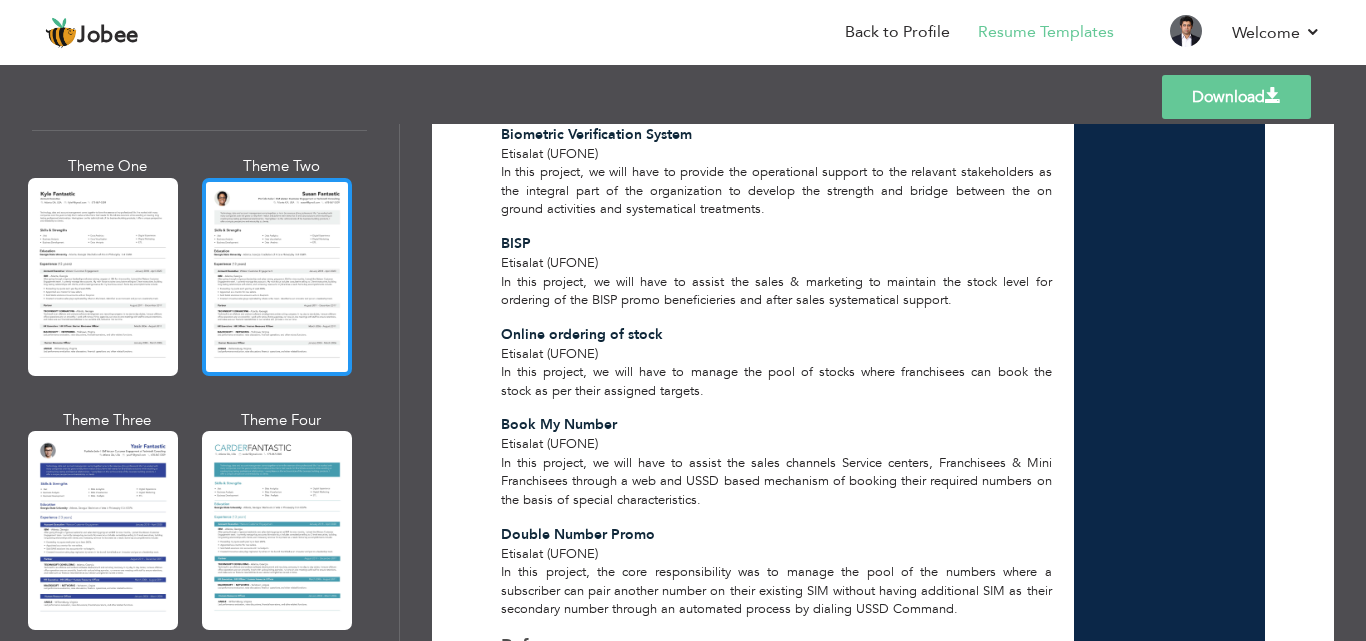 click at bounding box center [277, 277] 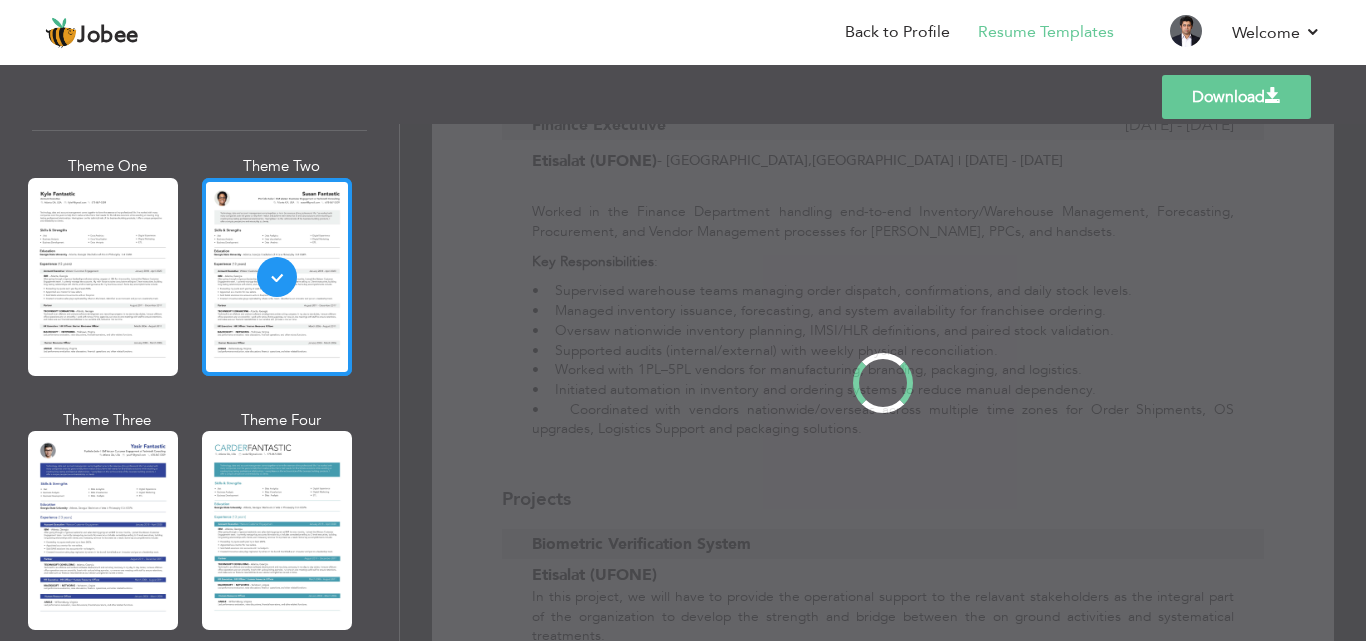 scroll, scrollTop: 0, scrollLeft: 0, axis: both 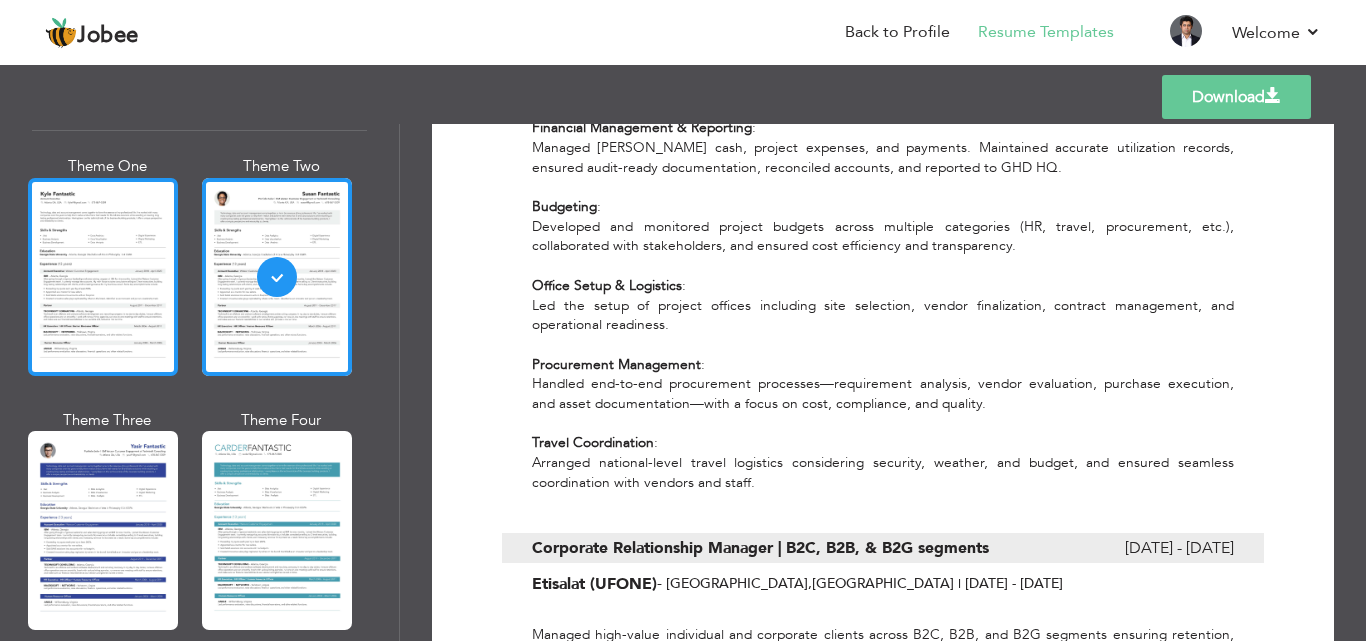 click at bounding box center (103, 277) 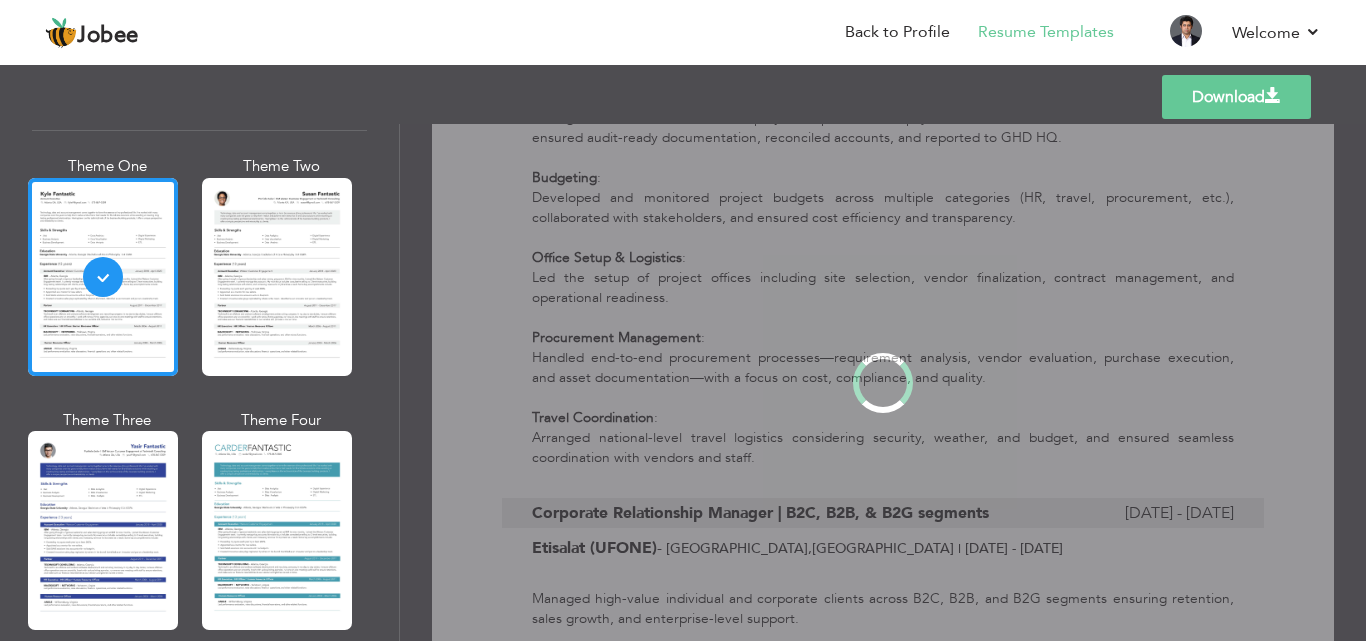 scroll, scrollTop: 0, scrollLeft: 0, axis: both 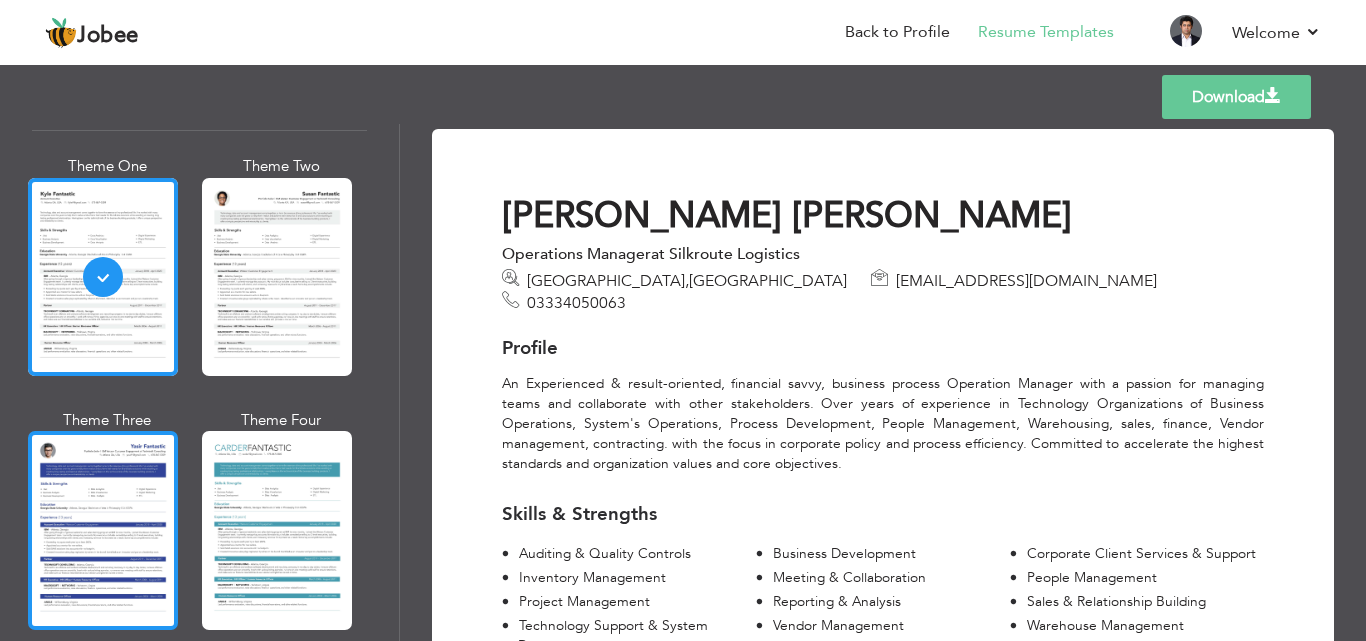 click at bounding box center (103, 530) 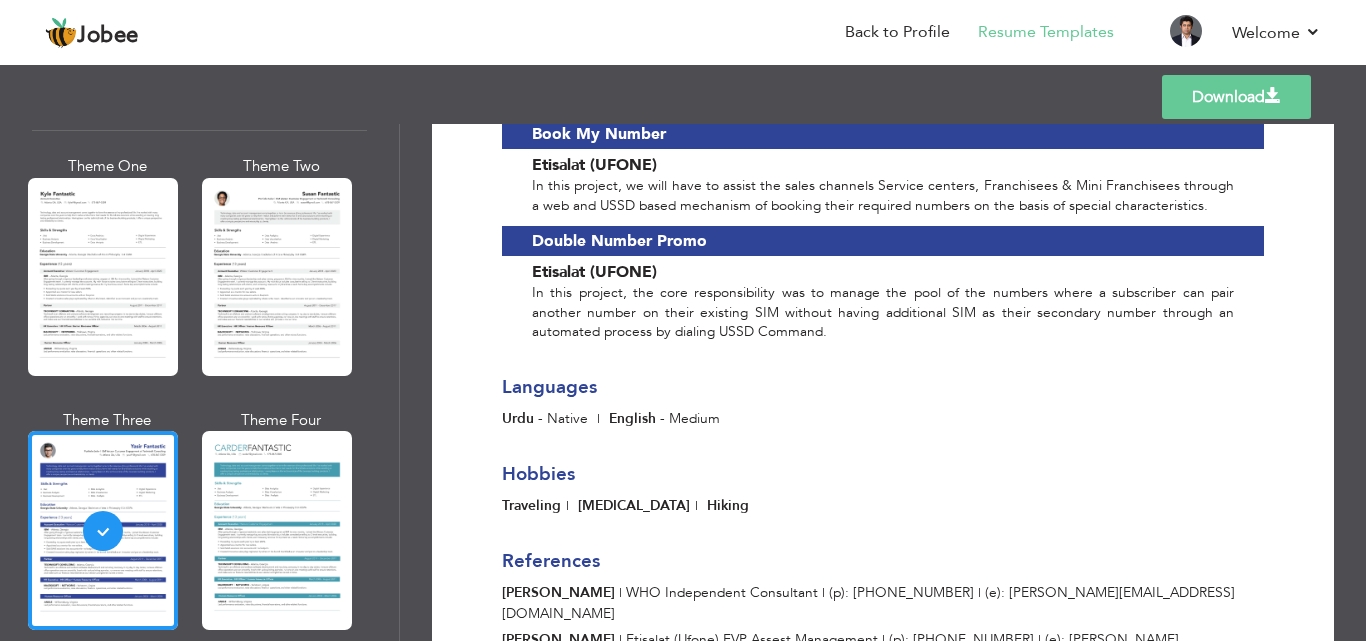 scroll, scrollTop: 4258, scrollLeft: 0, axis: vertical 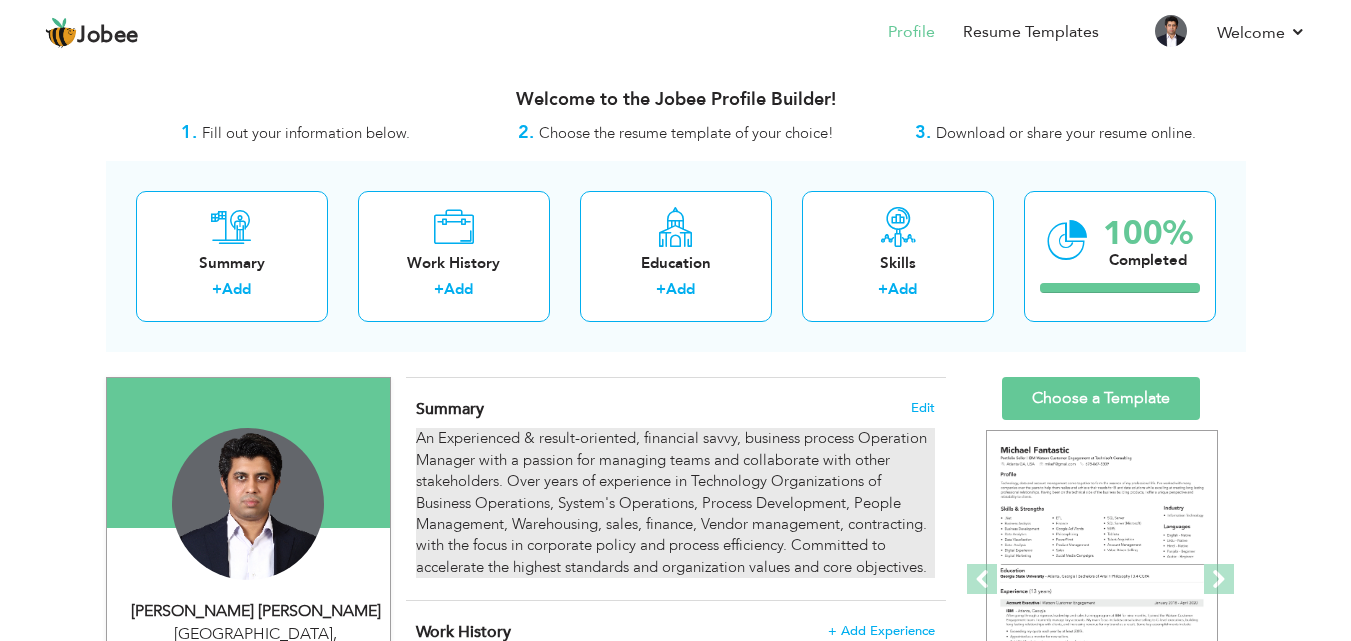 click on "An Experienced & result-oriented, financial savvy, business process Operation Manager with a passion for managing teams and collaborate with other stakeholders. Over years of experience in Technology Organizations of Business Operations, System's Operations, Process Development, People Management, Warehousing, sales, finance, Vendor management, contracting. with the focus in corporate policy and process efficiency. Committed to accelerate the highest standards and organization values and core objectives." at bounding box center [675, 503] 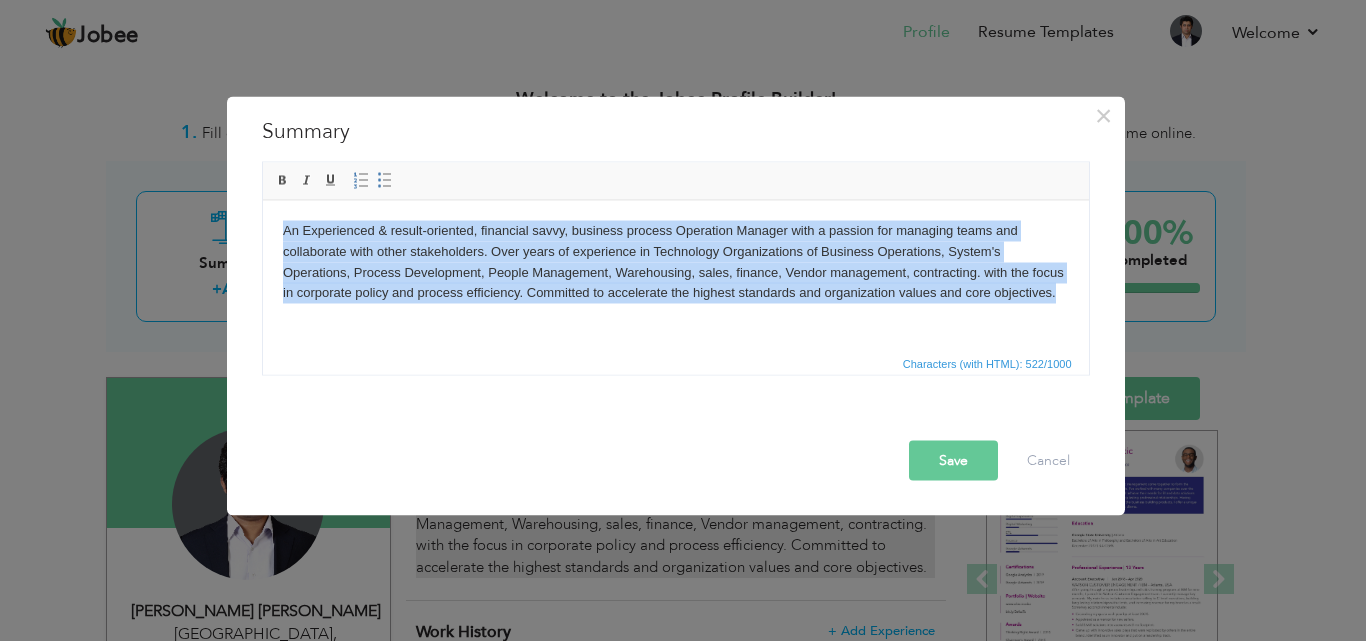 copy on "An Experienced & result-oriented, financial savvy, business process Operation Manager with a passion for managing teams and collaborate with other stakeholders. Over years of experience in Technology Organizations of Business Operations, System's Operations, Process Development, People Management, Warehousing, sales, finance, Vendor management, contracting. with the focus in corporate policy and process efficiency. Committed to accelerate the highest standards and organization values and core objectives." 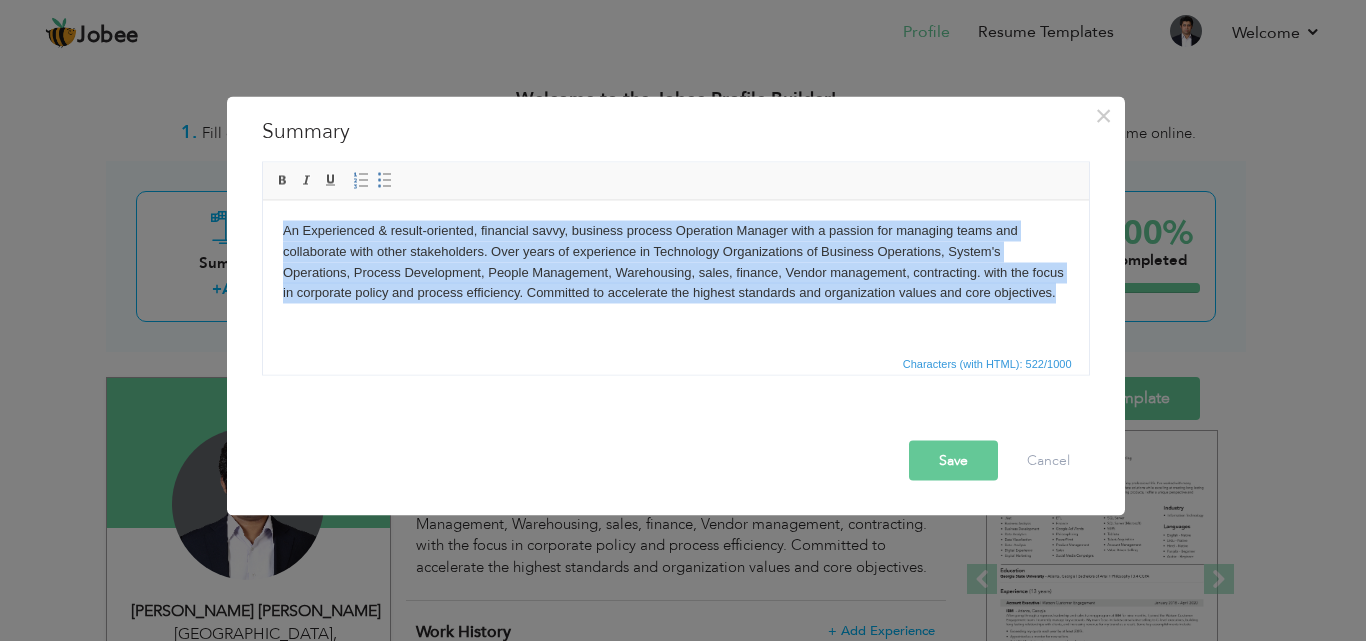 type 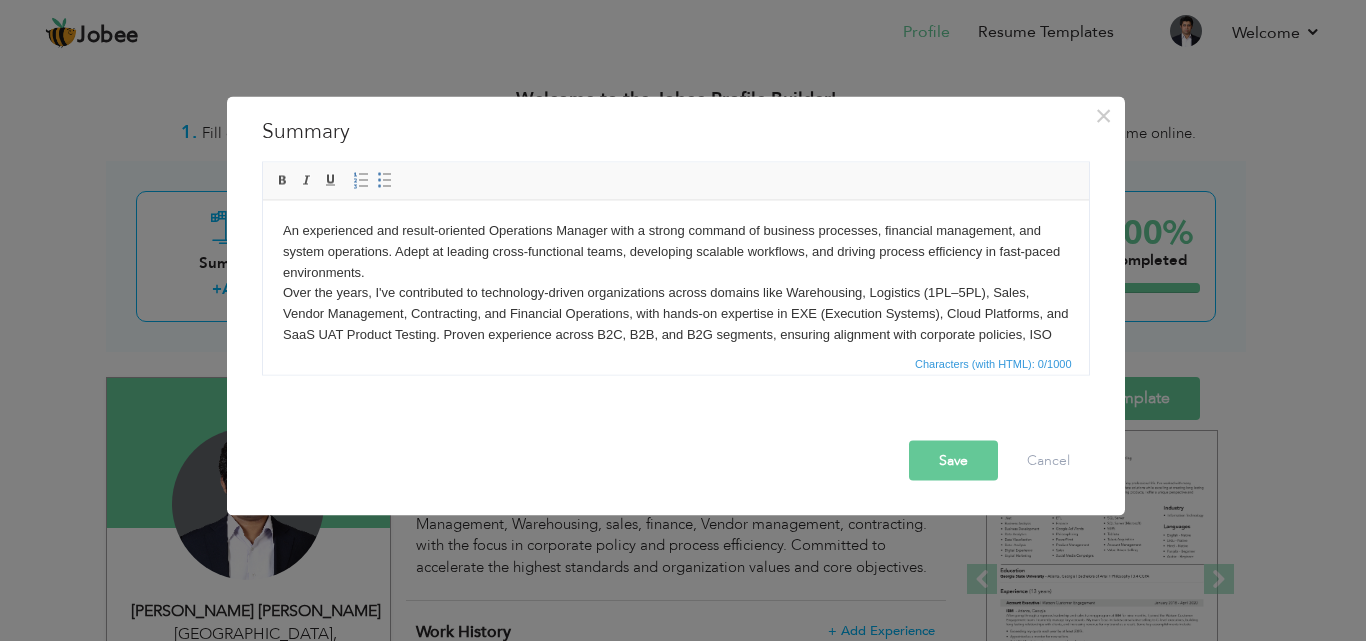 scroll, scrollTop: 53, scrollLeft: 0, axis: vertical 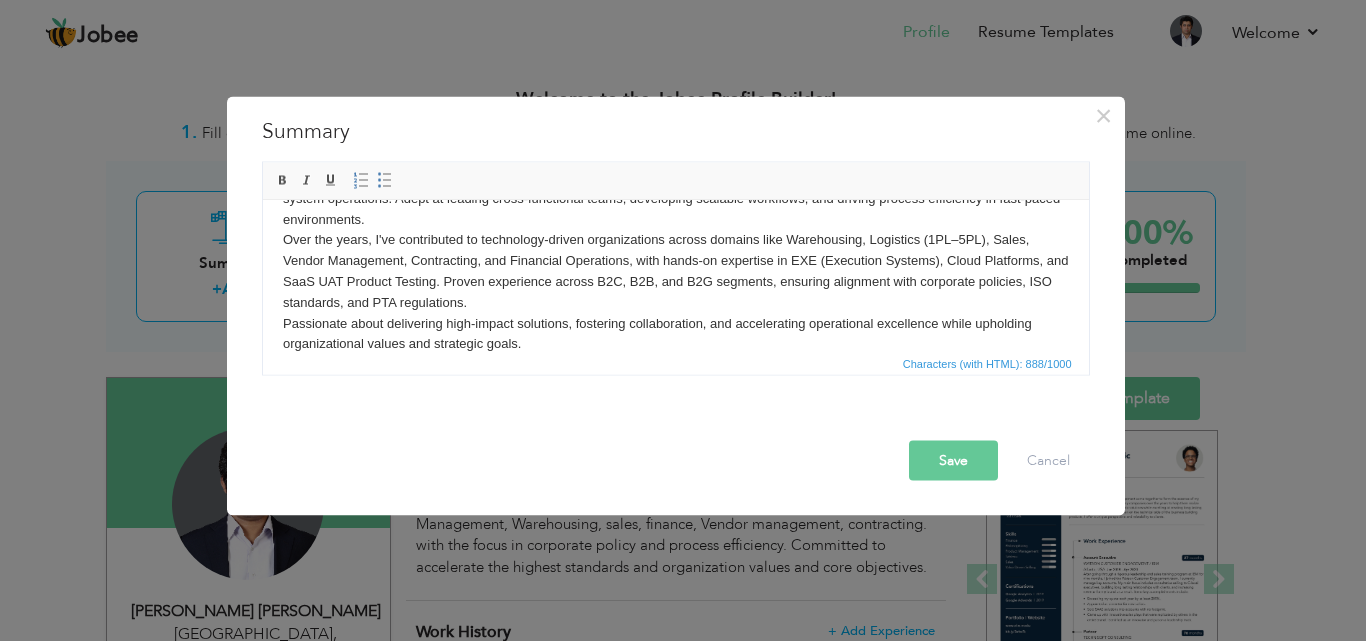 click on "An experienced and result-oriented Operations Manager with a strong command of business processes, financial management, and system operations. Adept at leading cross-functional teams, developing scalable workflows, and driving process efficiency in fast-paced environments. Over the years, I've contributed to technology-driven organizations across domains like Warehousing, Logistics (1PL–5PL), Sales, Vendor Management, Contracting, and Financial Operations, with hands-on expertise in EXE (Execution Systems), Cloud Platforms, and SaaS UAT Product Testing. Proven experience across B2C, B2B, and B2G segments, ensuring alignment with corporate policies, ISO standards, and PTA regulations. Passionate about delivering high-impact solutions, fostering collaboration, and accelerating operational excellence while upholding organizational values and strategic goals." at bounding box center (675, 260) 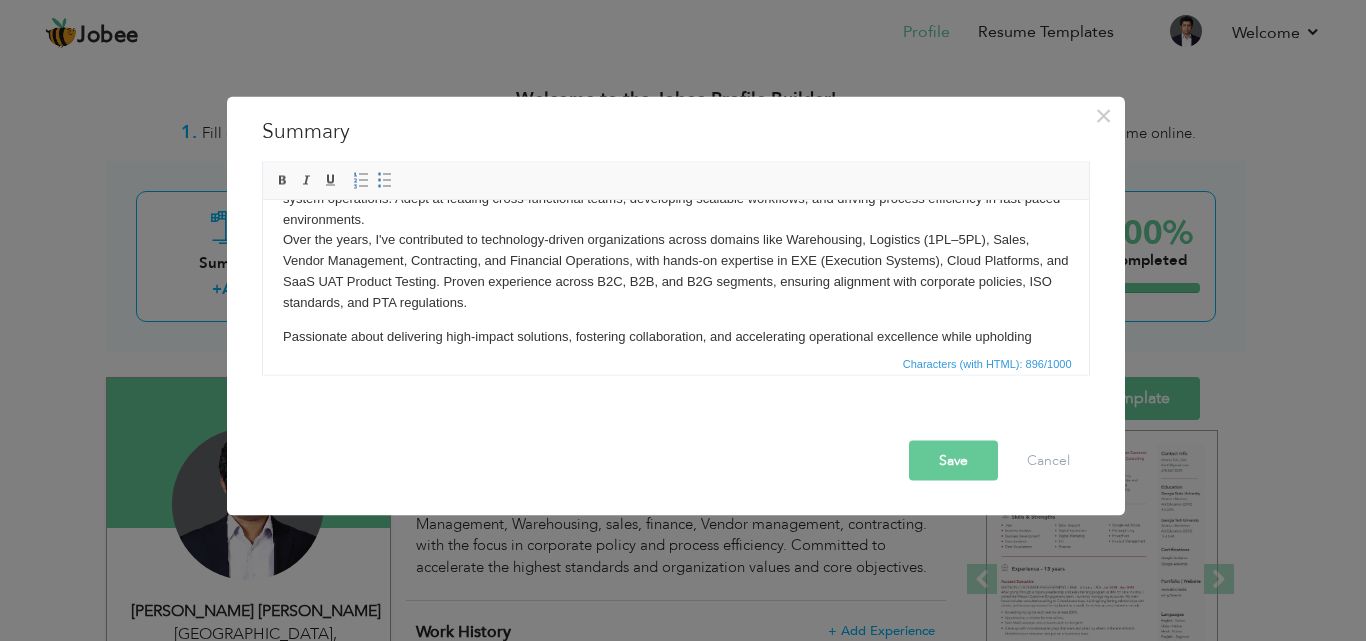 click on "Save" at bounding box center (953, 460) 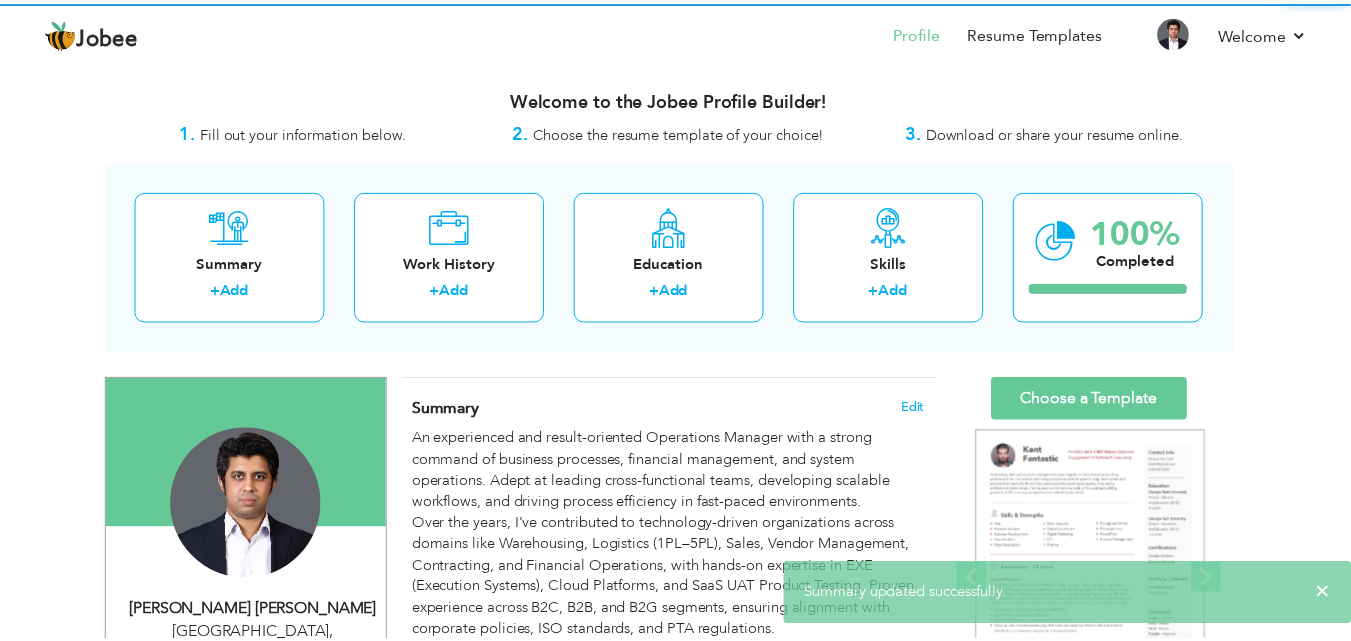 scroll, scrollTop: 0, scrollLeft: 0, axis: both 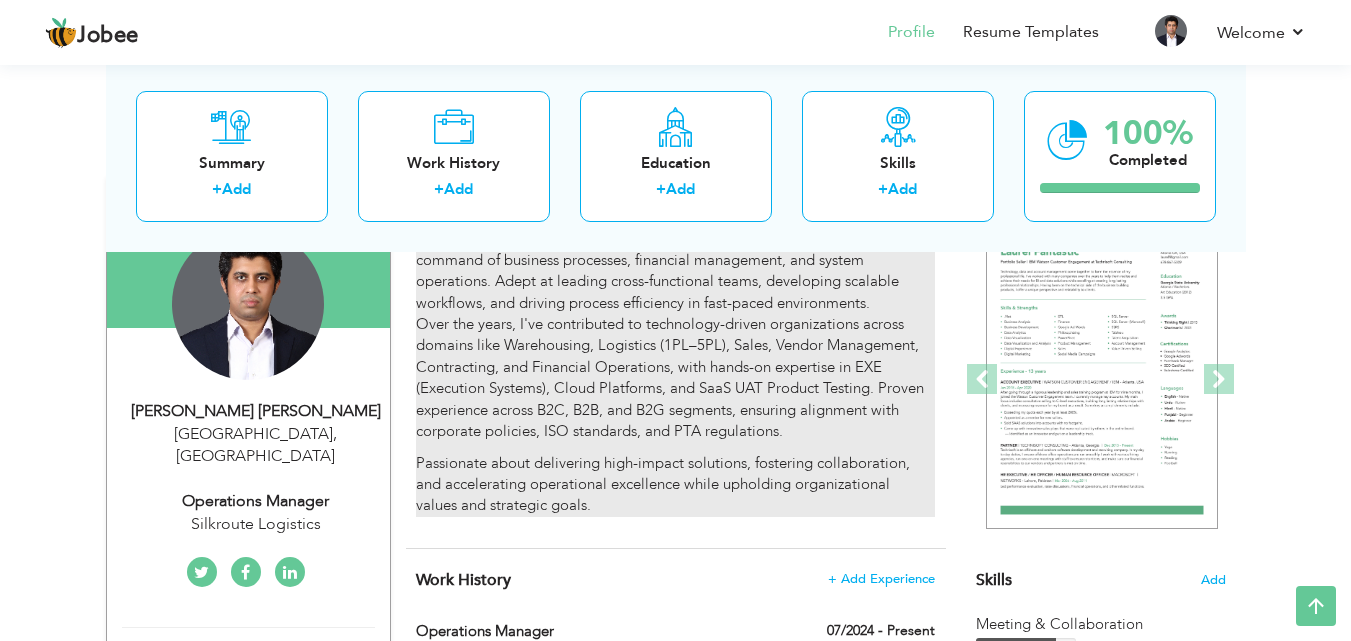 click on "An experienced and result-oriented Operations Manager with a strong command of business processes, financial management, and system operations. Adept at leading cross-functional teams, developing scalable workflows, and driving process efficiency in fast-paced environments.
Over the years, I've contributed to technology-driven organizations across domains like Warehousing, Logistics (1PL–5PL), Sales, Vendor Management, Contracting, and Financial Operations, with hands-on expertise in EXE (Execution Systems), Cloud Platforms, and SaaS UAT Product Testing. Proven experience across B2C, B2B, and B2G segments, ensuring alignment with corporate policies, ISO standards, and PTA regulations." at bounding box center [675, 335] 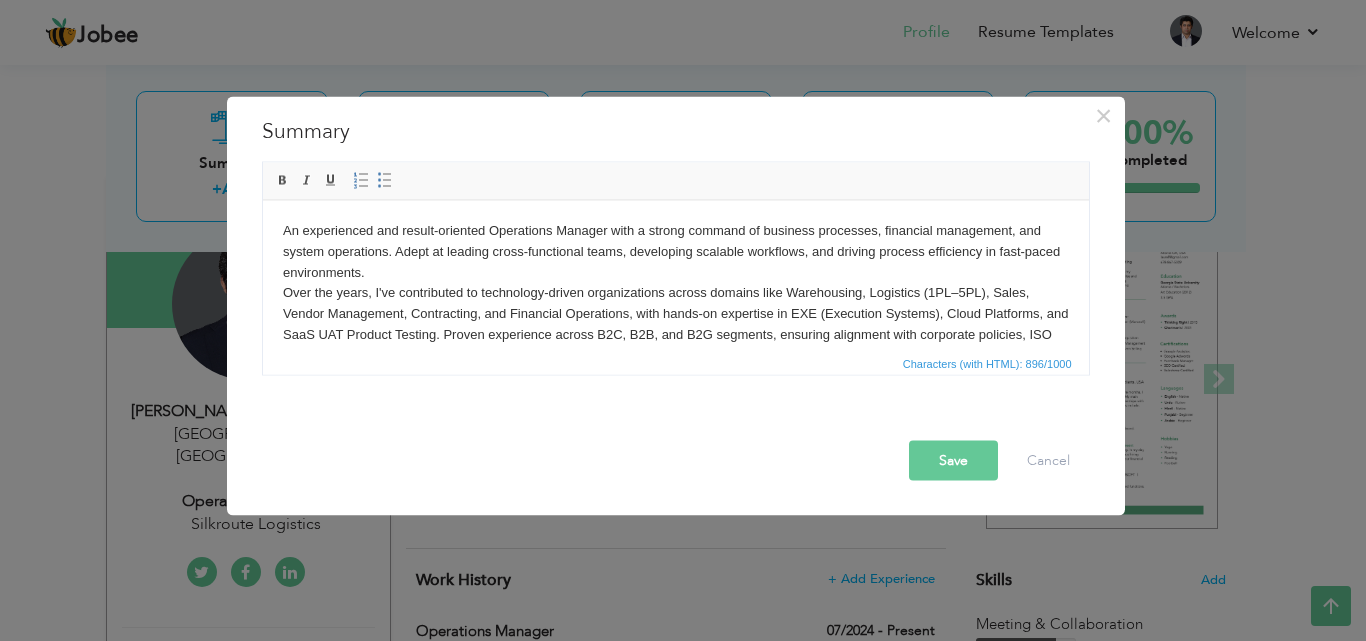 click on "An experienced and result-oriented Operations Manager with a strong command of business processes, financial management, and system operations. Adept at leading cross-functional teams, developing scalable workflows, and driving process efficiency in fast-paced environments. Over the years, I've contributed to technology-driven organizations across domains like Warehousing, Logistics (1PL–5PL), Sales, Vendor Management, Contracting, and Financial Operations, with hands-on expertise in EXE (Execution Systems), Cloud Platforms, and SaaS UAT Product Testing. Proven experience across B2C, B2B, and B2G segments, ensuring alignment with corporate policies, ISO standards, and PTA regulations." at bounding box center (675, 293) 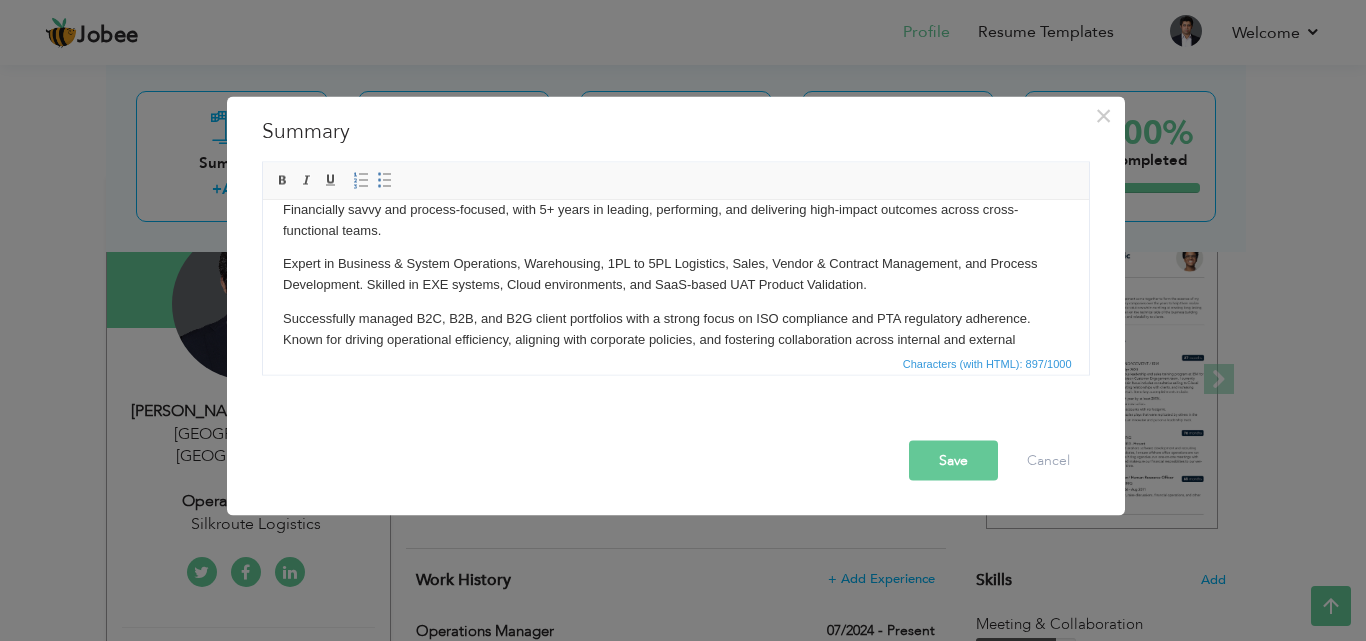 scroll, scrollTop: 22, scrollLeft: 0, axis: vertical 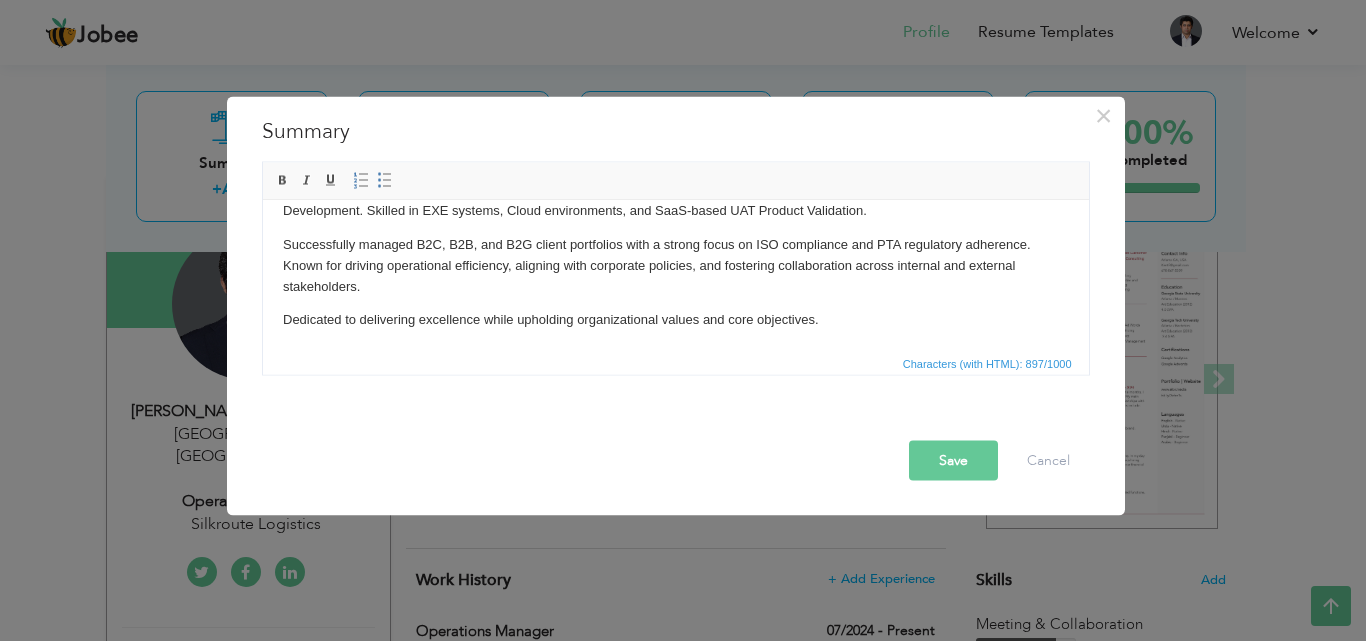 drag, startPoint x: 1083, startPoint y: 259, endPoint x: 1359, endPoint y: 531, distance: 387.50485 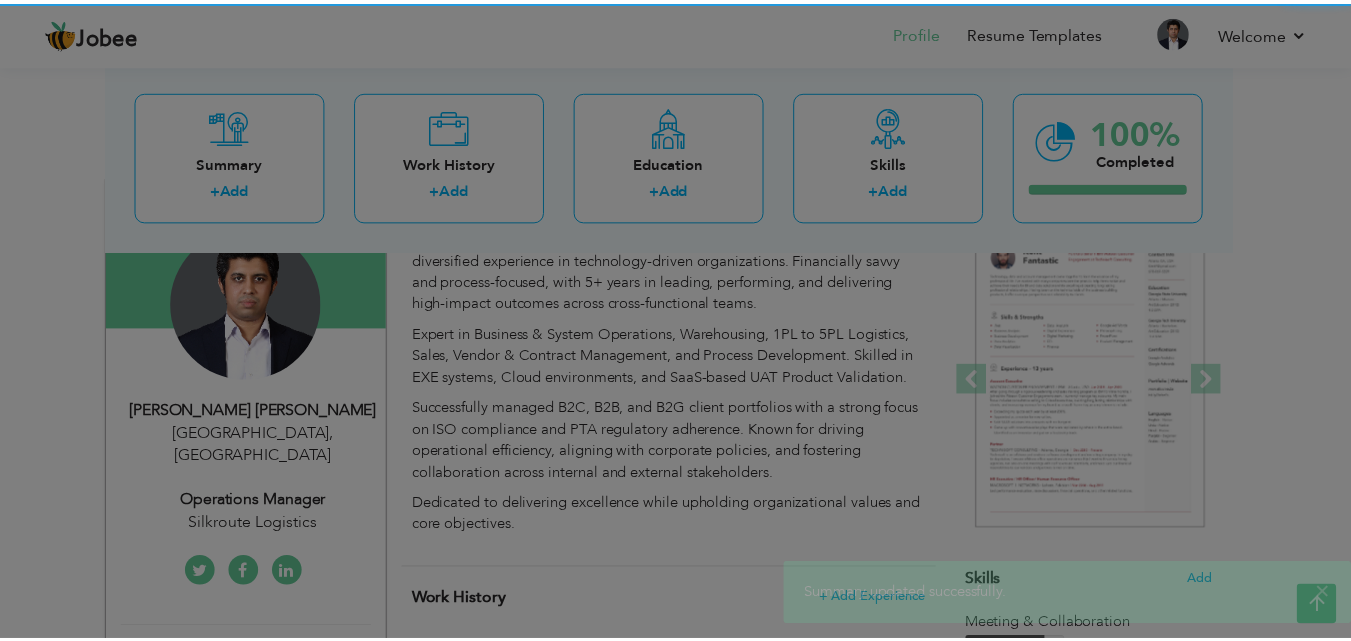 scroll, scrollTop: 0, scrollLeft: 0, axis: both 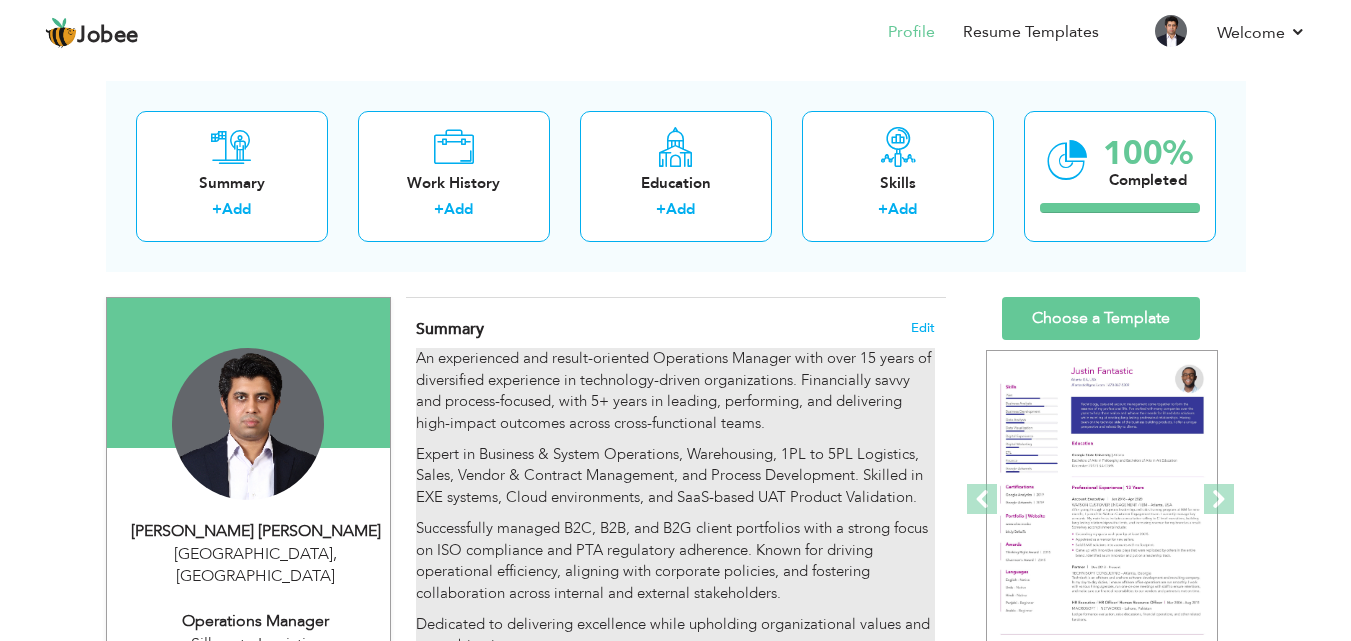 click on "An experienced and result-oriented Operations Manager with over 15 years of diversified experience in technology-driven organizations. Financially savvy and process-focused, with 5+ years in leading, performing, and delivering high-impact outcomes across cross-functional teams." at bounding box center [675, 391] 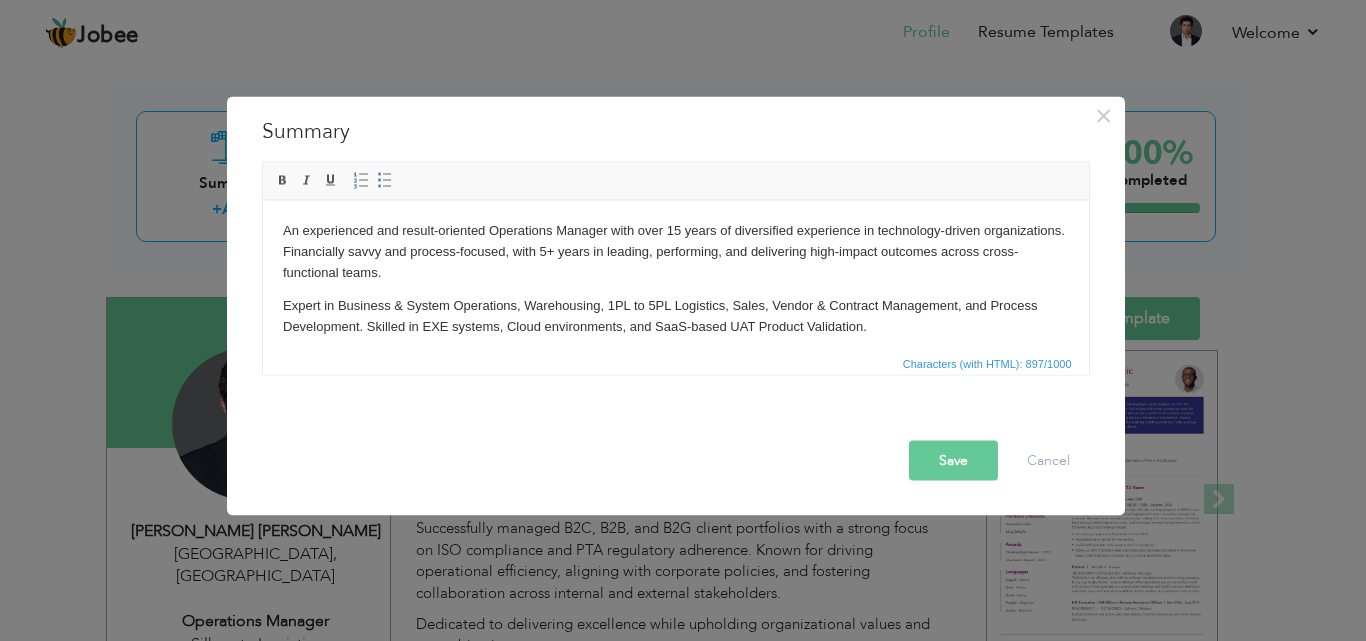 click on "An experienced and result-oriented Operations Manager with over 15 years of diversified experience in technology-driven organizations. Financially savvy and process-focused, with 5+ years in leading, performing, and delivering high-impact outcomes across cross-functional teams. Expert in Business & System Operations, Warehousing, 1PL to 5PL Logistics, Sales, Vendor & Contract Management, and Process Development. Skilled in EXE systems, Cloud environments, and SaaS-based UAT Product Validation. Successfully managed B2C, B2B, and B2G client portfolios with a strong focus on ISO compliance and PTA regulatory adherence. Known for driving operational efficiency, aligning with corporate policies, and fostering collaboration across internal and external stakeholders. Dedicated to delivering excellence while upholding organizational values and core objectives." at bounding box center [675, 333] 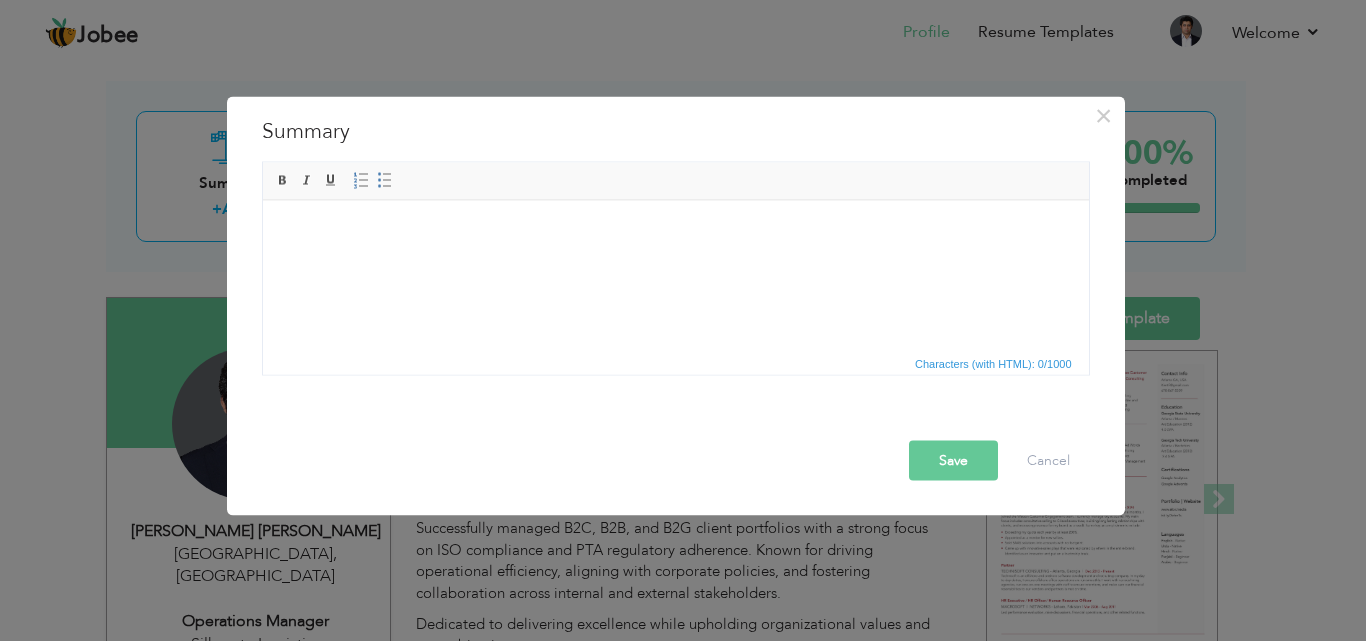 drag, startPoint x: 359, startPoint y: 246, endPoint x: 301, endPoint y: 276, distance: 65.29931 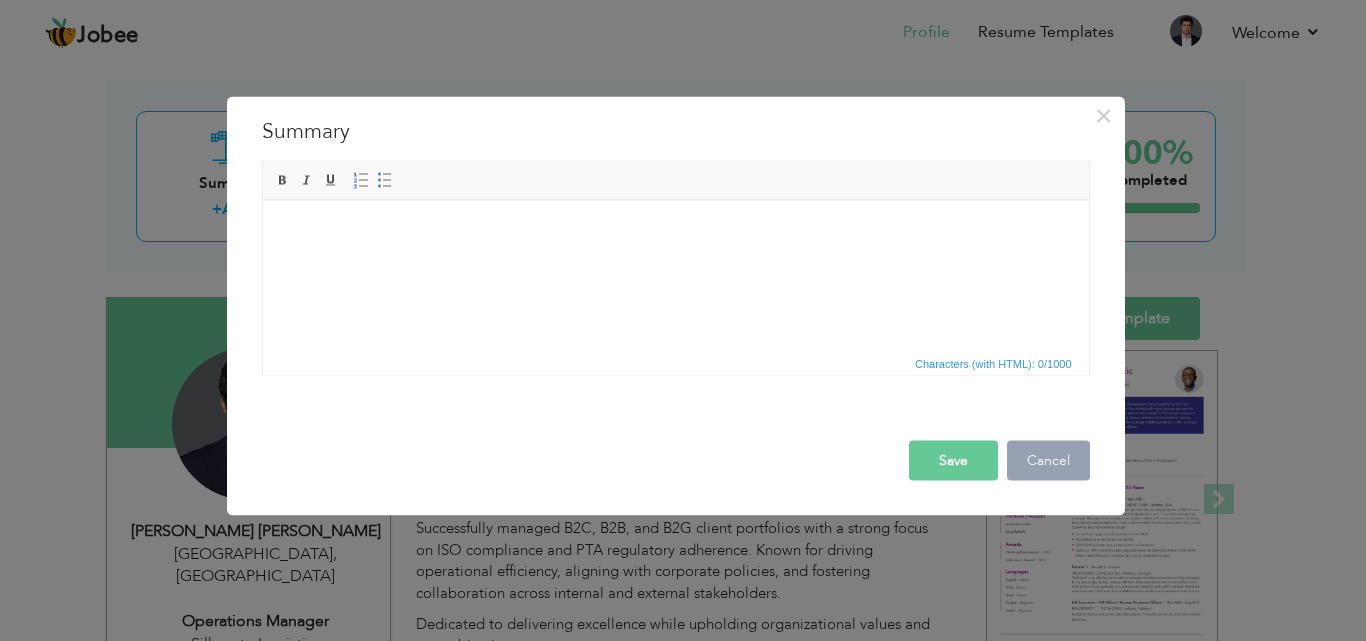 click on "Cancel" at bounding box center [1048, 460] 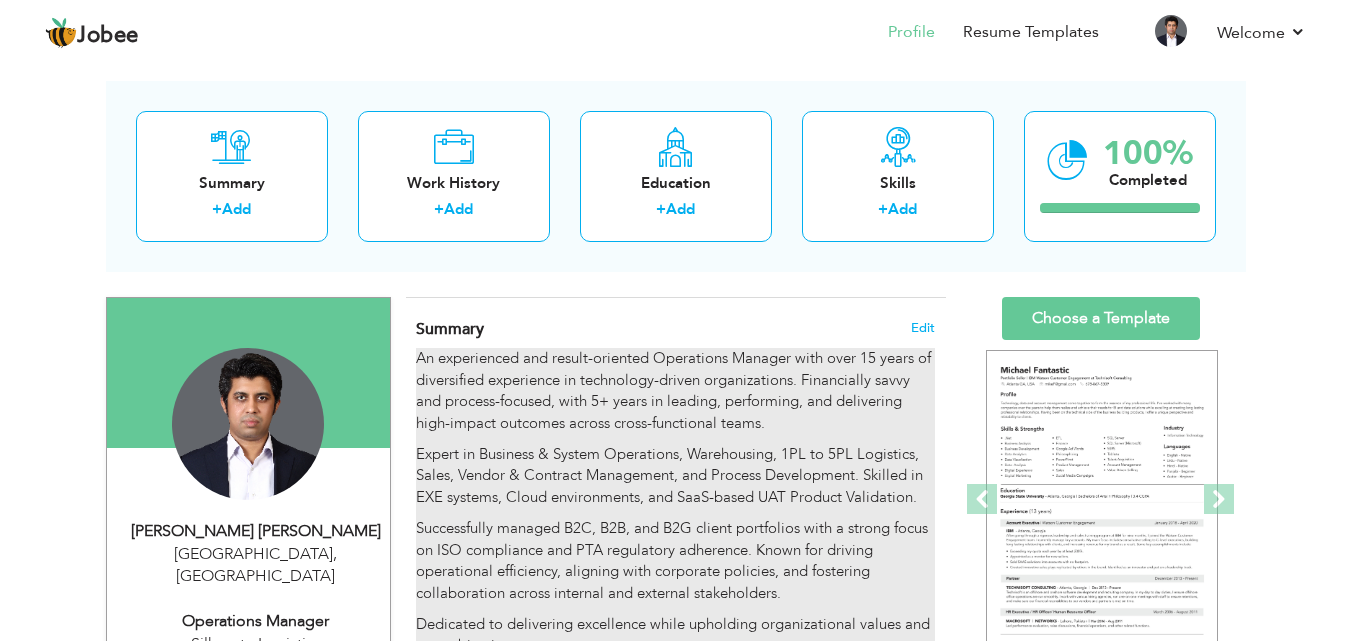 click on "Expert in Business & System Operations, Warehousing, 1PL to 5PL Logistics, Sales, Vendor & Contract Management, and Process Development. Skilled in EXE systems, Cloud environments, and SaaS-based UAT Product Validation." at bounding box center [675, 476] 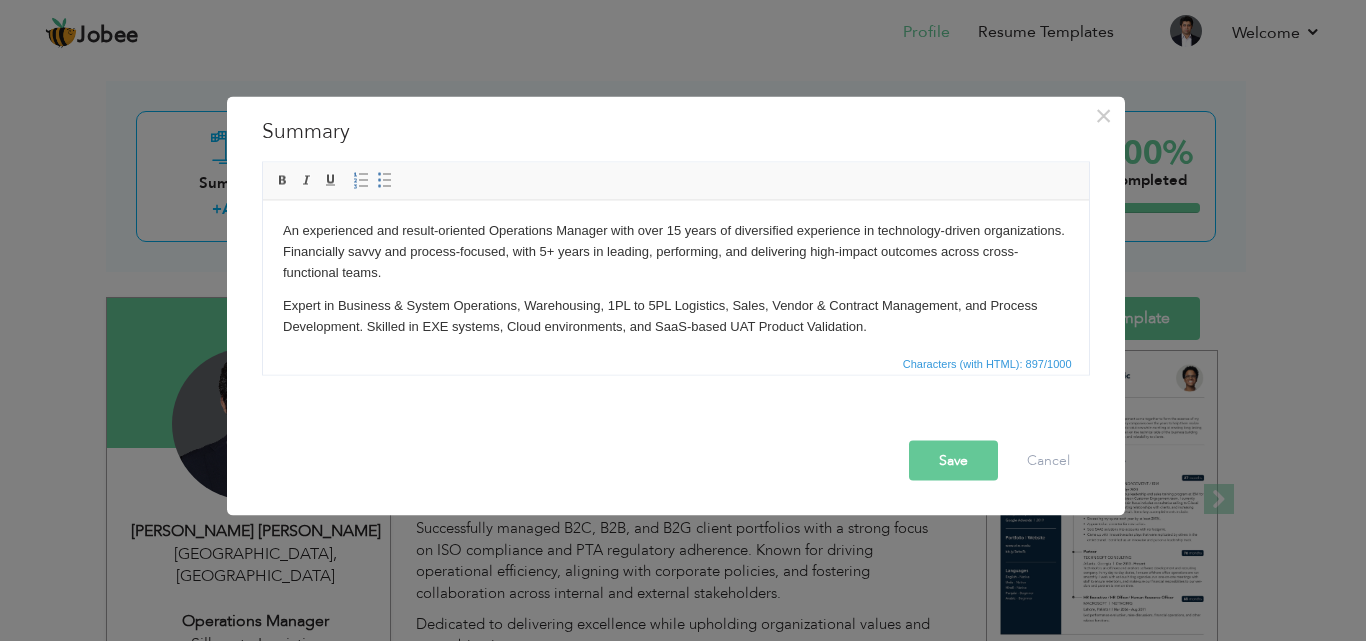 click on "An experienced and result-oriented Operations Manager with over 15 years of diversified experience in technology-driven organizations. Financially savvy and process-focused, with 5+ years in leading, performing, and delivering high-impact outcomes across cross-functional teams. Expert in Business & System Operations, Warehousing, 1PL to 5PL Logistics, Sales, Vendor & Contract Management, and Process Development. Skilled in EXE systems, Cloud environments, and SaaS-based UAT Product Validation. Successfully managed B2C, B2B, and B2G client portfolios with a strong focus on ISO compliance and PTA regulatory adherence. Known for driving operational efficiency, aligning with corporate policies, and fostering collaboration across internal and external stakeholders. Dedicated to delivering excellence while upholding organizational values and core objectives." at bounding box center (675, 333) 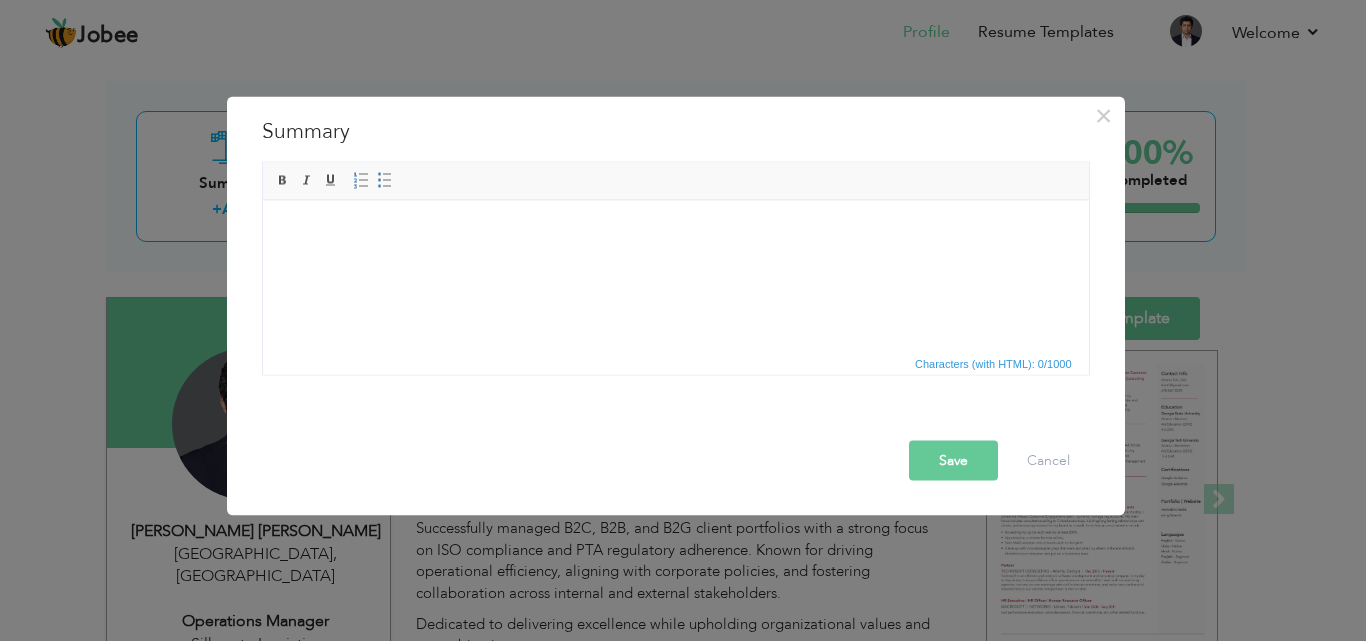drag, startPoint x: 700, startPoint y: 342, endPoint x: 598, endPoint y: 289, distance: 114.947815 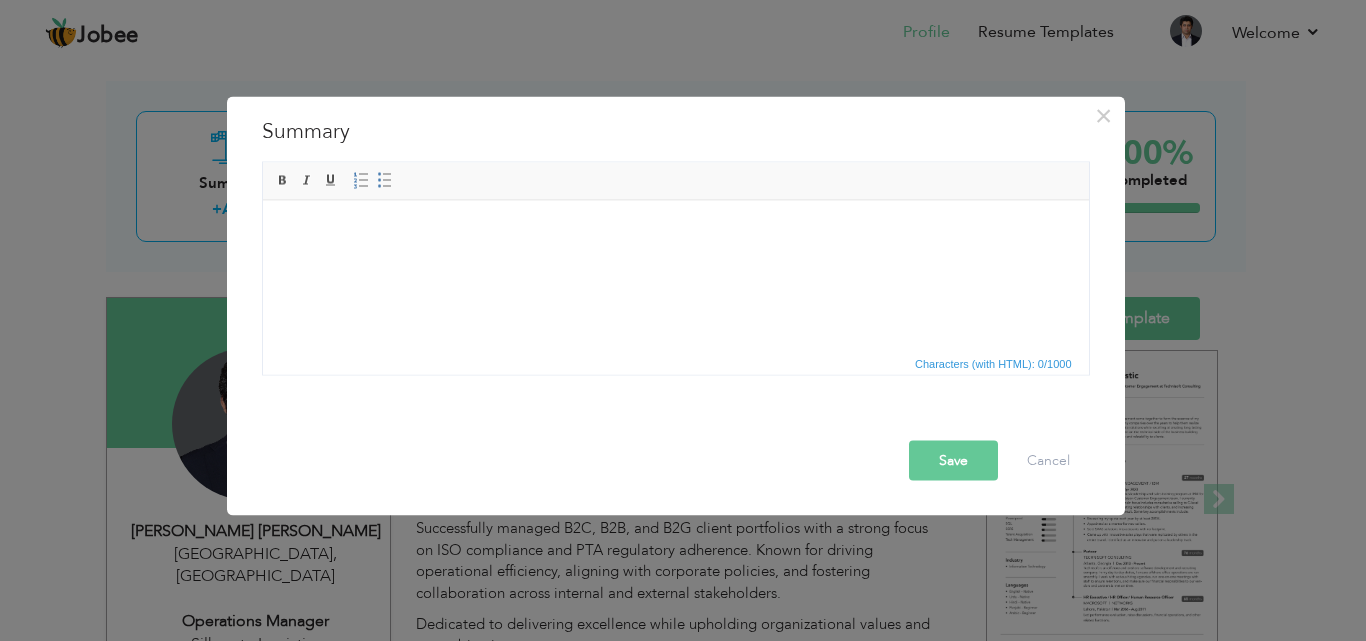 drag, startPoint x: 474, startPoint y: 293, endPoint x: 437, endPoint y: 273, distance: 42.059483 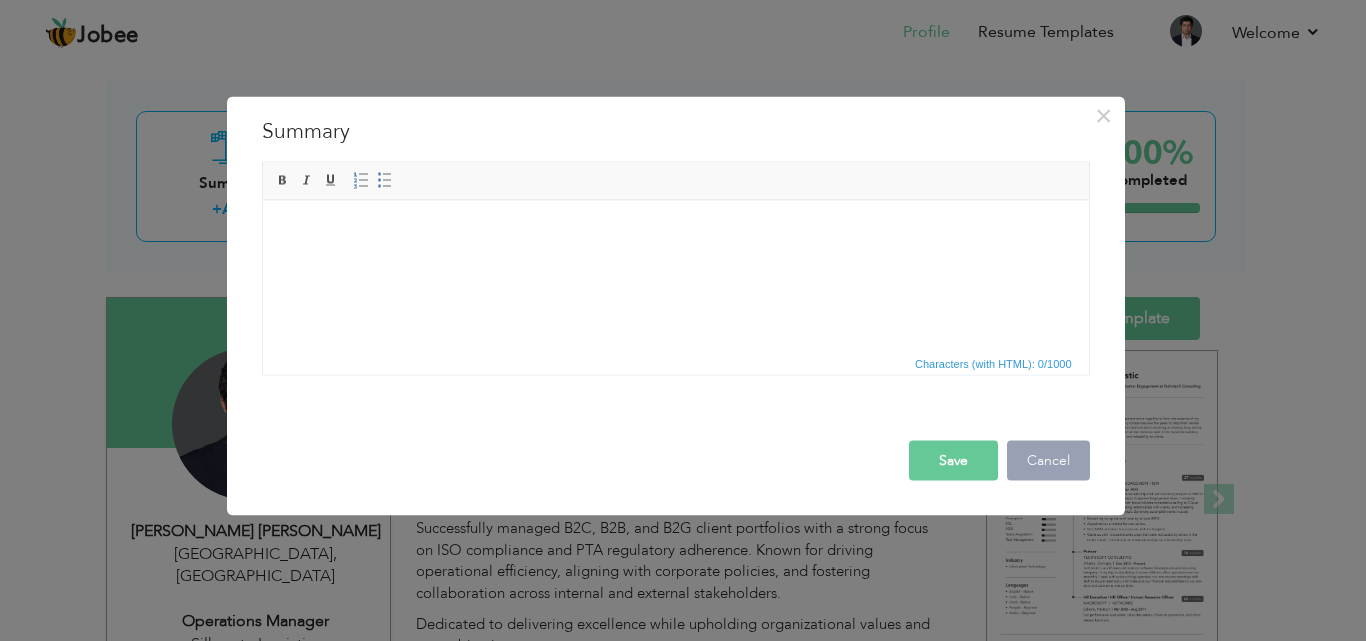 click on "Cancel" at bounding box center [1048, 460] 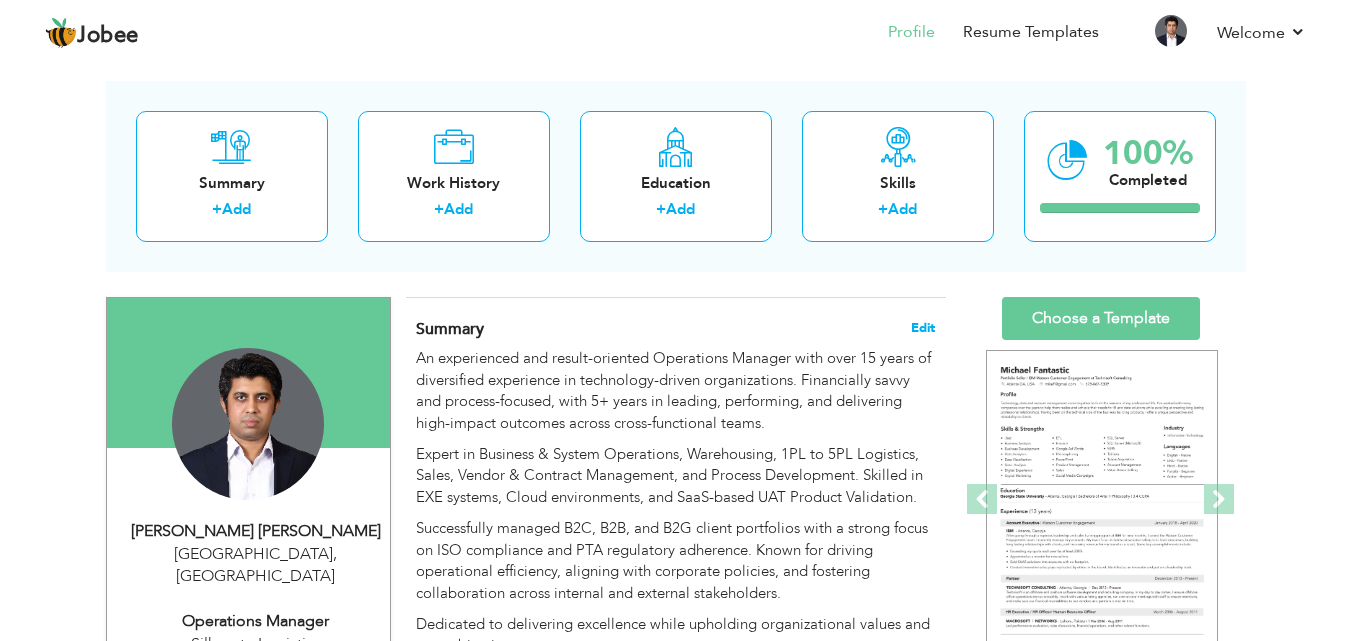 click on "Edit" at bounding box center (923, 328) 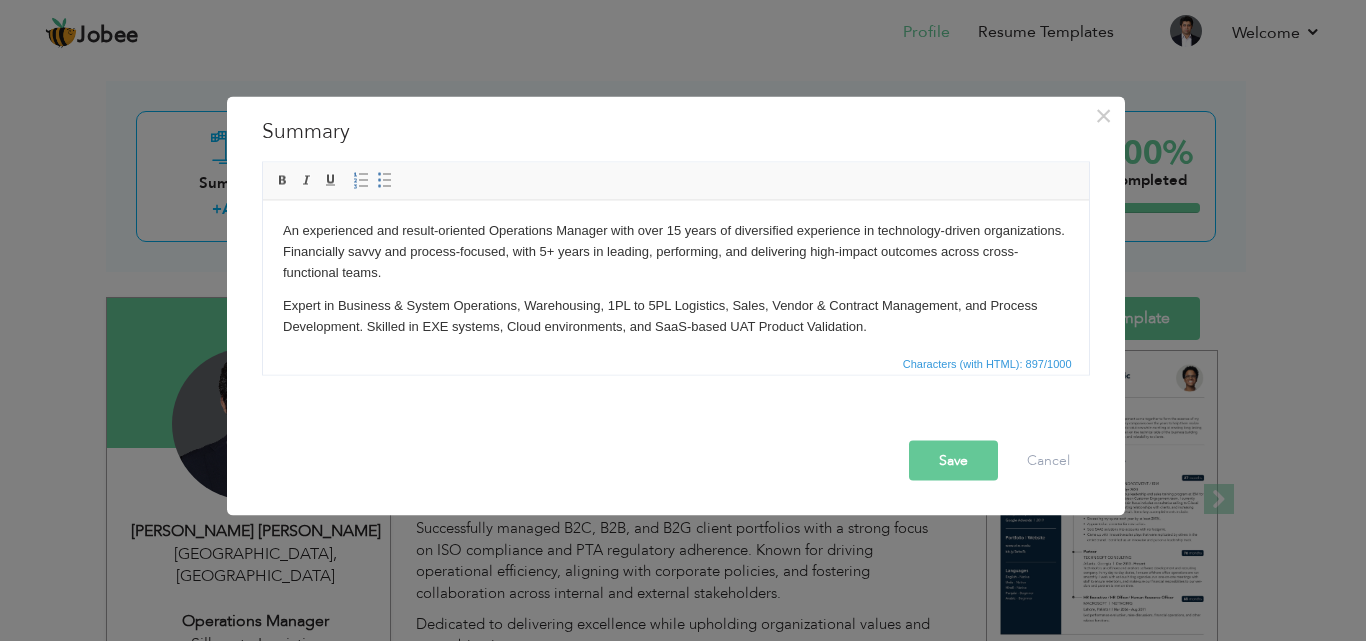 click on "Expert in Business & System Operations, Warehousing, 1PL to 5PL Logistics, Sales, Vendor & Contract Management, and Process Development. Skilled in EXE systems, Cloud environments, and SaaS-based UAT Product Validation." at bounding box center [675, 316] 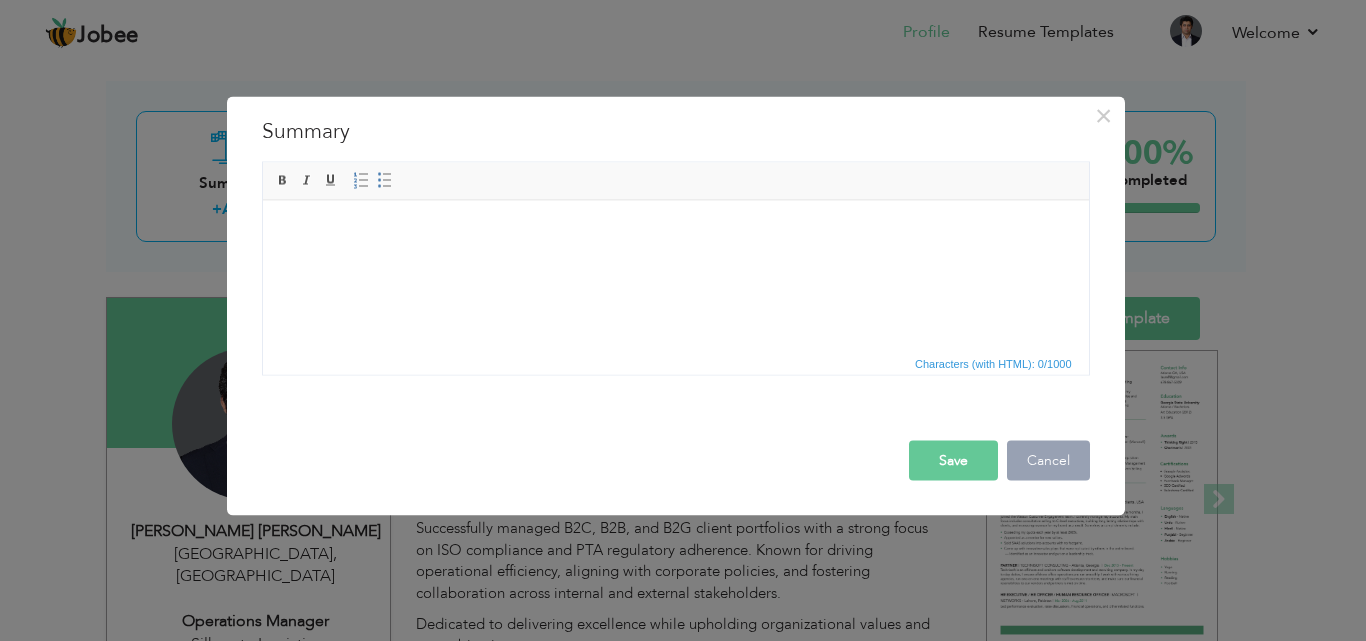 click on "Cancel" at bounding box center [1048, 460] 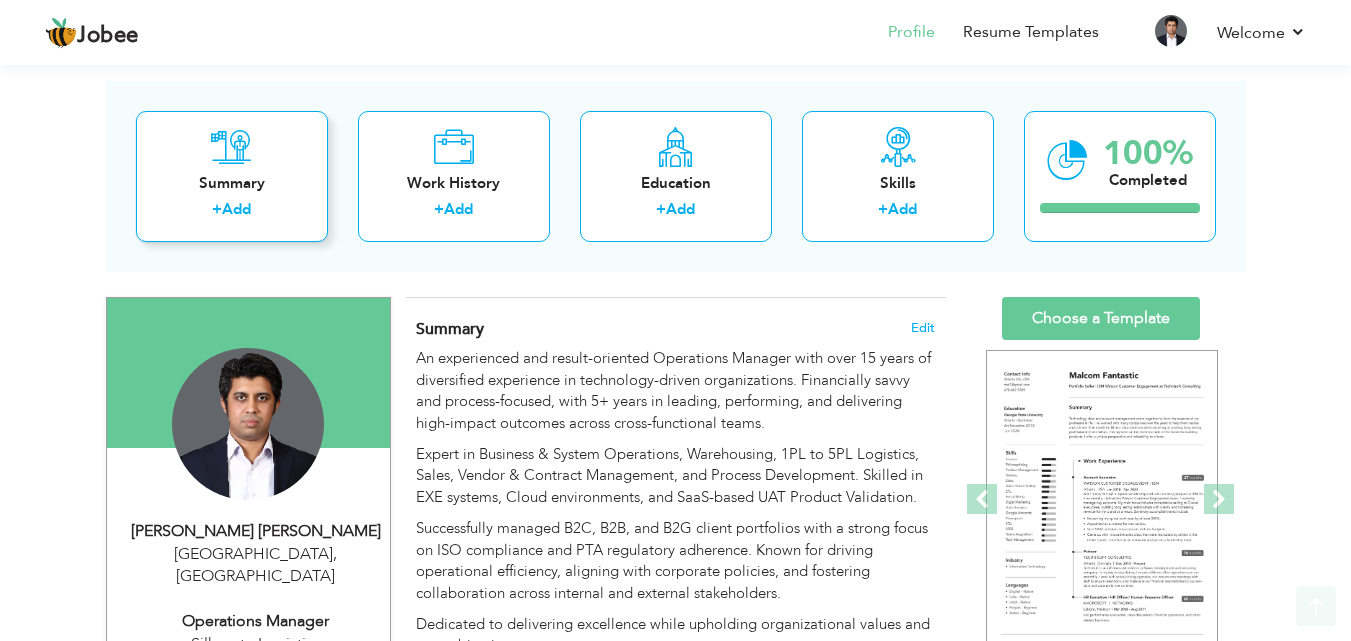 scroll, scrollTop: 640, scrollLeft: 0, axis: vertical 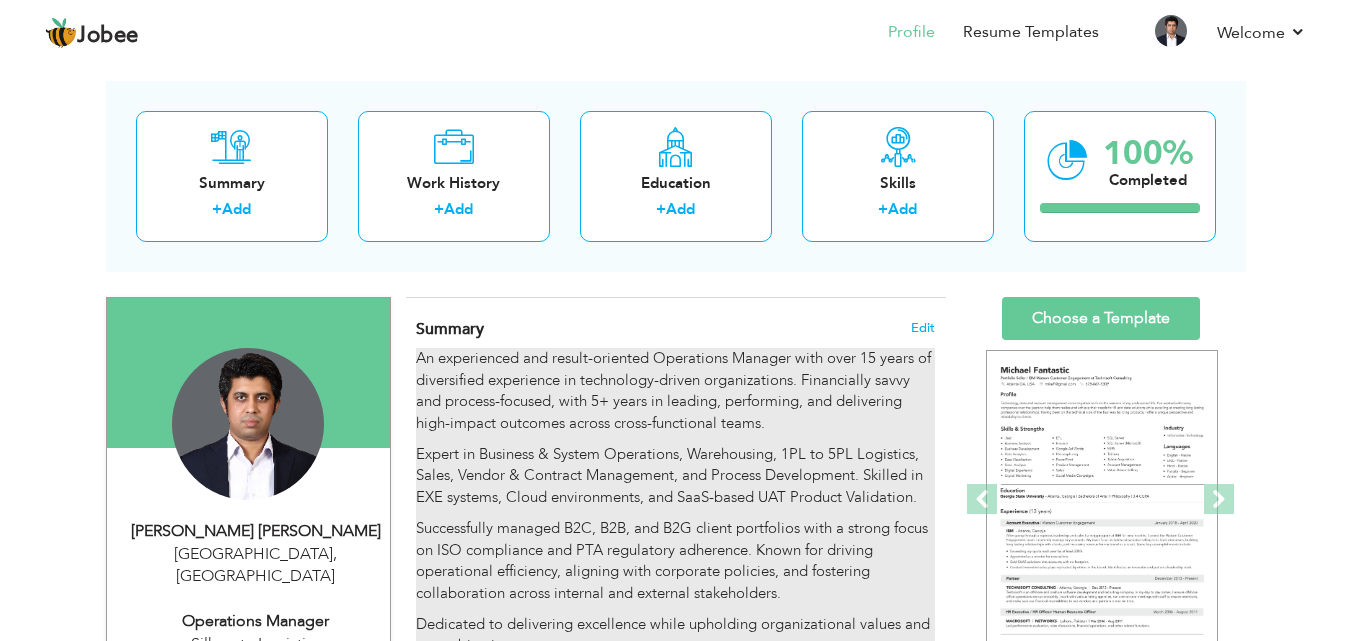 click on "An experienced and result-oriented Operations Manager with over 15 years of diversified experience in technology-driven organizations. Financially savvy and process-focused, with 5+ years in leading, performing, and delivering high-impact outcomes across cross-functional teams." at bounding box center [675, 391] 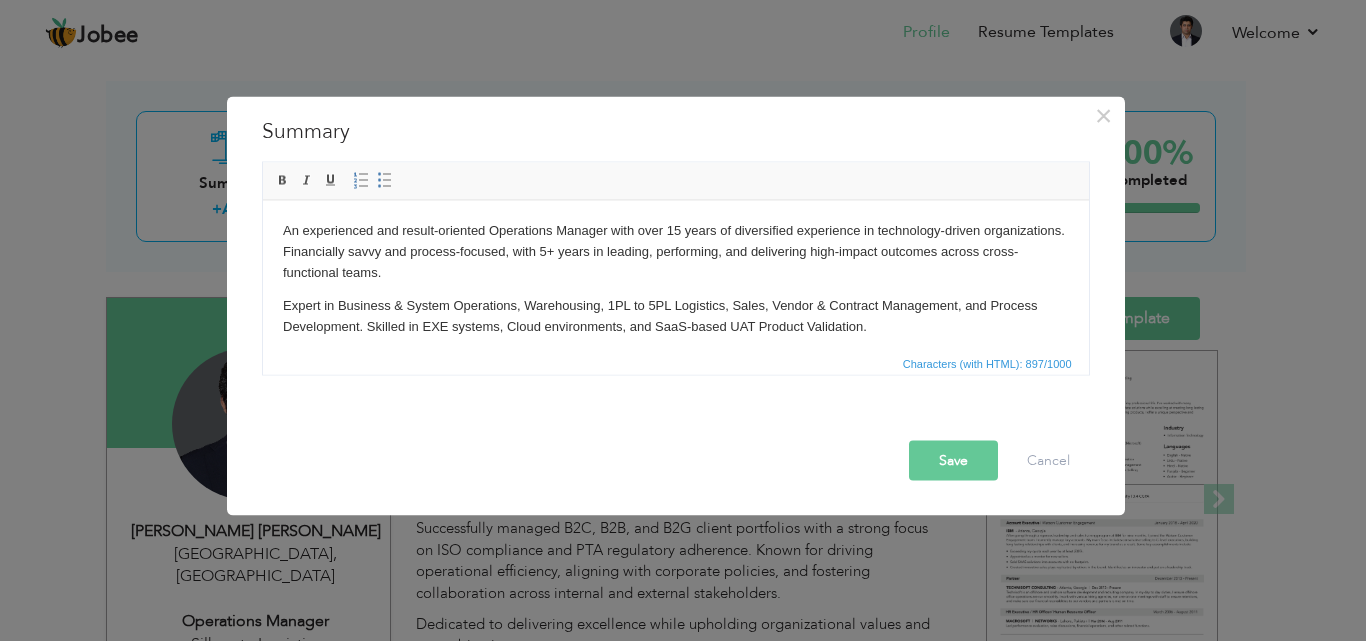 click on "An experienced and result-oriented Operations Manager with over 15 years of diversified experience in technology-driven organizations. Financially savvy and process-focused, with 5+ years in leading, performing, and delivering high-impact outcomes across cross-functional teams. Expert in Business & System Operations, Warehousing, 1PL to 5PL Logistics, Sales, Vendor & Contract Management, and Process Development. Skilled in EXE systems, Cloud environments, and SaaS-based UAT Product Validation. Successfully managed B2C, B2B, and B2G client portfolios with a strong focus on ISO compliance and PTA regulatory adherence. Known for driving operational efficiency, aligning with corporate policies, and fostering collaboration across internal and external stakeholders. Dedicated to delivering excellence while upholding organizational values and core objectives." at bounding box center [675, 333] 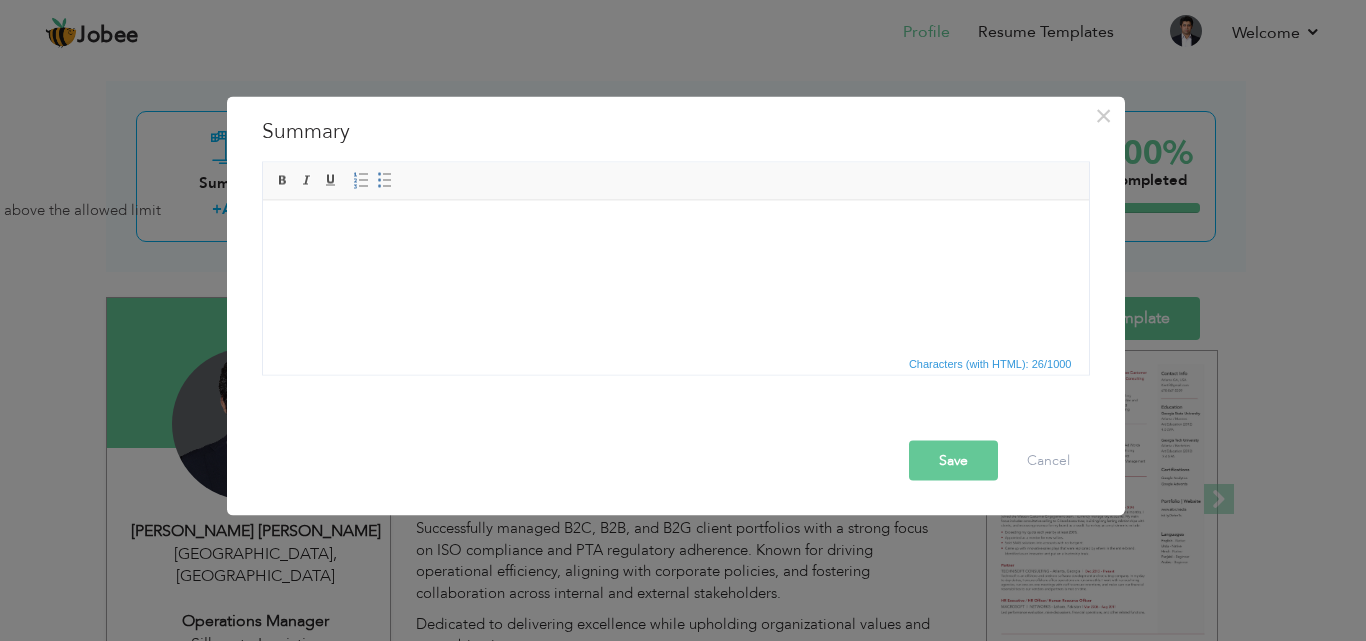 click at bounding box center [675, 247] 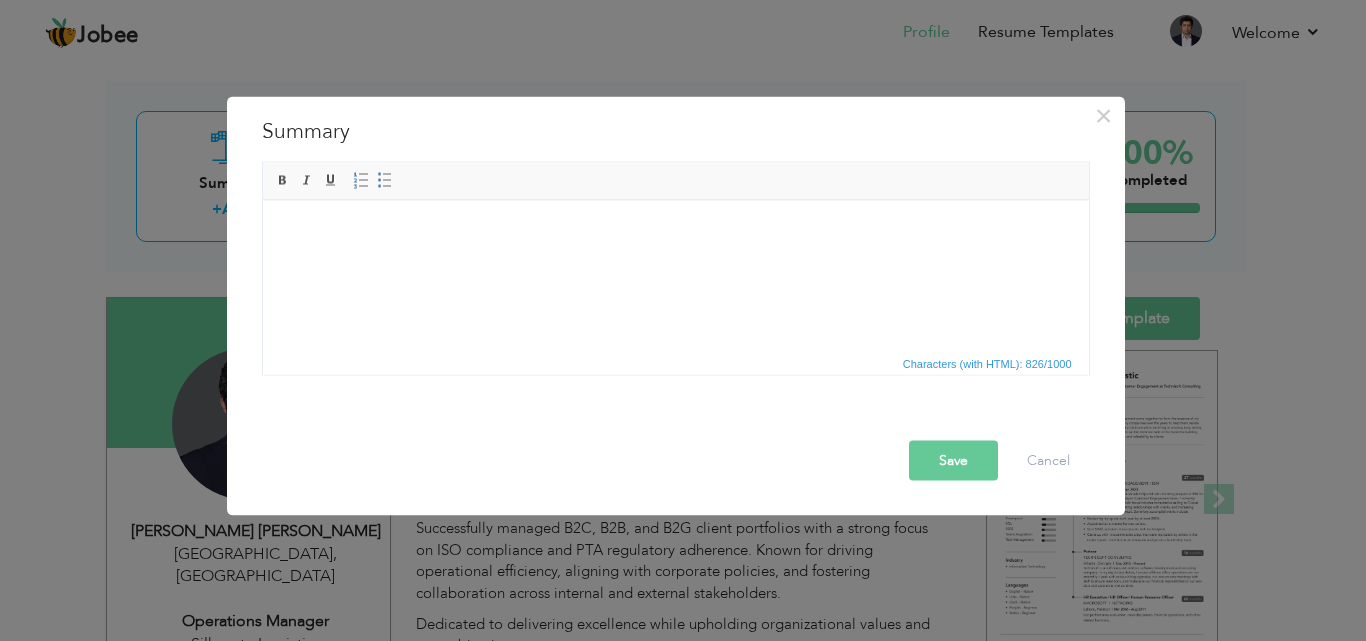 scroll, scrollTop: 108, scrollLeft: 0, axis: vertical 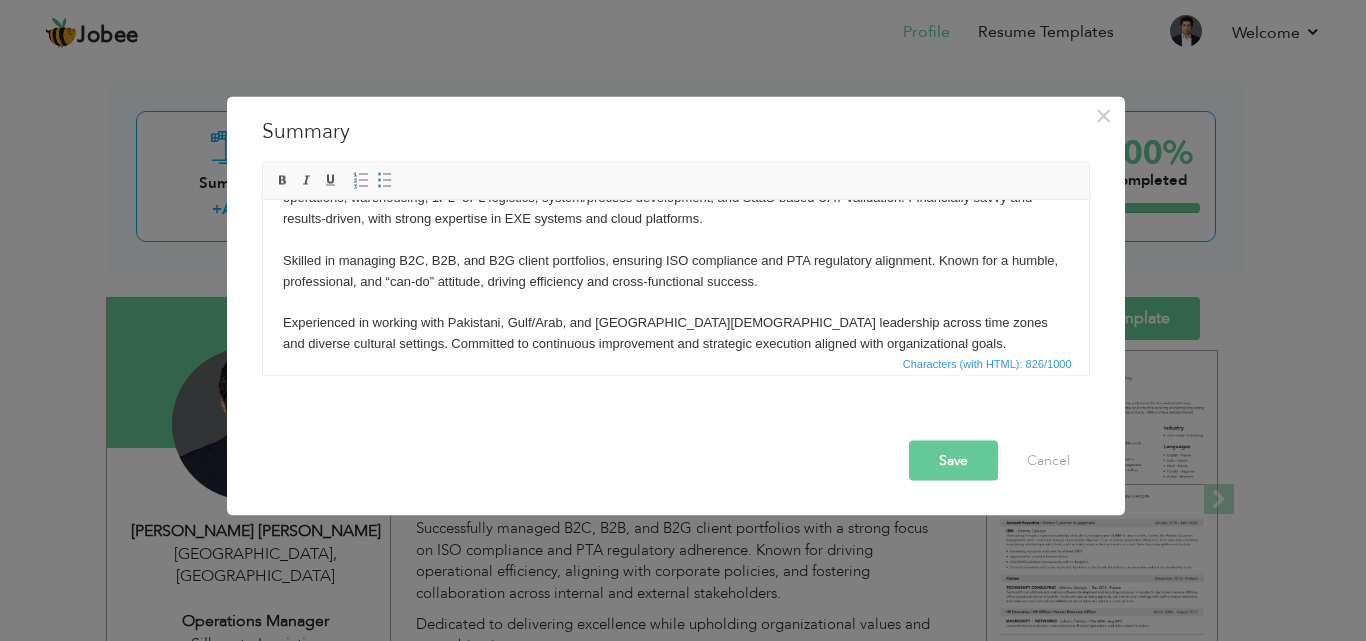 click on "Save" at bounding box center (953, 460) 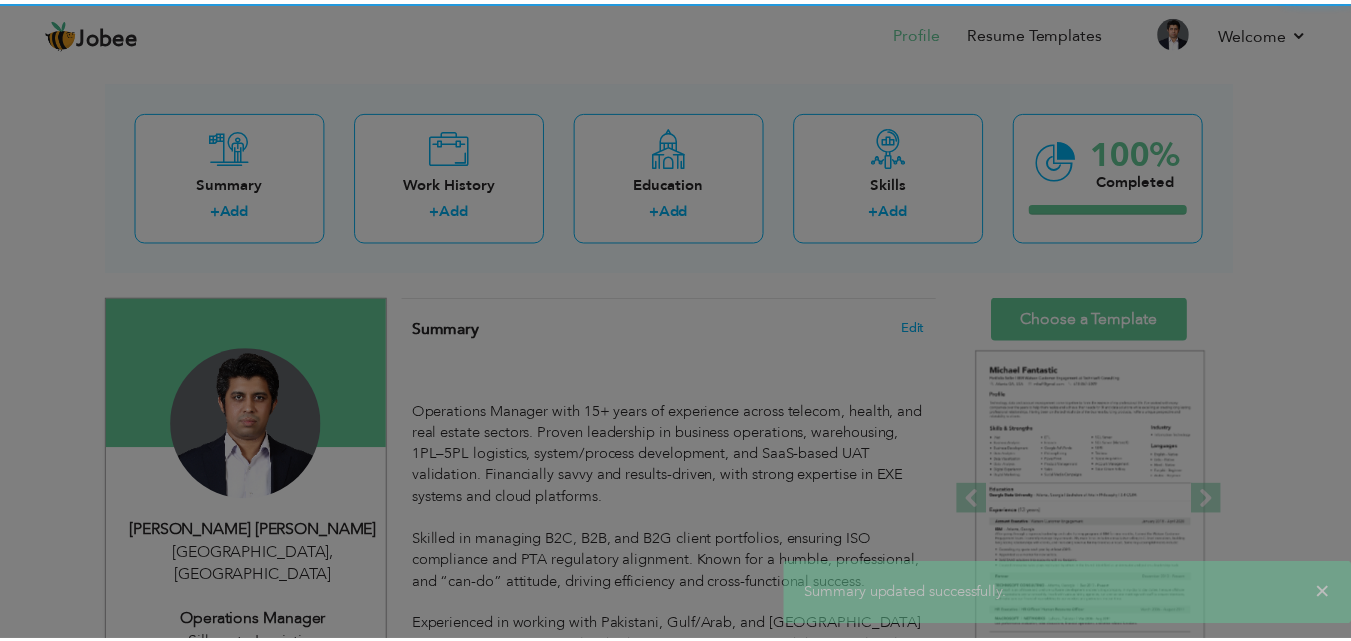 scroll, scrollTop: 0, scrollLeft: 0, axis: both 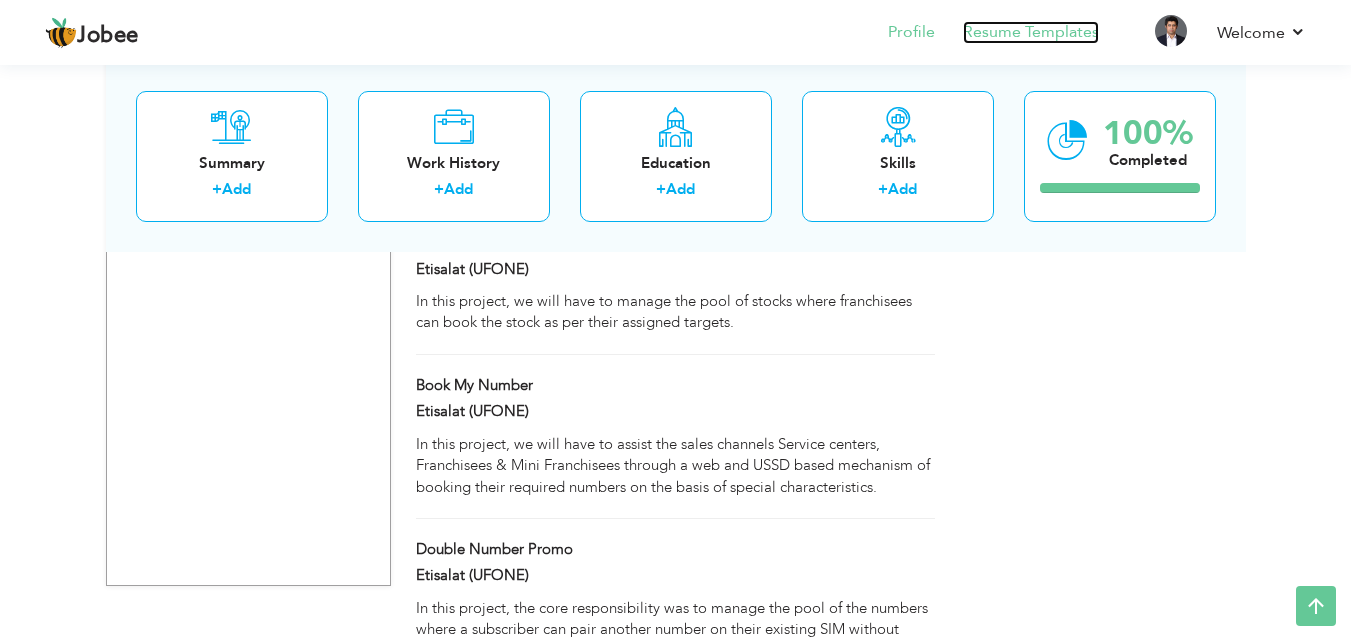 click on "Resume Templates" at bounding box center [1031, 32] 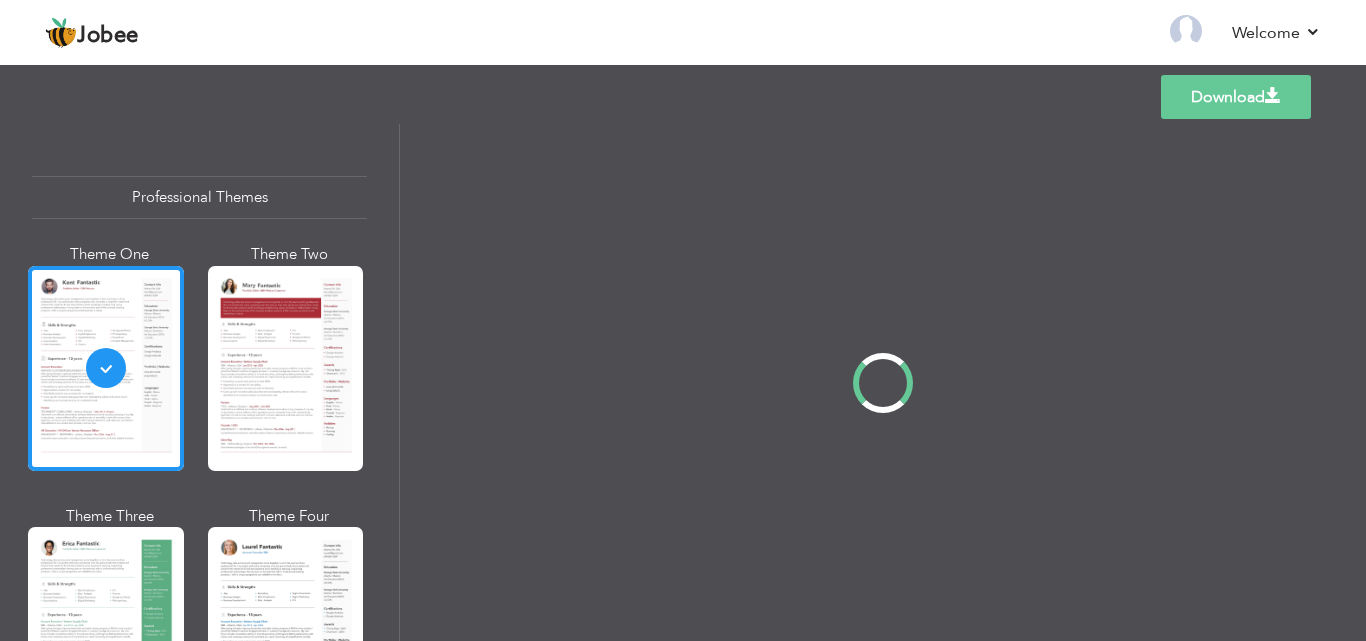 scroll, scrollTop: 0, scrollLeft: 0, axis: both 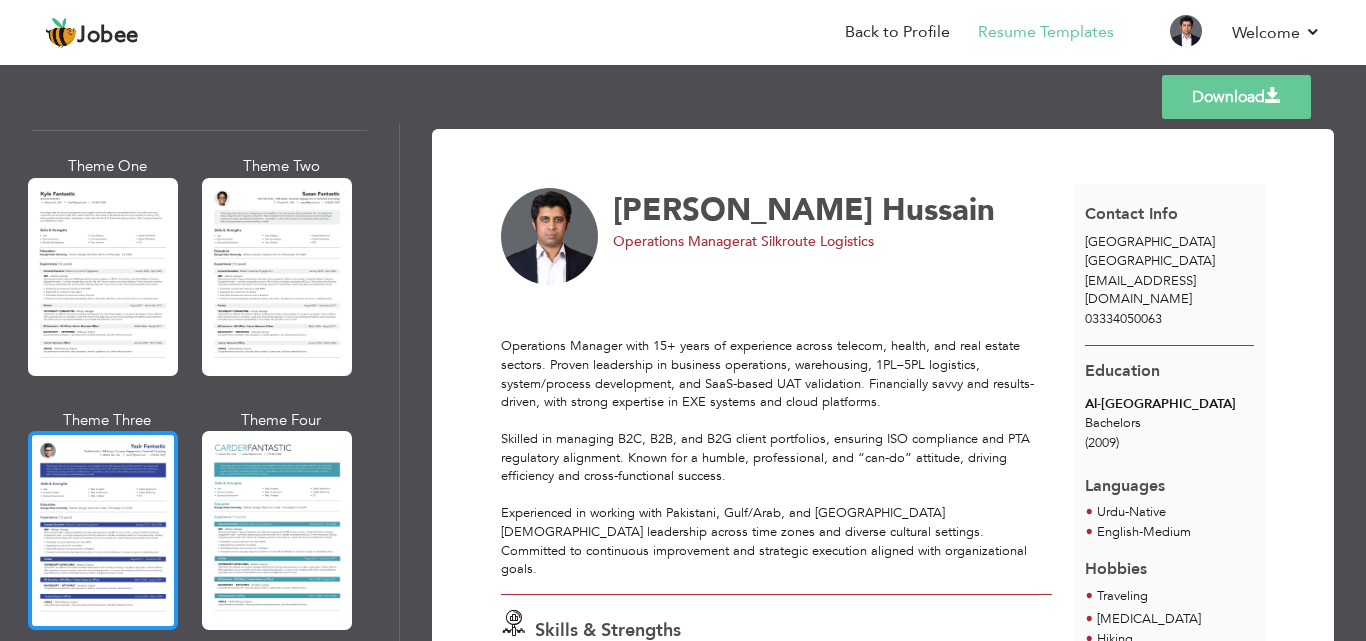 click at bounding box center [103, 530] 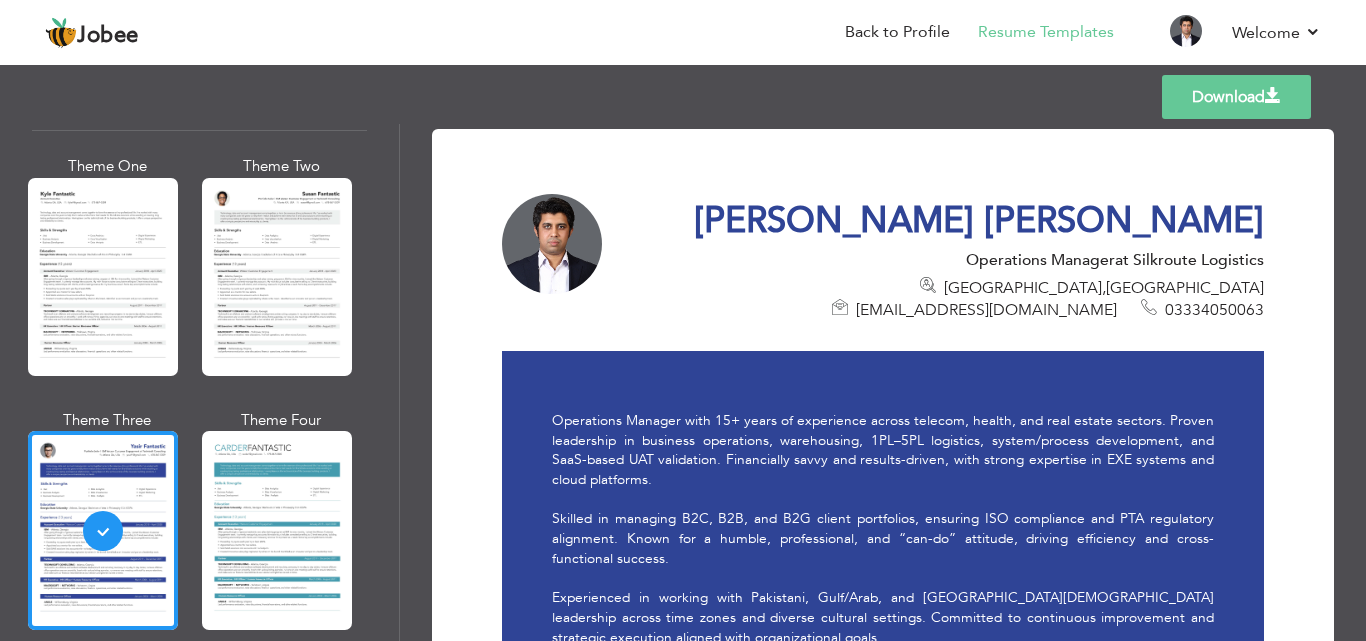 drag, startPoint x: 1357, startPoint y: 149, endPoint x: 1365, endPoint y: 192, distance: 43.737854 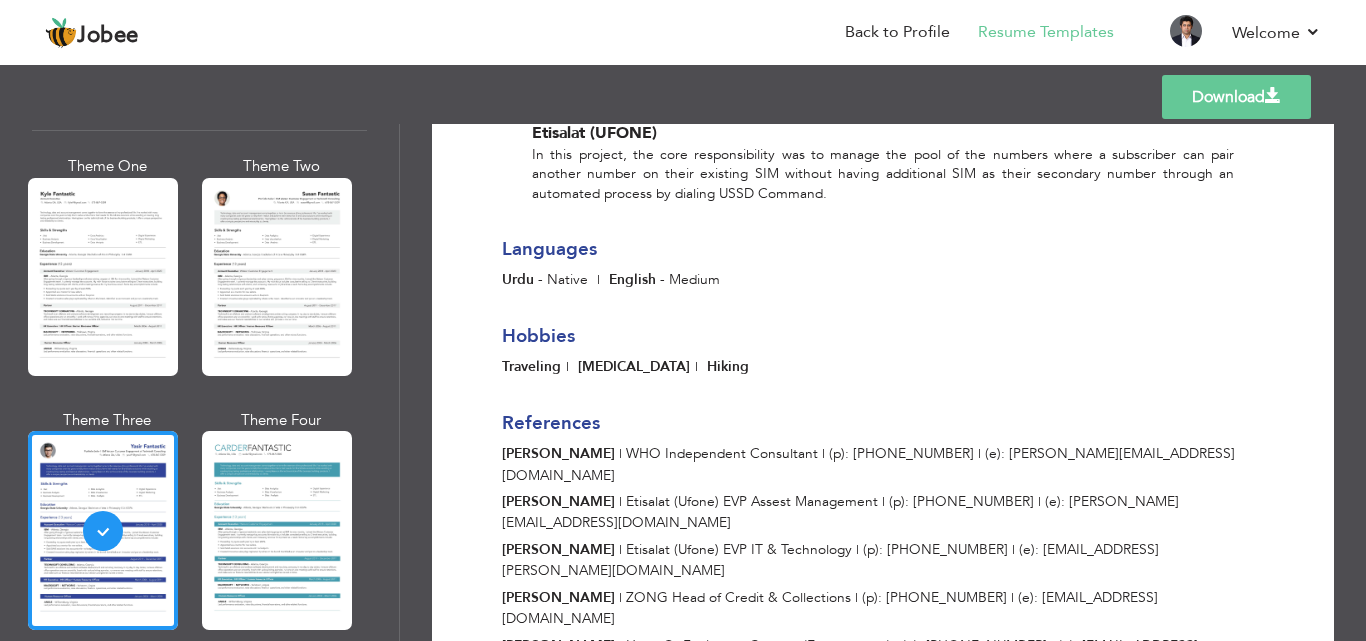 scroll, scrollTop: 4426, scrollLeft: 0, axis: vertical 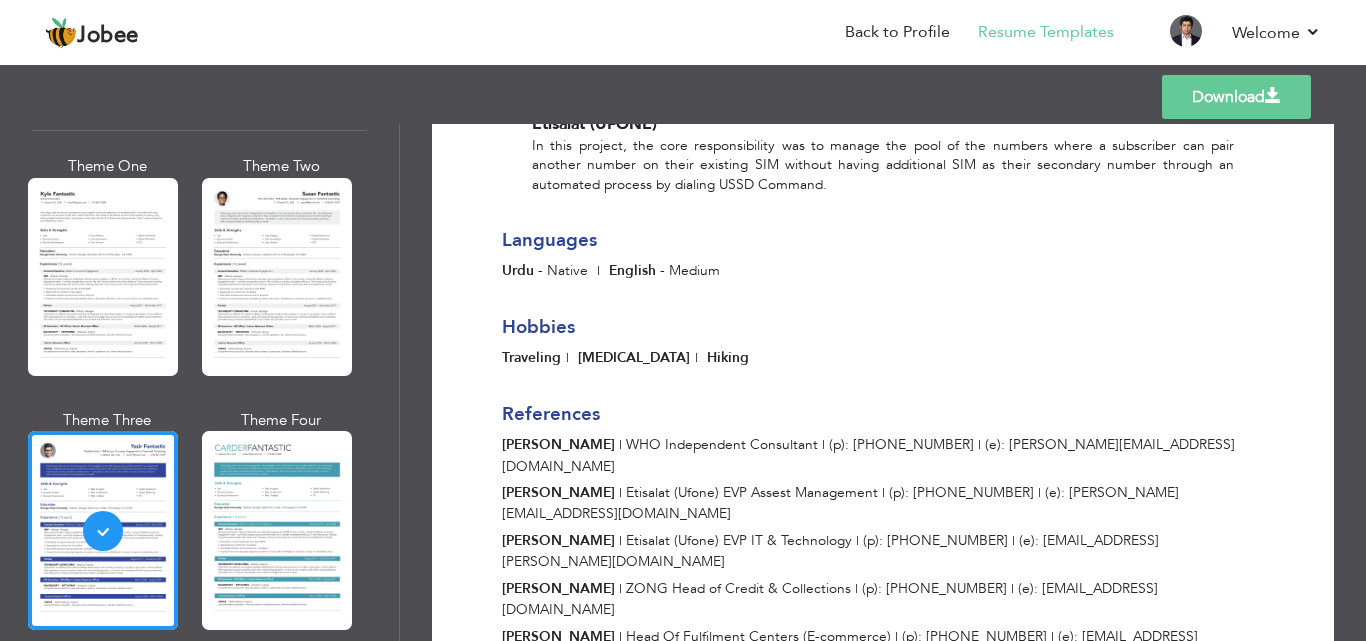 click on "Download" at bounding box center (1236, 97) 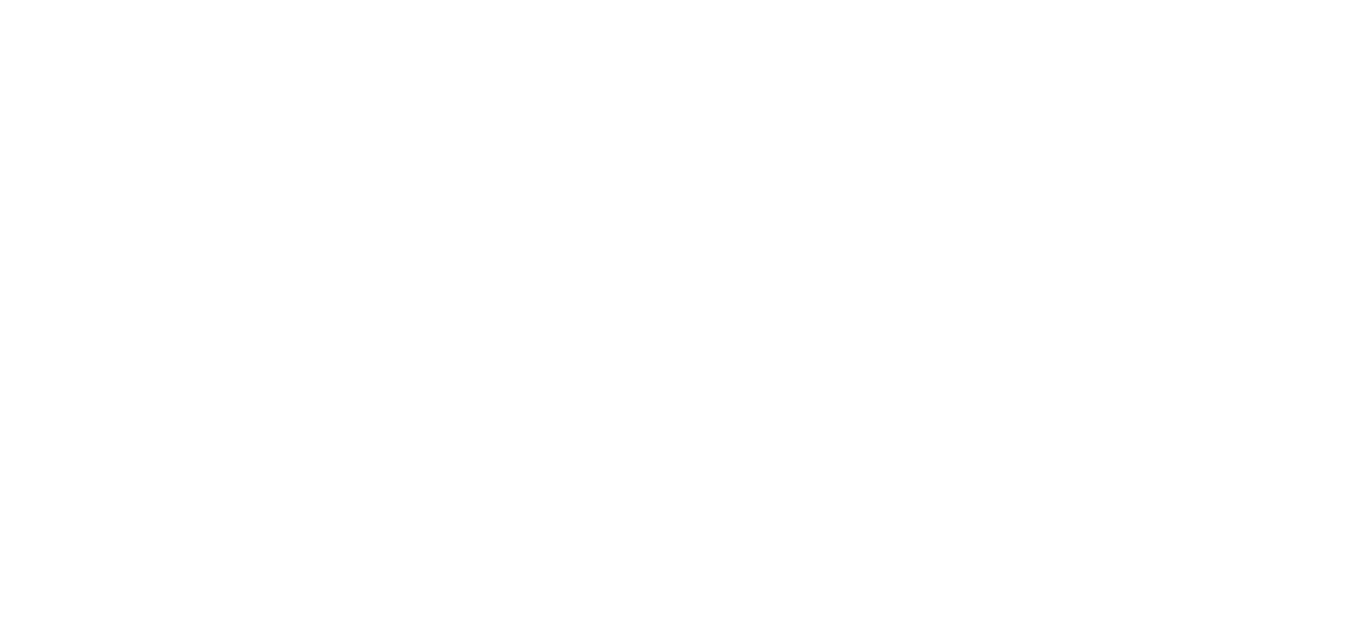 scroll, scrollTop: 0, scrollLeft: 0, axis: both 